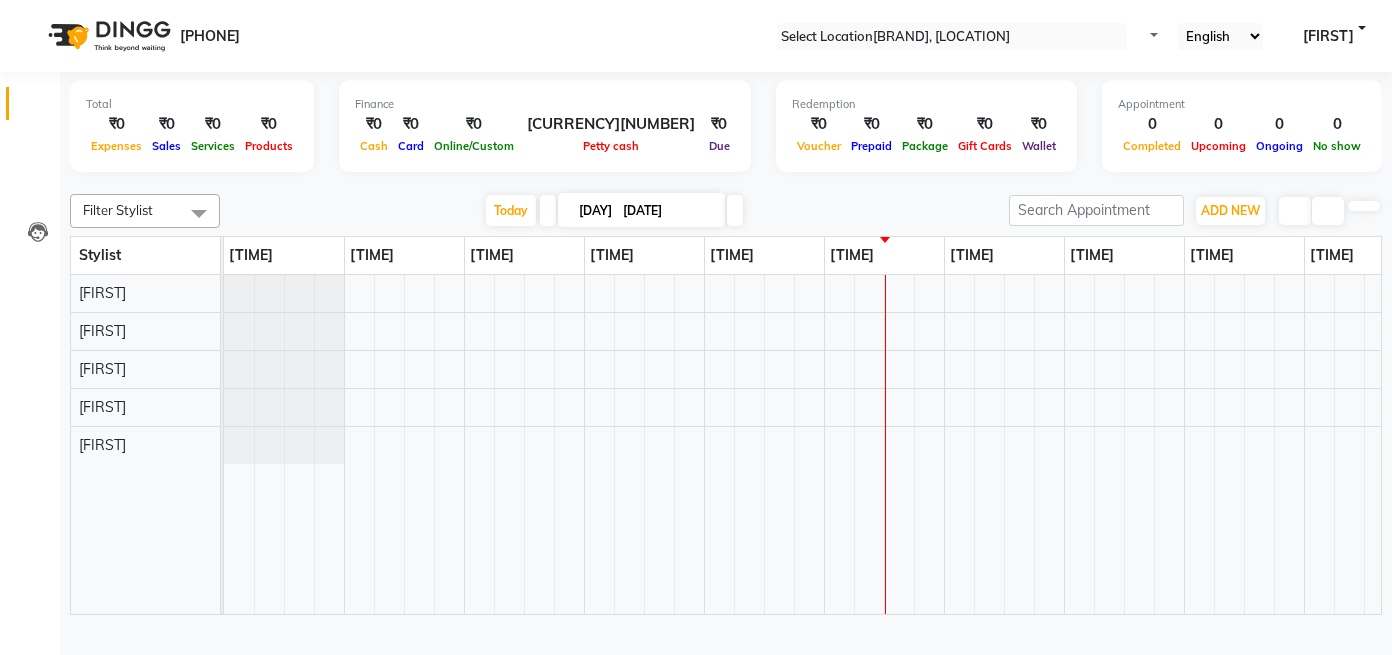 scroll, scrollTop: 0, scrollLeft: 0, axis: both 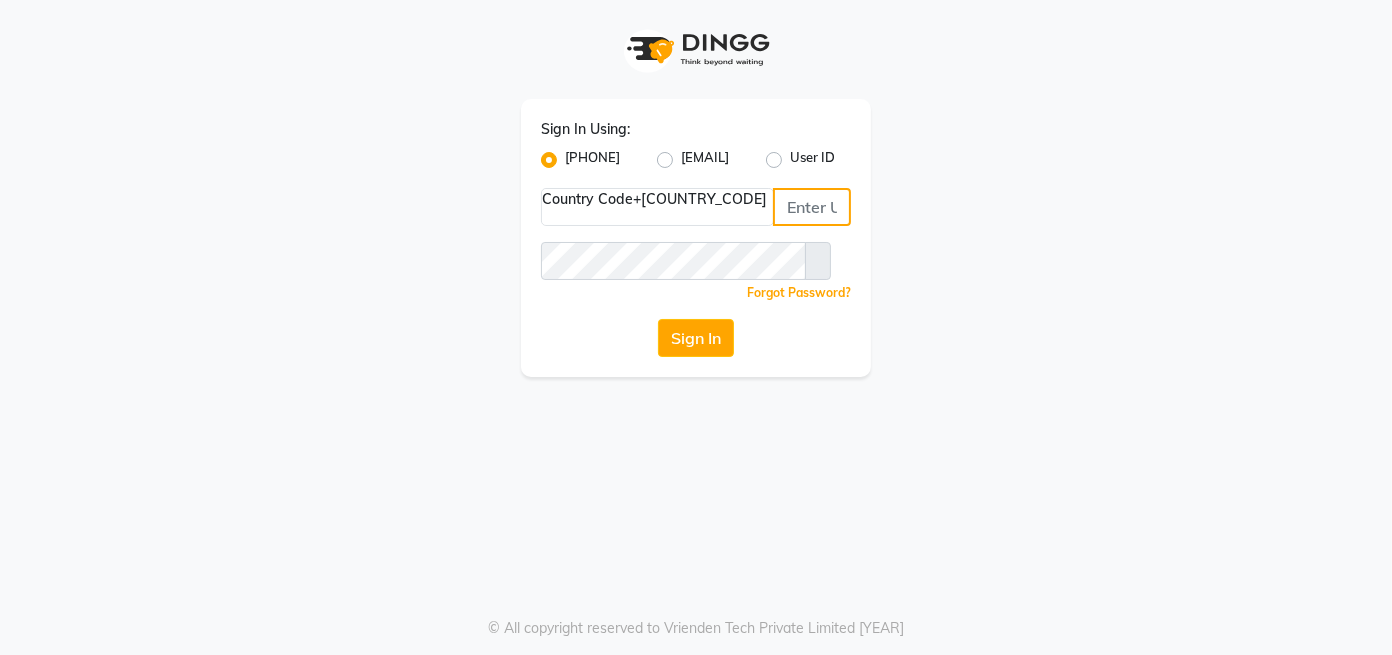 click at bounding box center [812, 207] 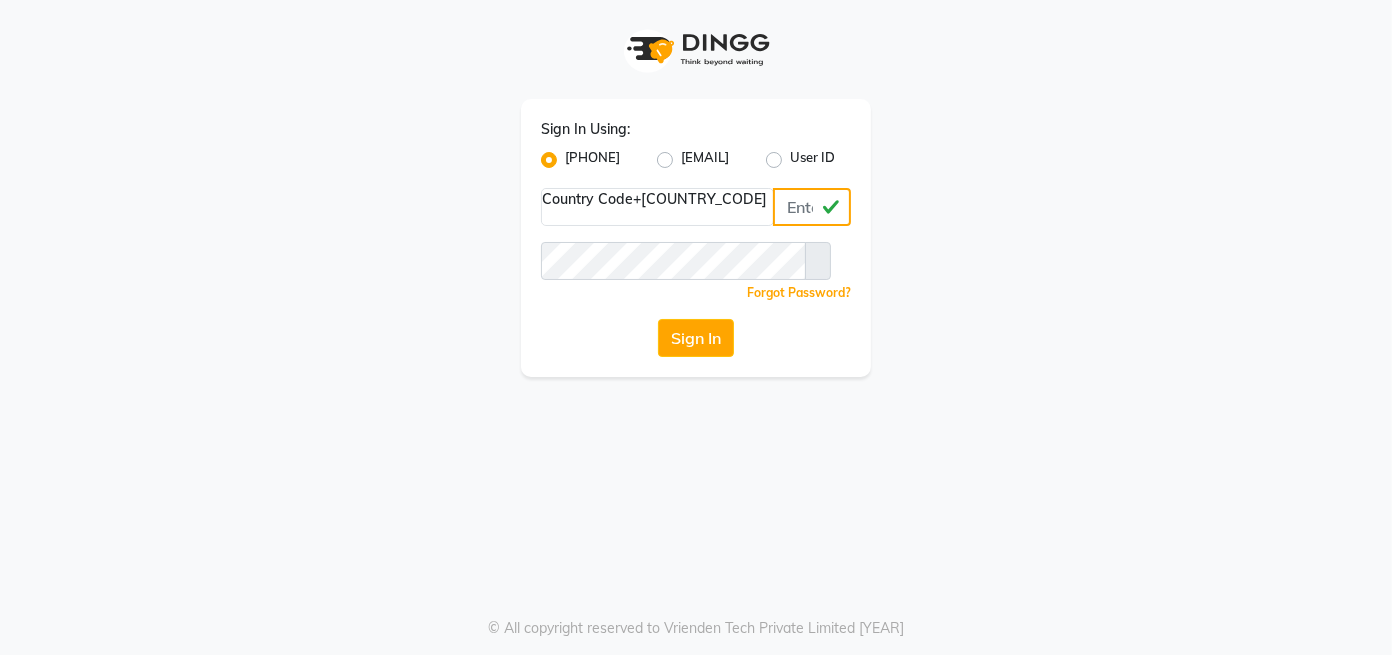type on "[PHONE]" 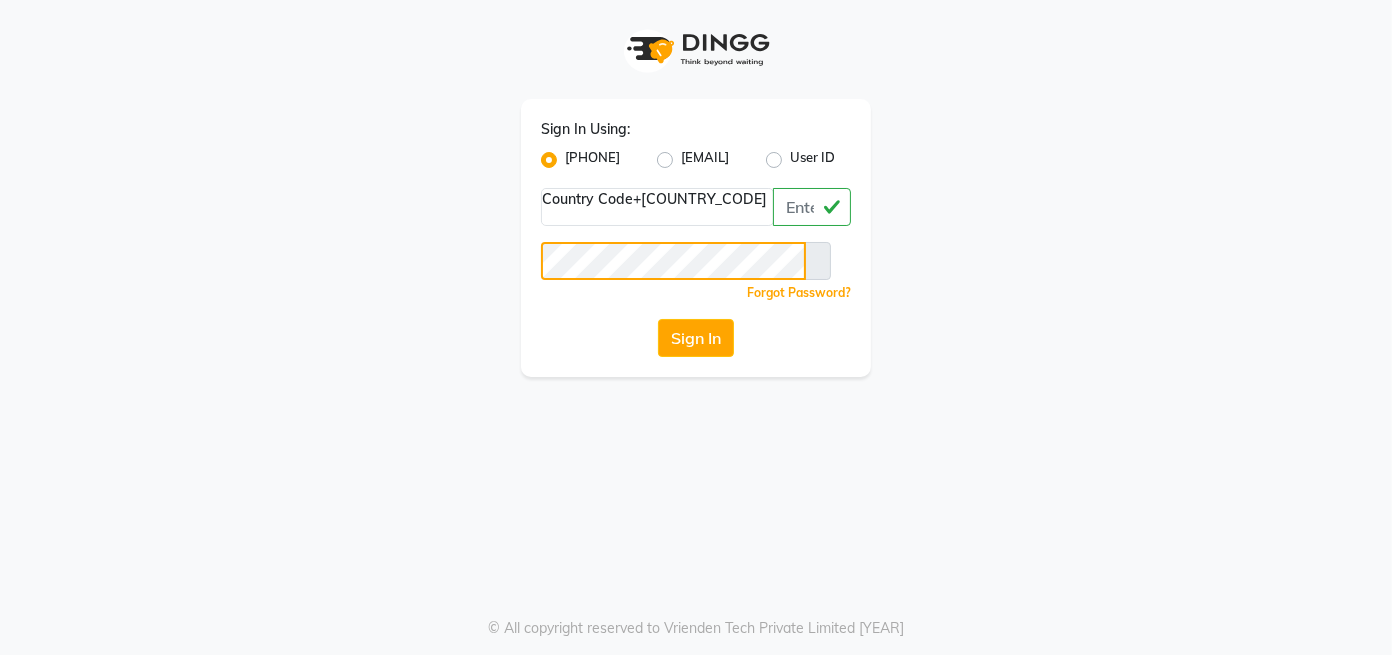 click on "Sign In" at bounding box center [696, 338] 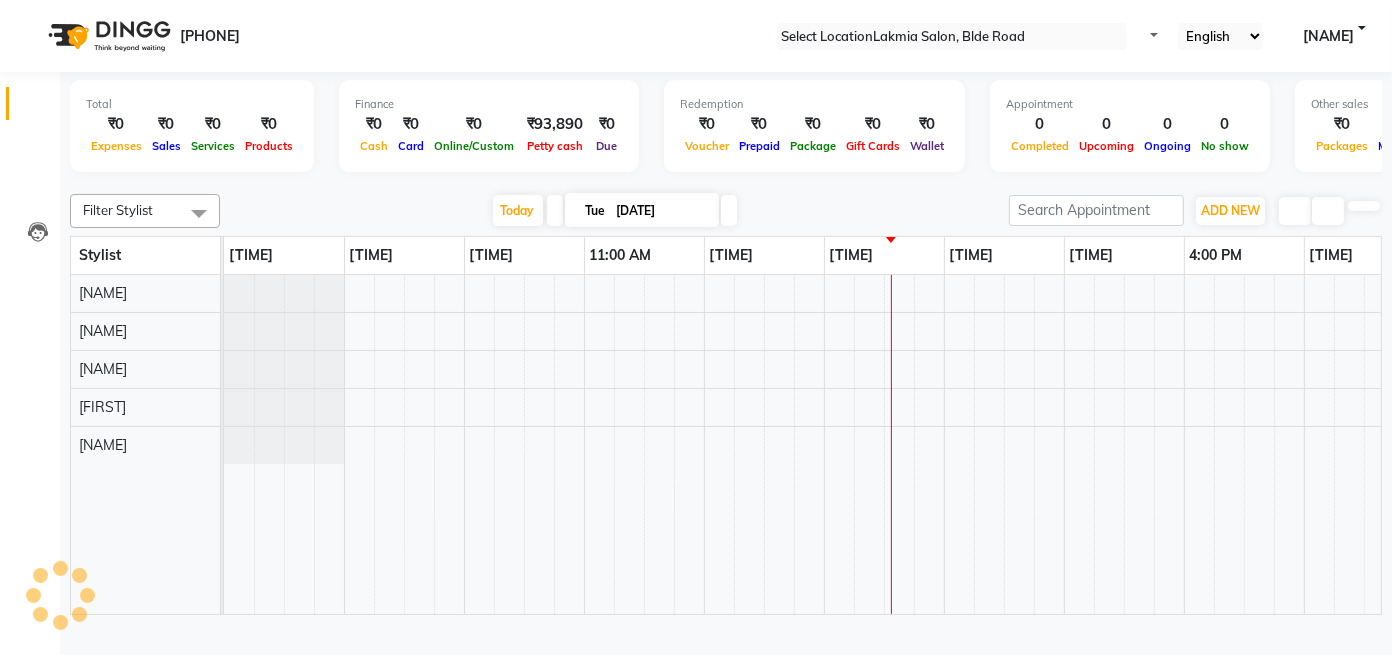 scroll, scrollTop: 0, scrollLeft: 0, axis: both 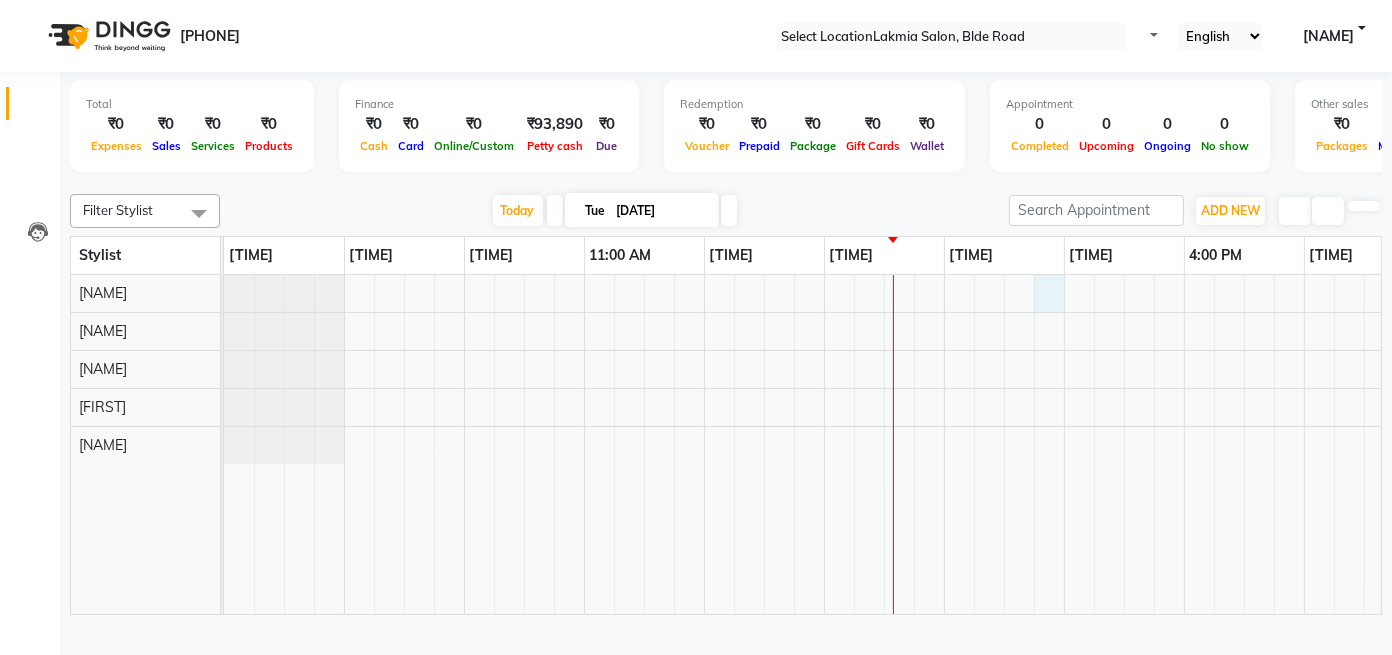 click at bounding box center (1004, 444) 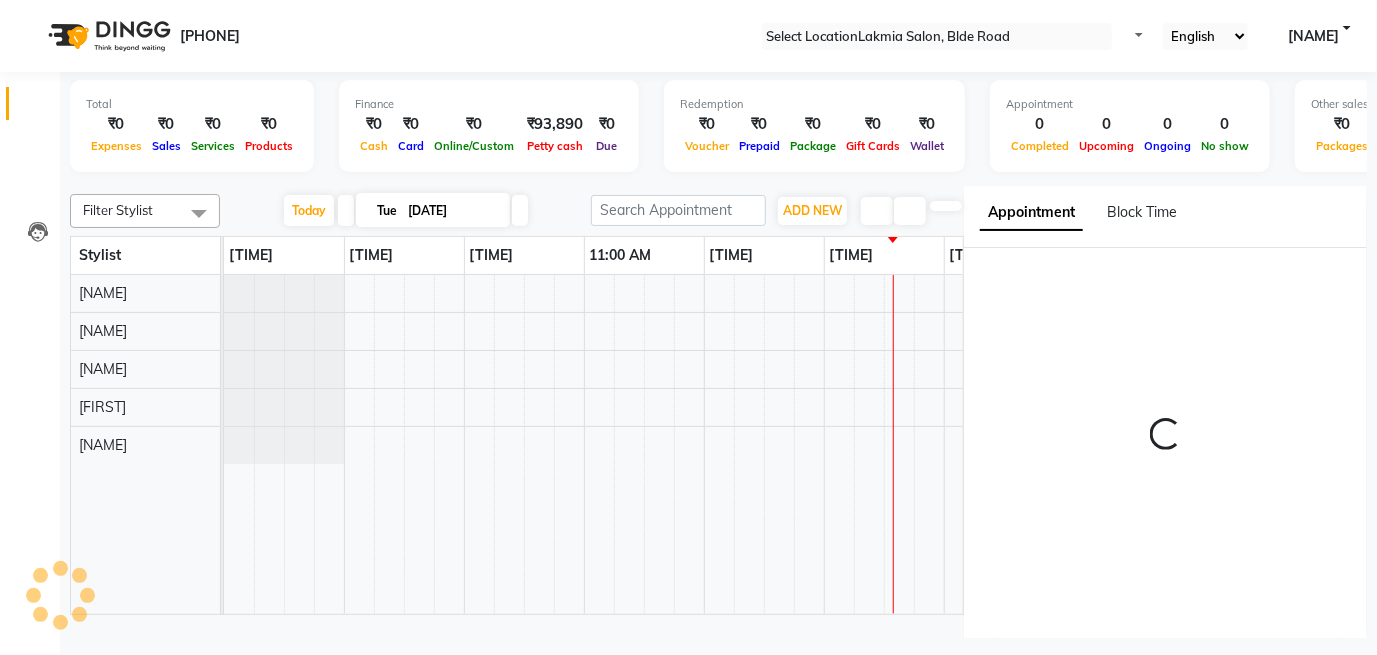scroll, scrollTop: 9, scrollLeft: 0, axis: vertical 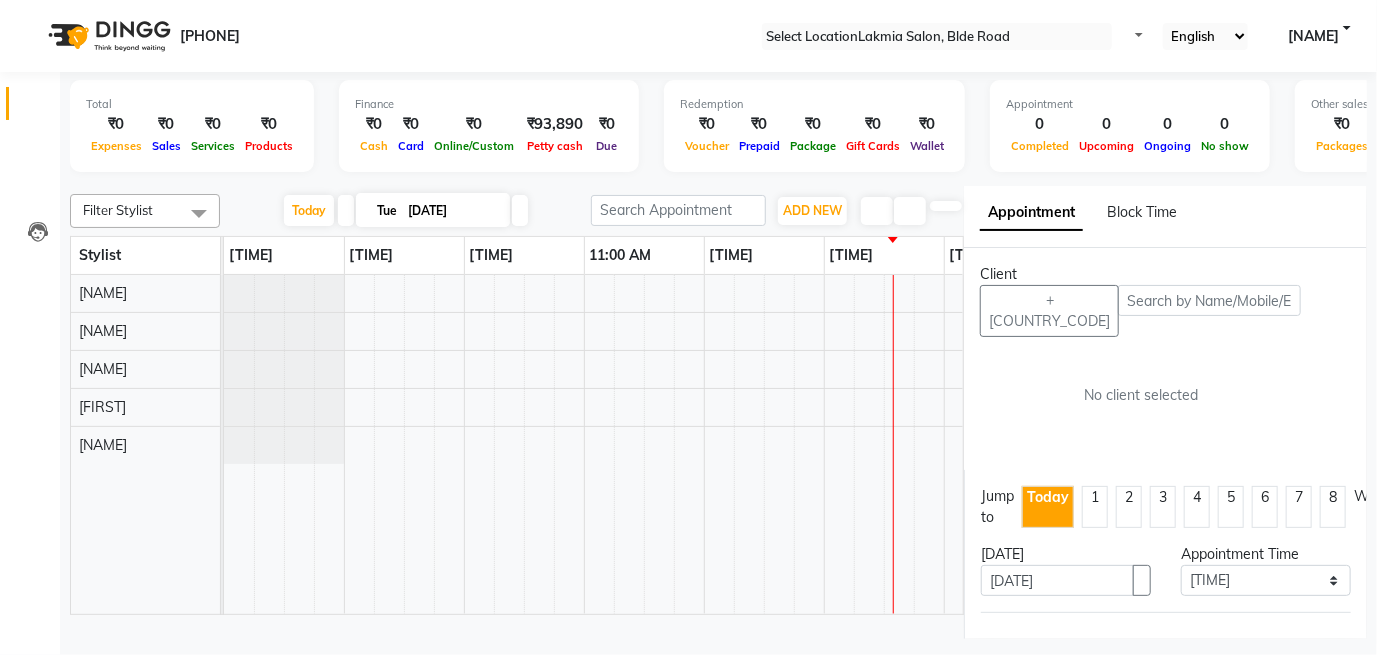 click at bounding box center [1209, 300] 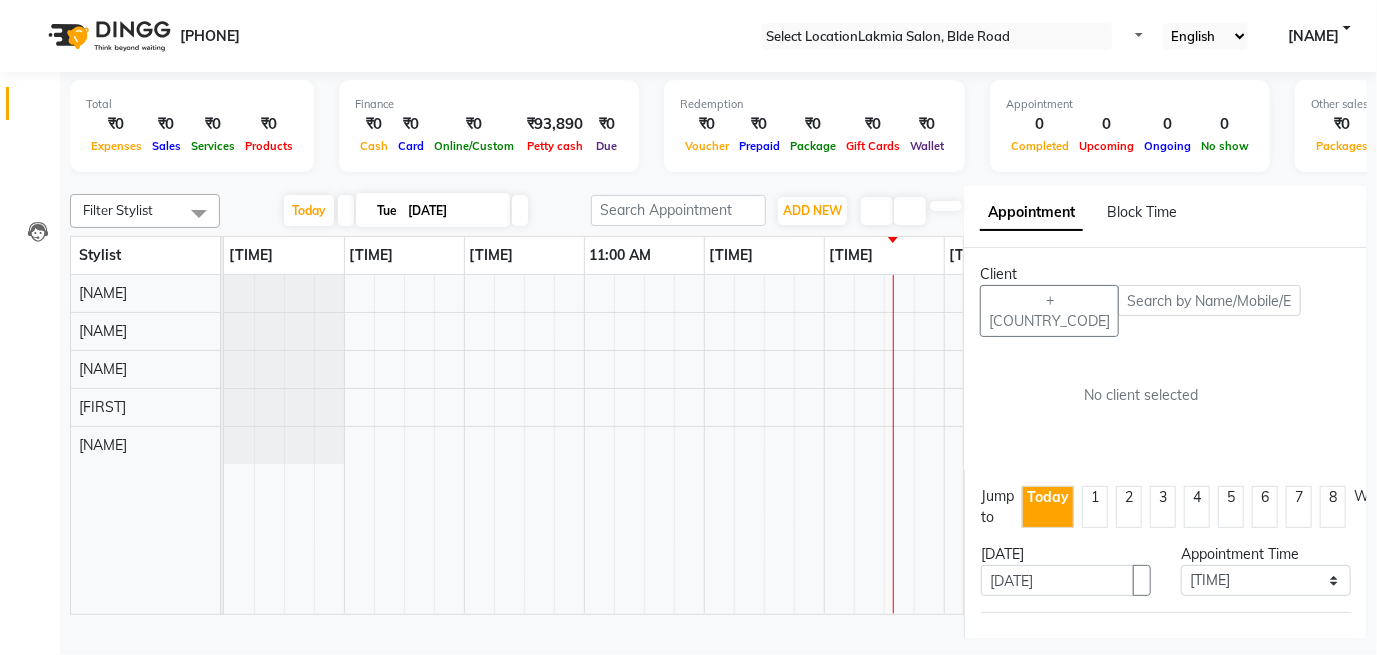 click on "Toggle Dropdown Add Appointment Add Invoice Add Expense Add Attendance Add Client Add Transaction Toggle Dropdown Add Appointment Add Invoice Add Expense Add Attendance Add Client ADD NEW Toggle Dropdown Add Appointment Add Invoice Add Expense Add Attendance Add Client Add Transaction Filter Stylist Select All [FIRST] [FIRST] [FIRST] [FIRST] [FIRST] Group By Staff View Room View View as Vertical Vertical - Week View Horizontal Horizontal - Week View List Toggle Dropdown Calendar Settings Manage Tags Arrange Stylists Reset Stylists Zoom 1" at bounding box center (718, 358) 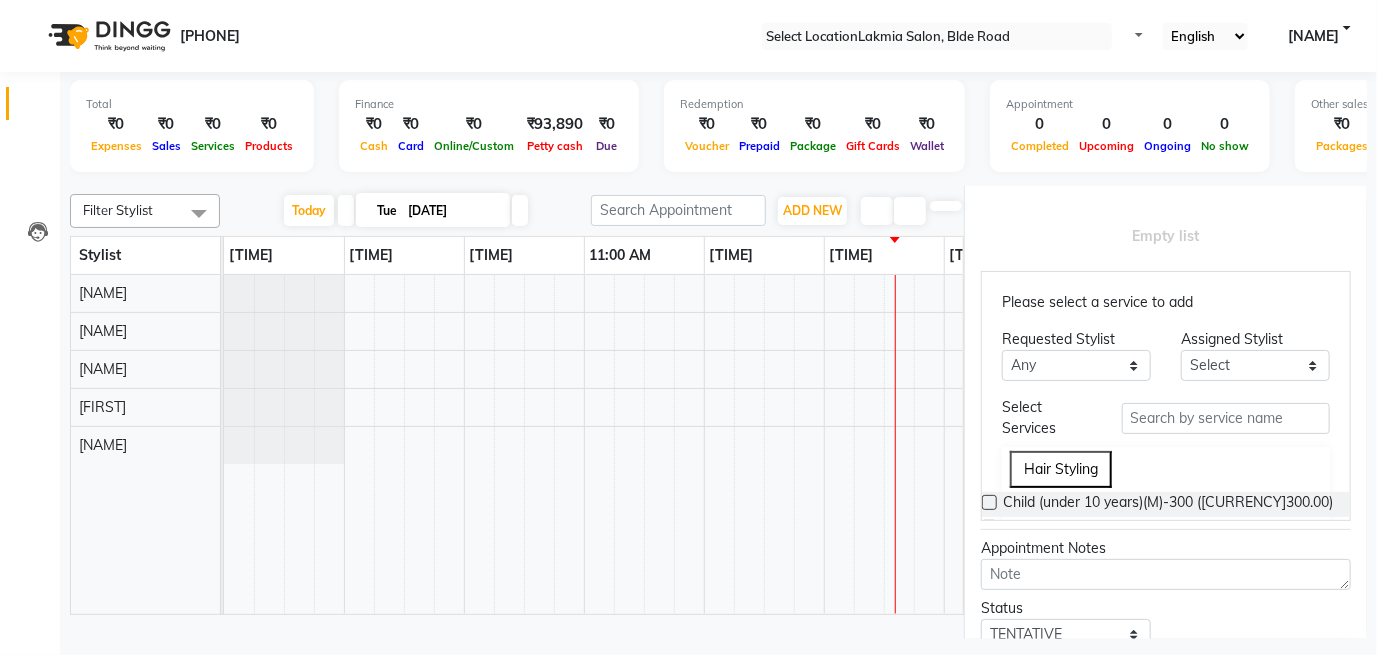 scroll, scrollTop: 494, scrollLeft: 0, axis: vertical 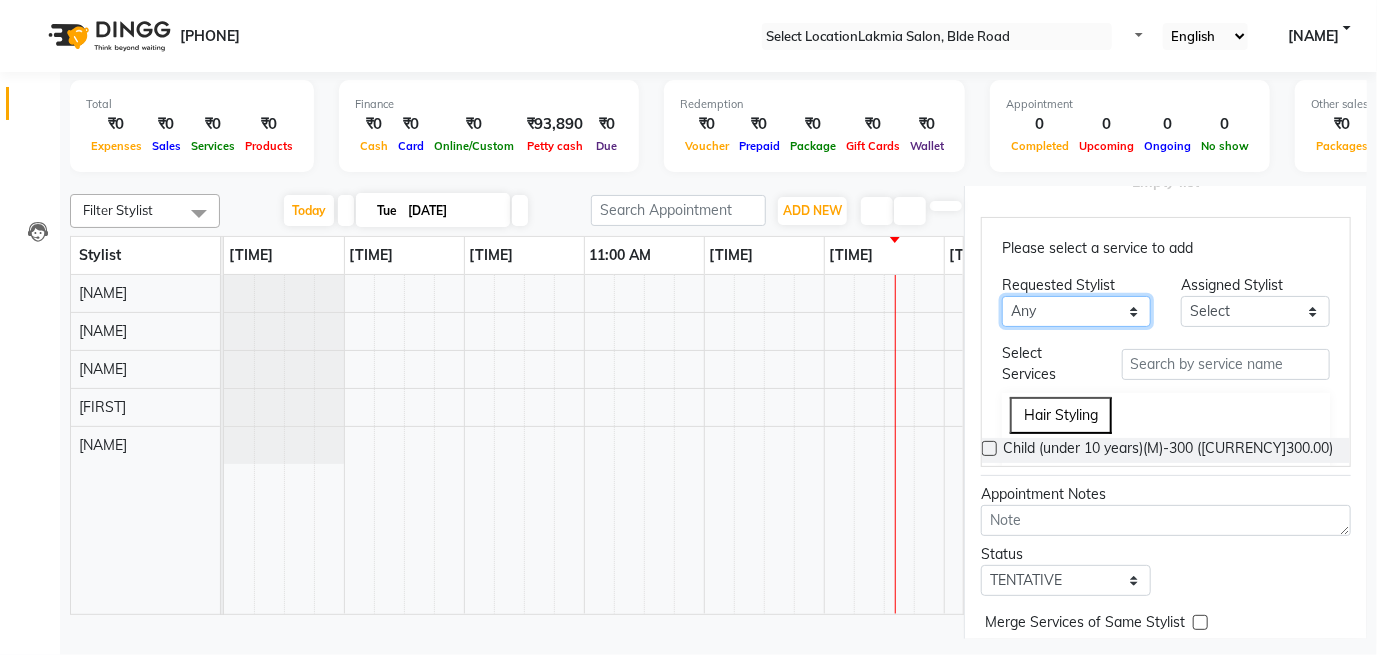 click on "Any [FIRST] [FIRST] [FIRST] [FIRST]" at bounding box center [1076, 311] 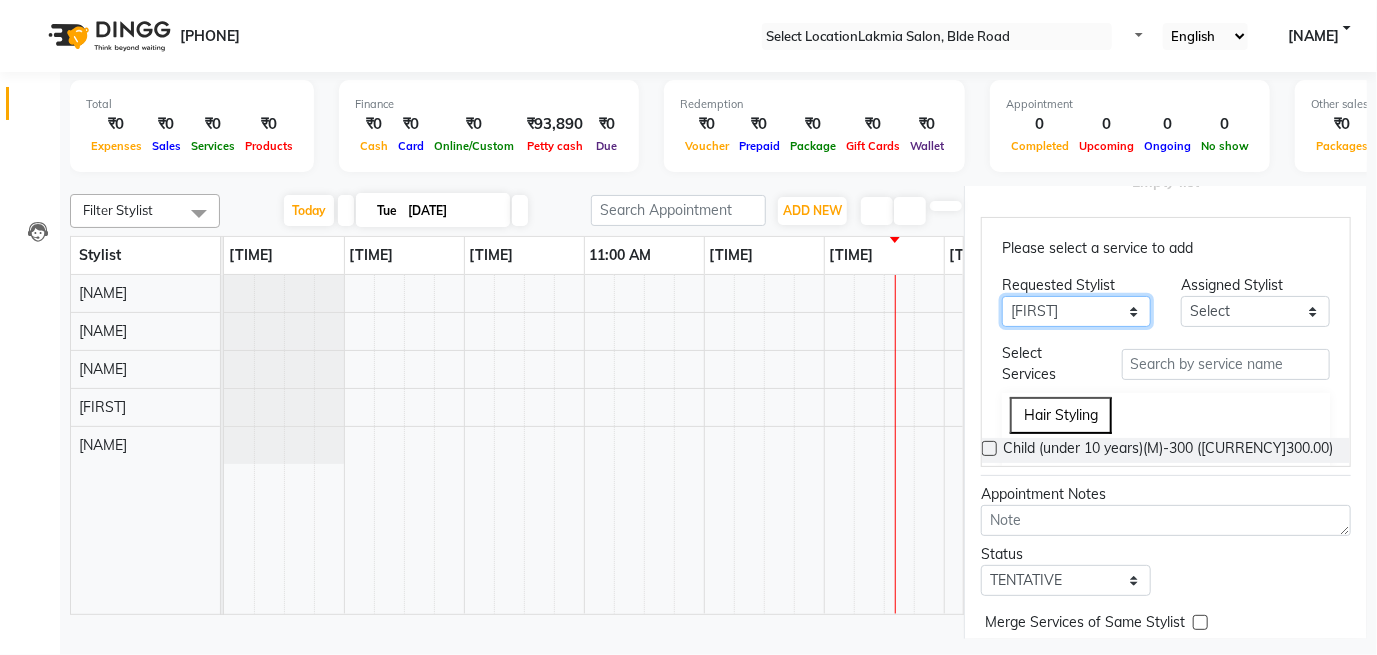 click on "Any [FIRST] [FIRST] [FIRST] [FIRST]" at bounding box center [1076, 311] 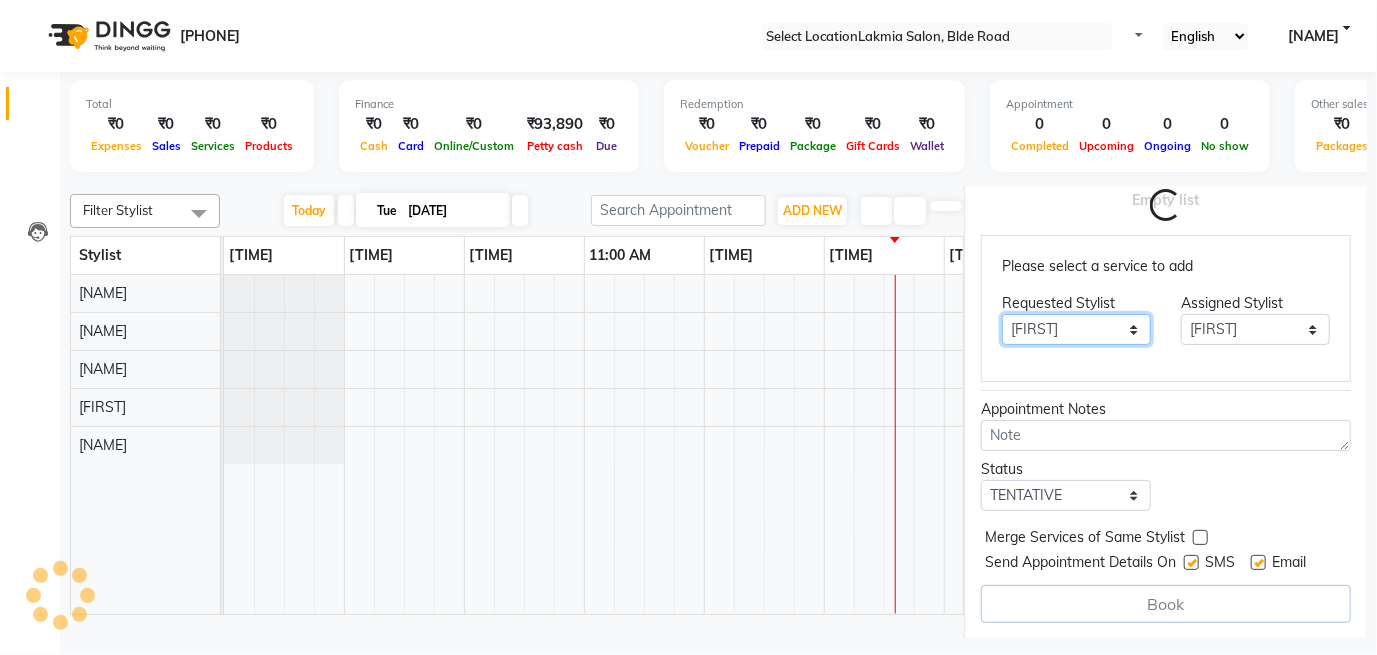 scroll, scrollTop: 494, scrollLeft: 0, axis: vertical 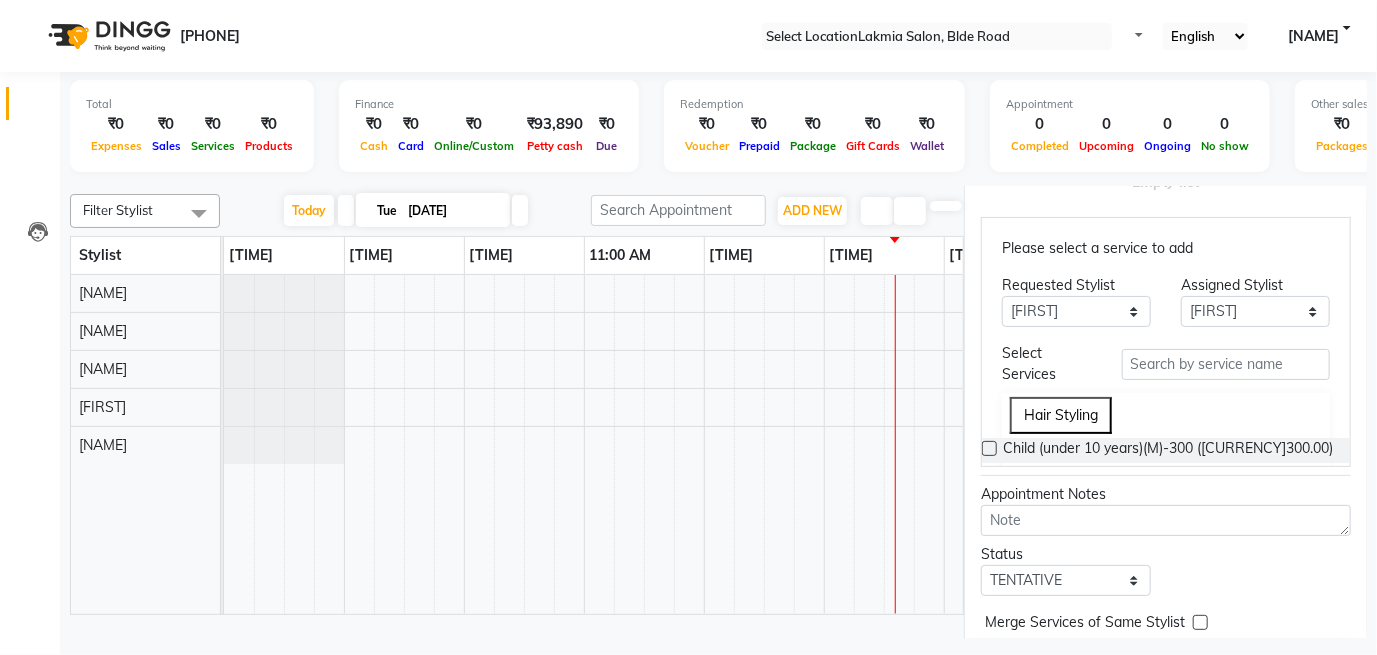 click on "Please select a service to add Requested Stylist Any [FIRST] [FIRST] [FIRST] [FIRST] Select Services Hair Styling Child (under 10 years)(M)-300 (₹300.00) Customized hair cuts for kids(M)-350 (₹350.00) Fringe / Bangs(M)-200 (₹200.00) Trimming(M)-200 (₹200.00) Basic Cuts Hair Wash & Blow Dry Pre-Lightening Highlights Oxidizing Colors Natural Hair Color Spirit Color Texturing & Smoothing Head Massage Hair Spa & Treatments Flavored Waxing Cartridge Flavored Waxing Rica Argan Oil Waxing Peel of Waxing Threading Bleach Detan Clean Up Facial Luxury Facials Hydra Facial Add On Mask Hands & Feet Nail Maintenance" at bounding box center [1166, 342] 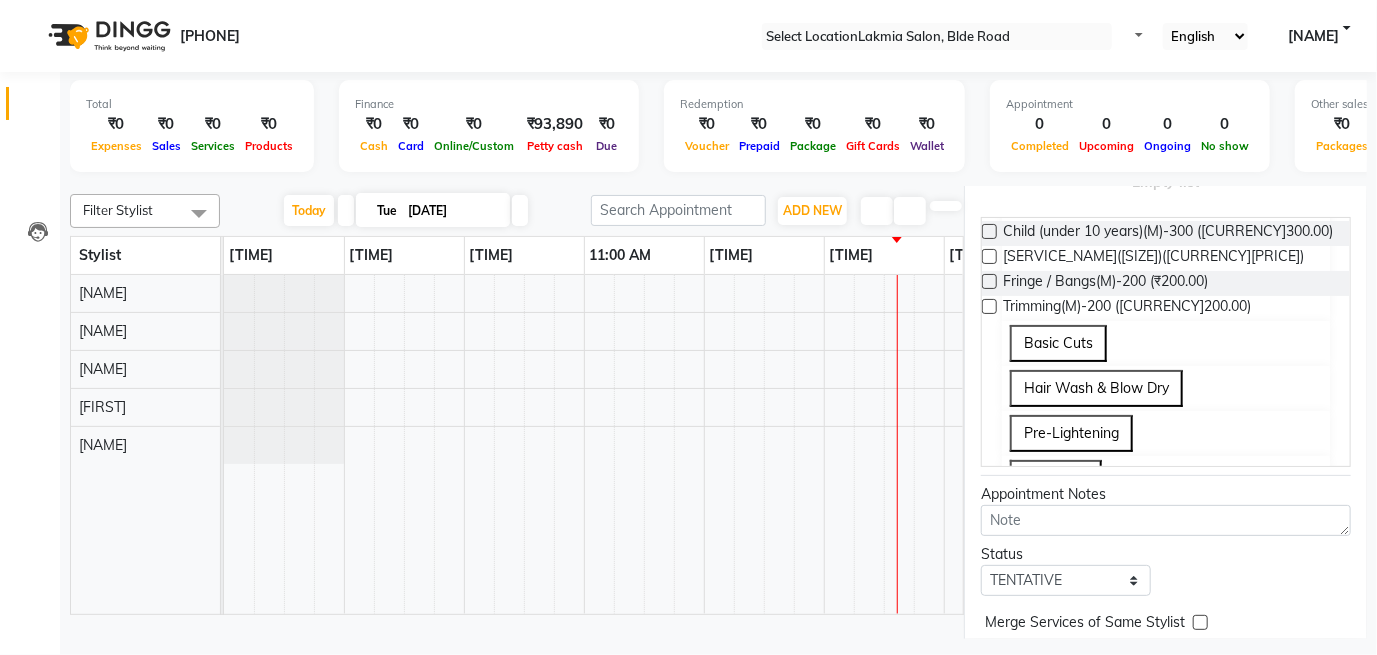 scroll, scrollTop: 435, scrollLeft: 0, axis: vertical 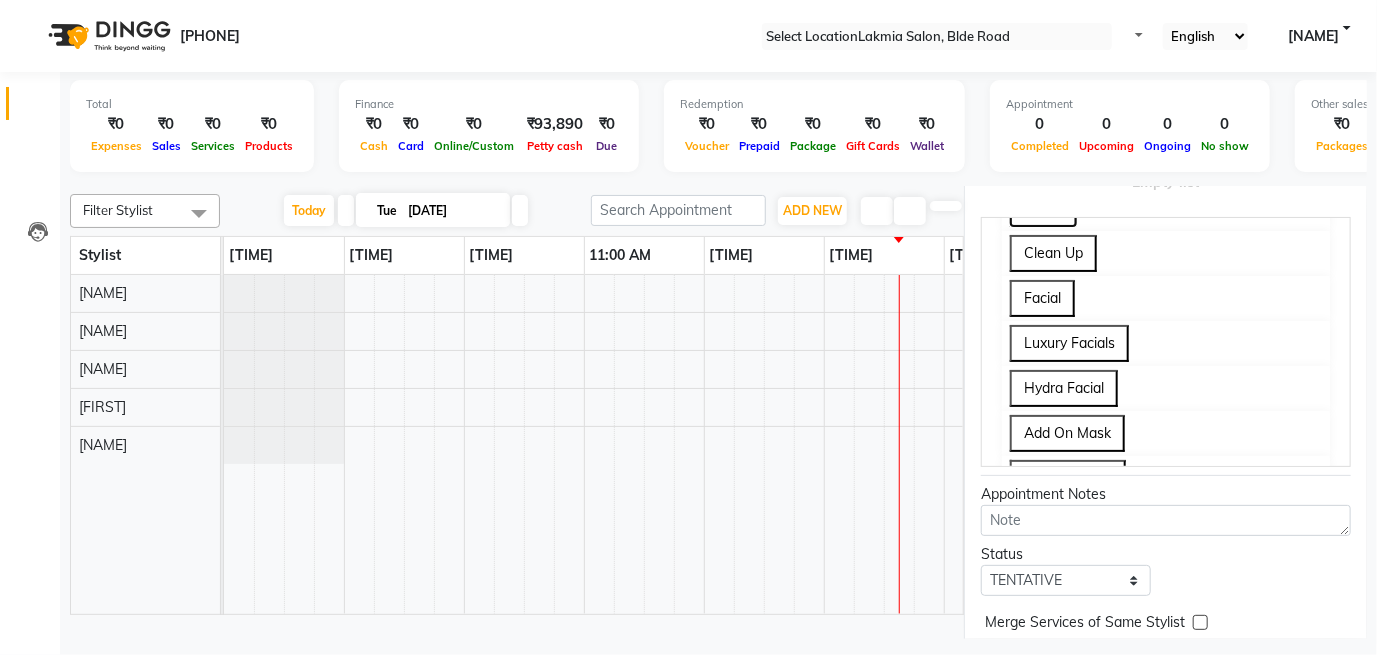 click on "Detan" at bounding box center (1043, 208) 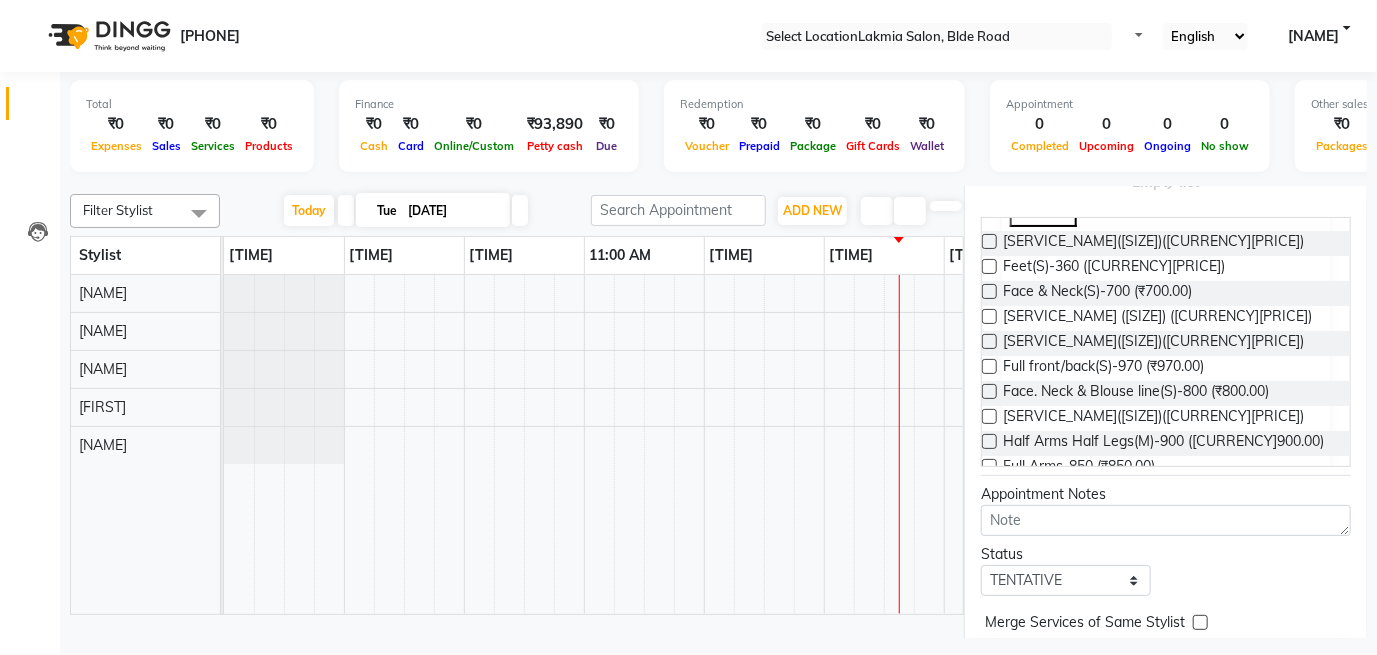 click on "Face & Neck(S)-700 (₹700.00)" at bounding box center (1166, 293) 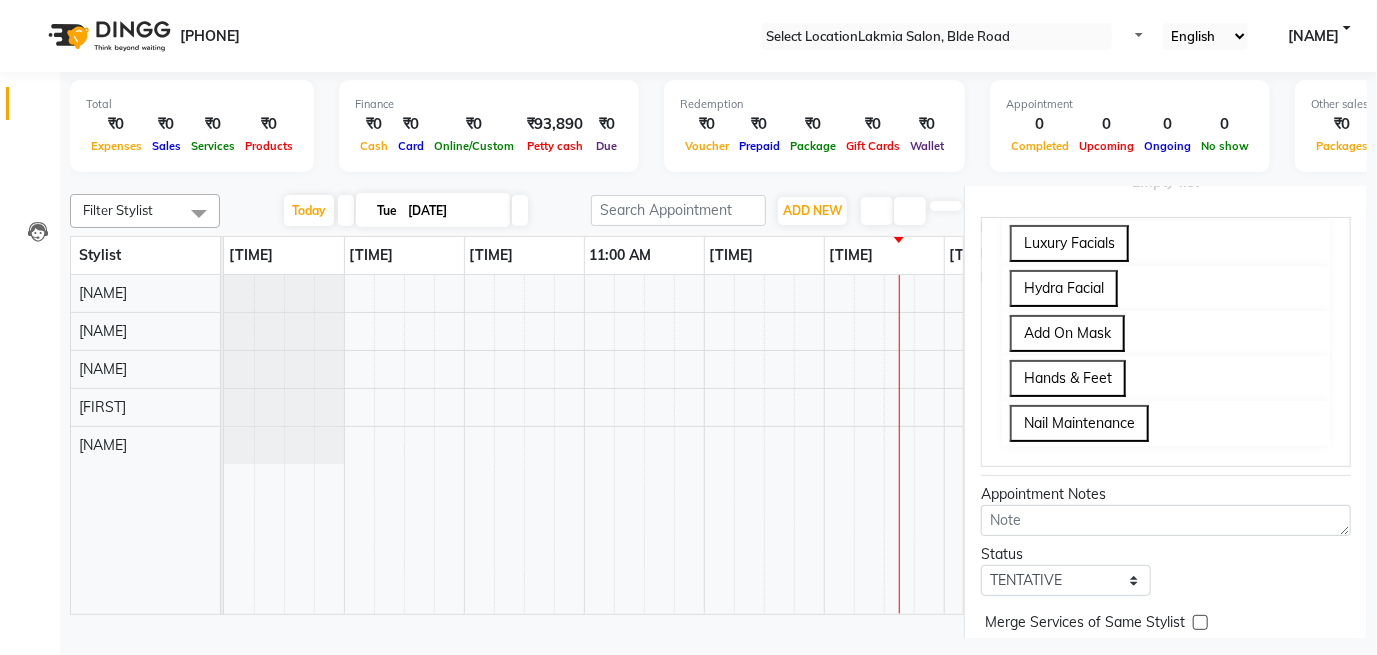 scroll, scrollTop: 1543, scrollLeft: 0, axis: vertical 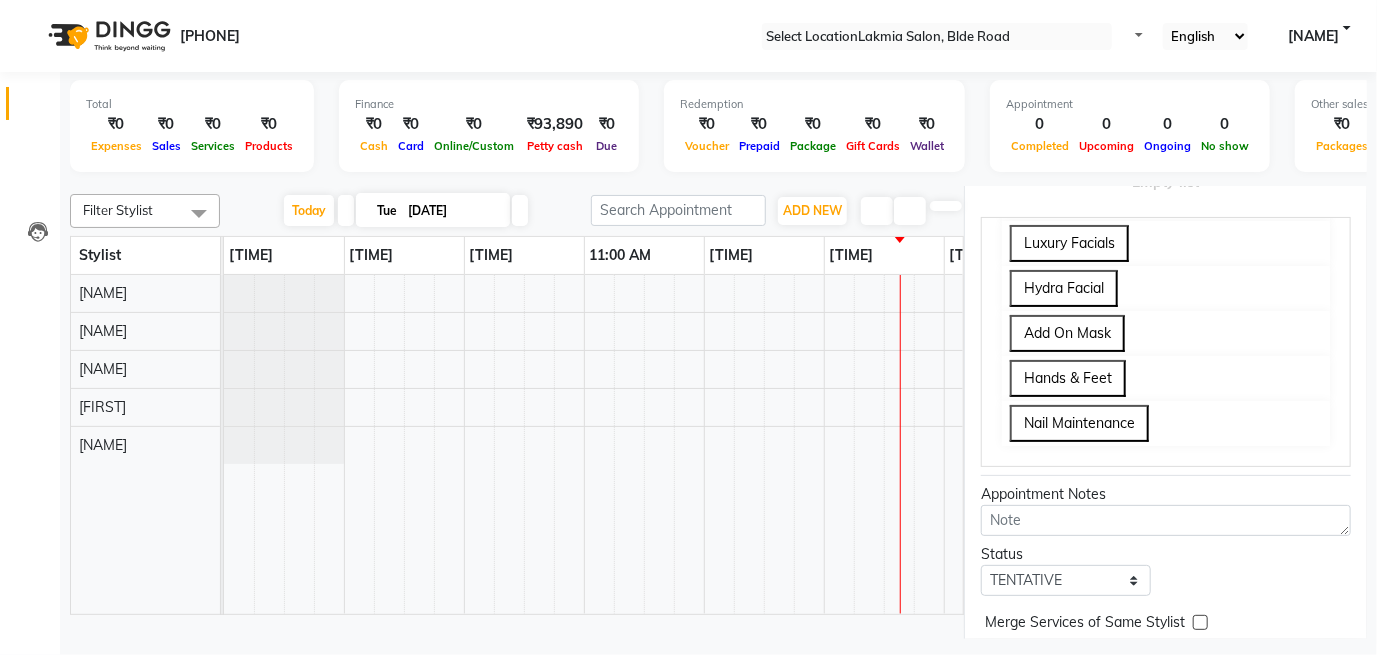 drag, startPoint x: 787, startPoint y: 538, endPoint x: 829, endPoint y: 531, distance: 42.579338 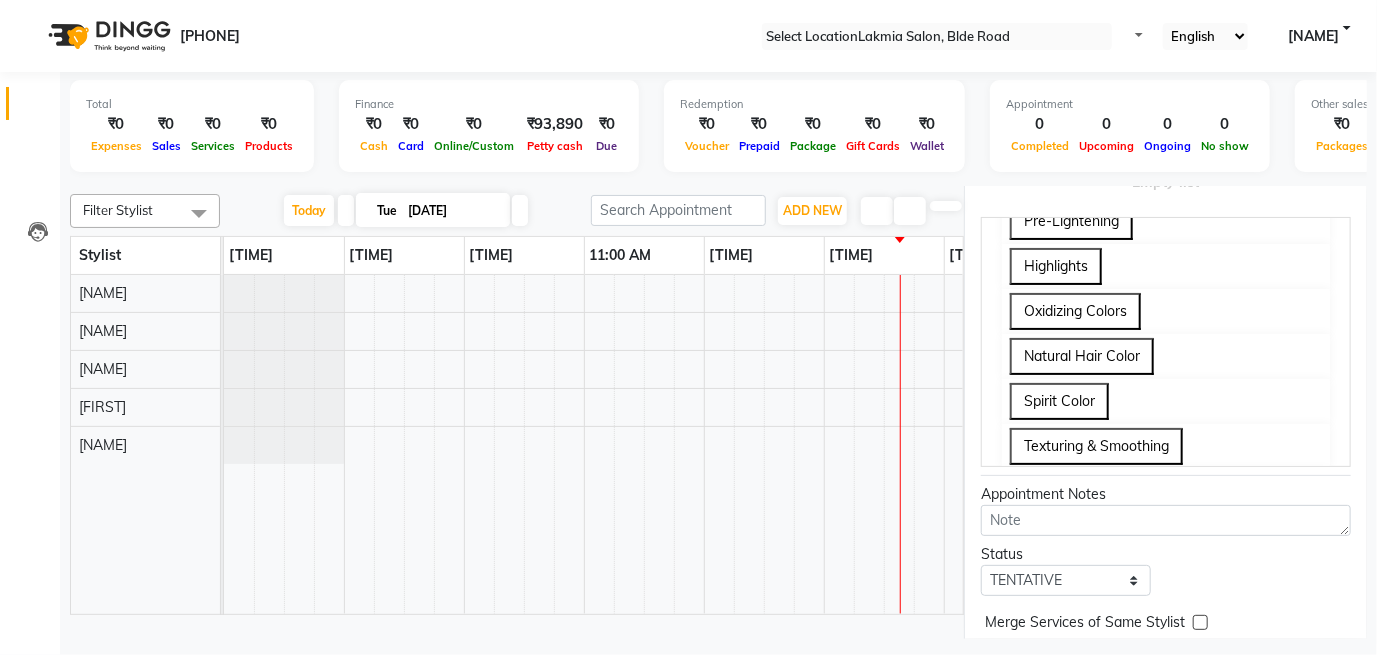 scroll, scrollTop: 423, scrollLeft: 0, axis: vertical 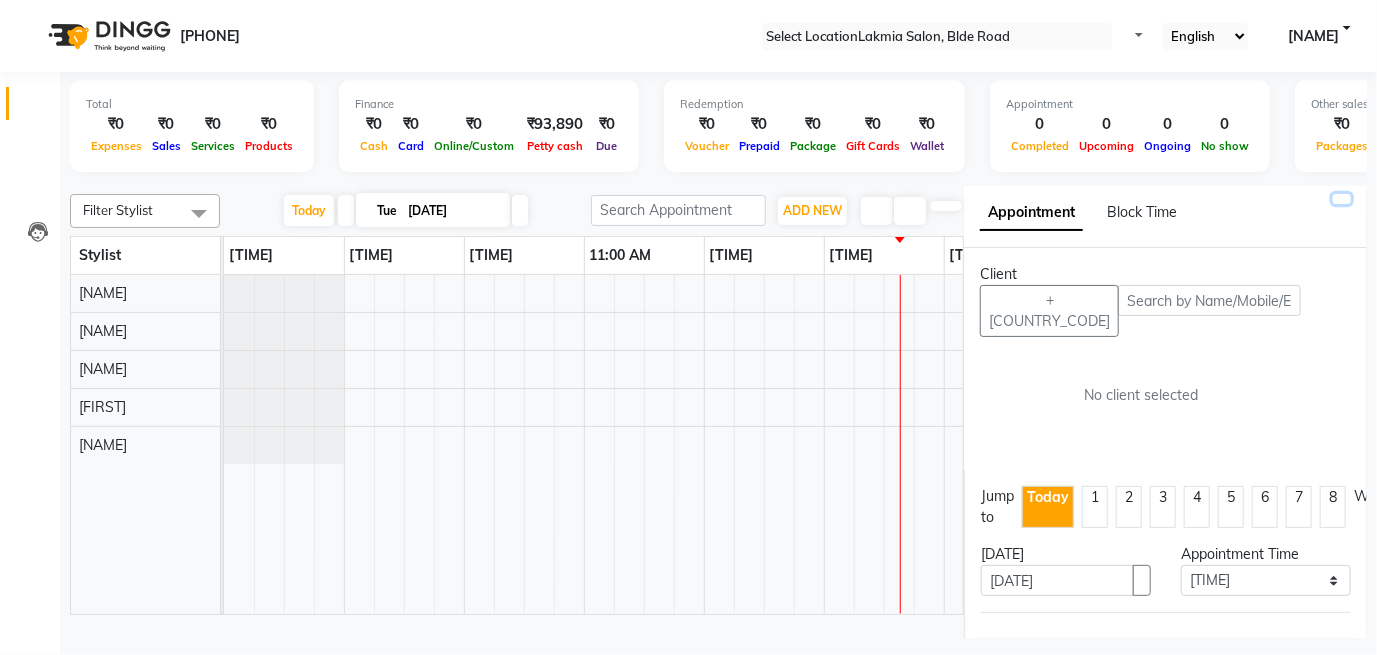 click at bounding box center (1342, 199) 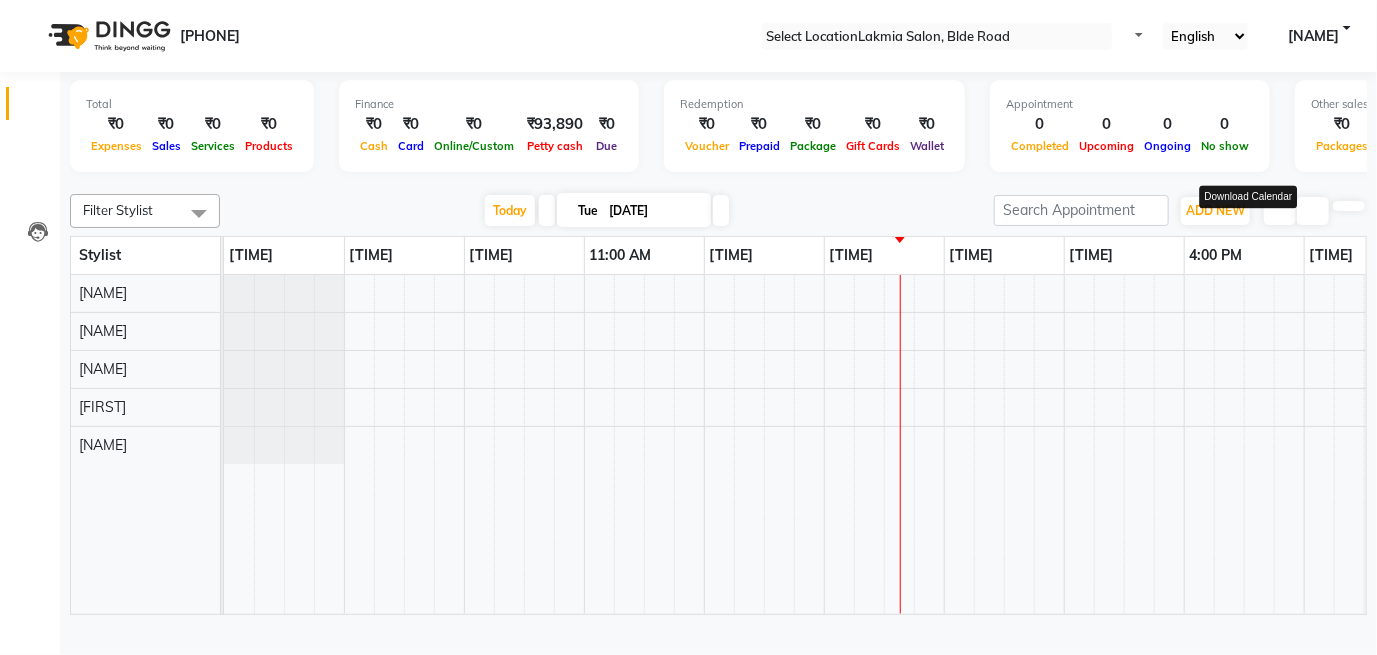 scroll, scrollTop: 0, scrollLeft: 0, axis: both 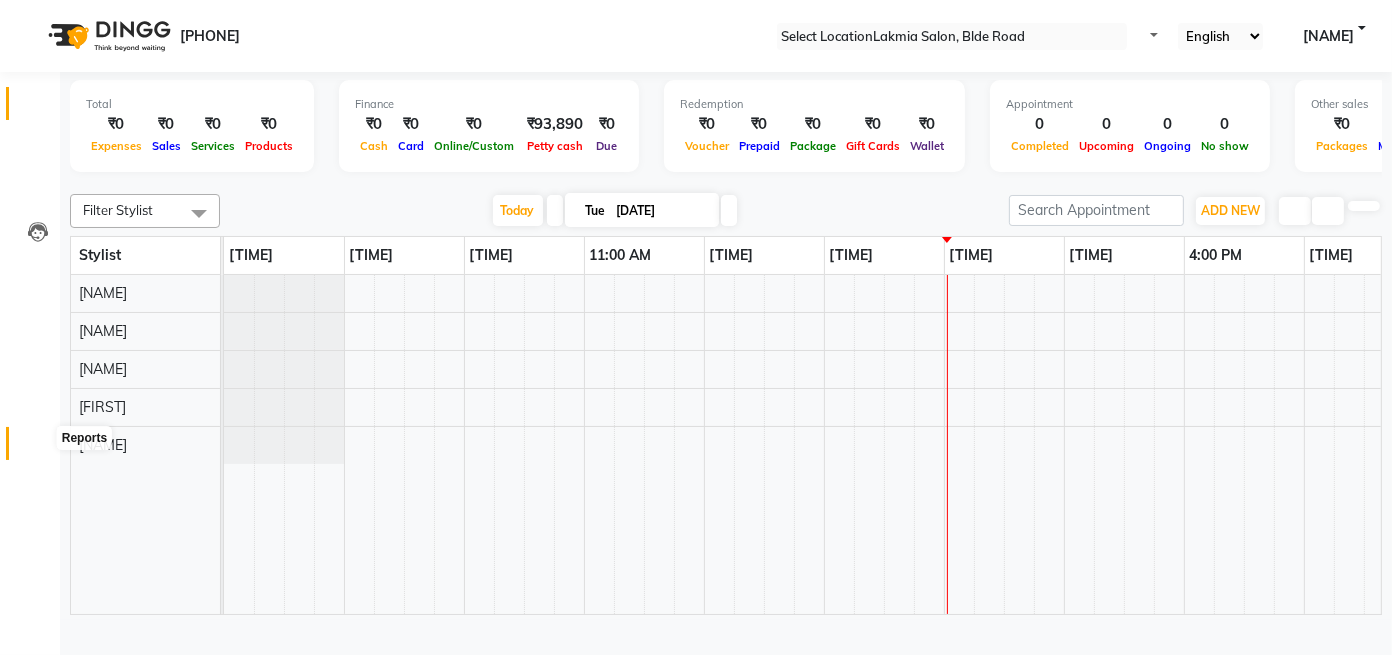 click at bounding box center [37, 448] 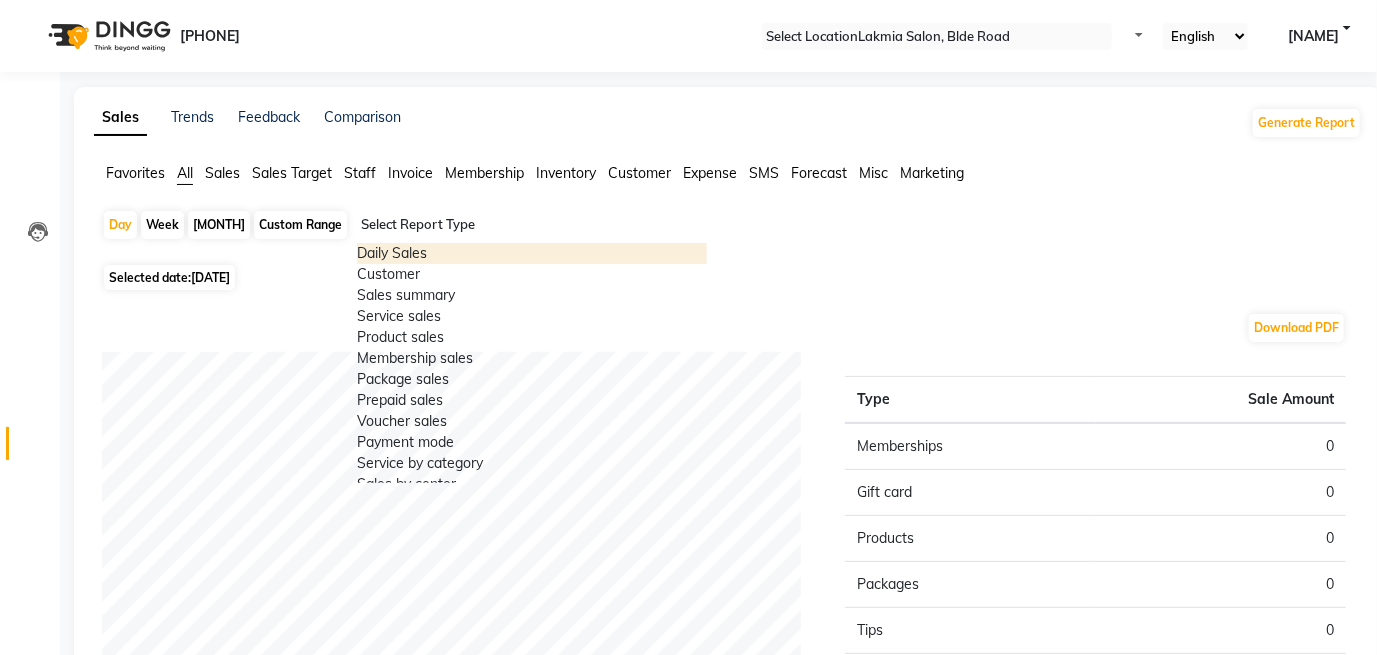 click at bounding box center (703, 233) 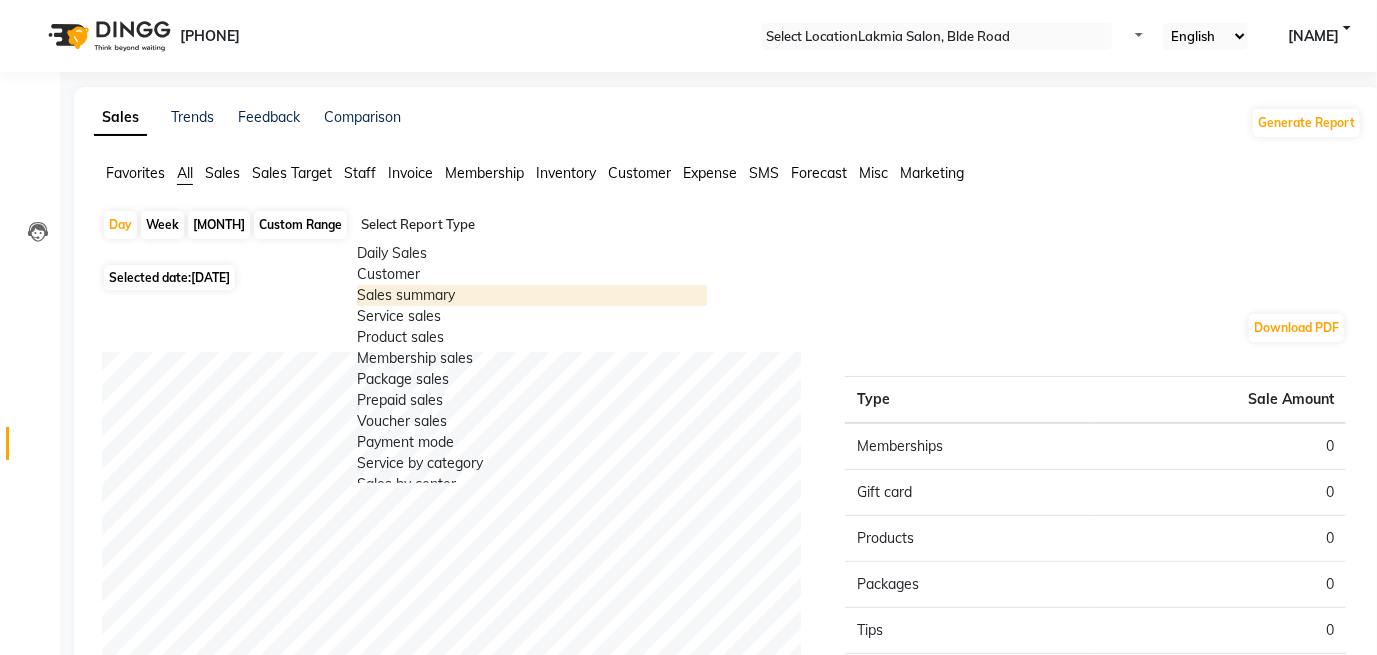 click at bounding box center (700, 285) 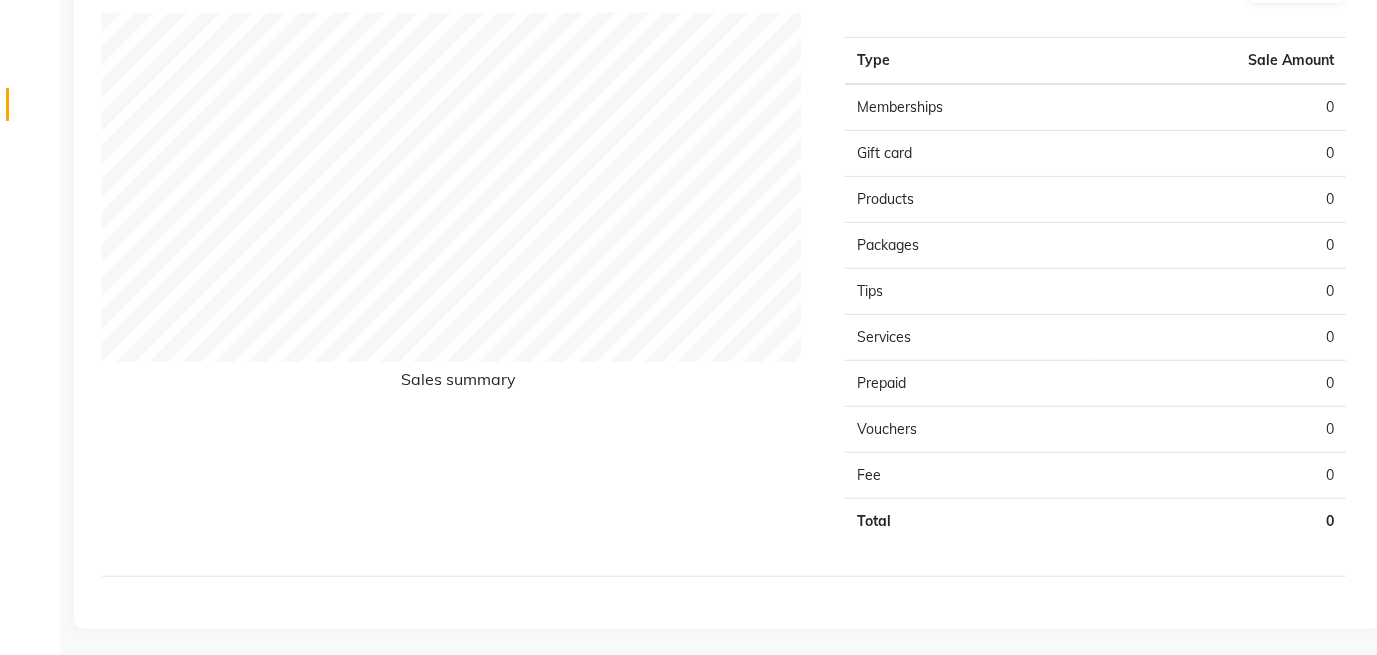 scroll, scrollTop: 340, scrollLeft: 0, axis: vertical 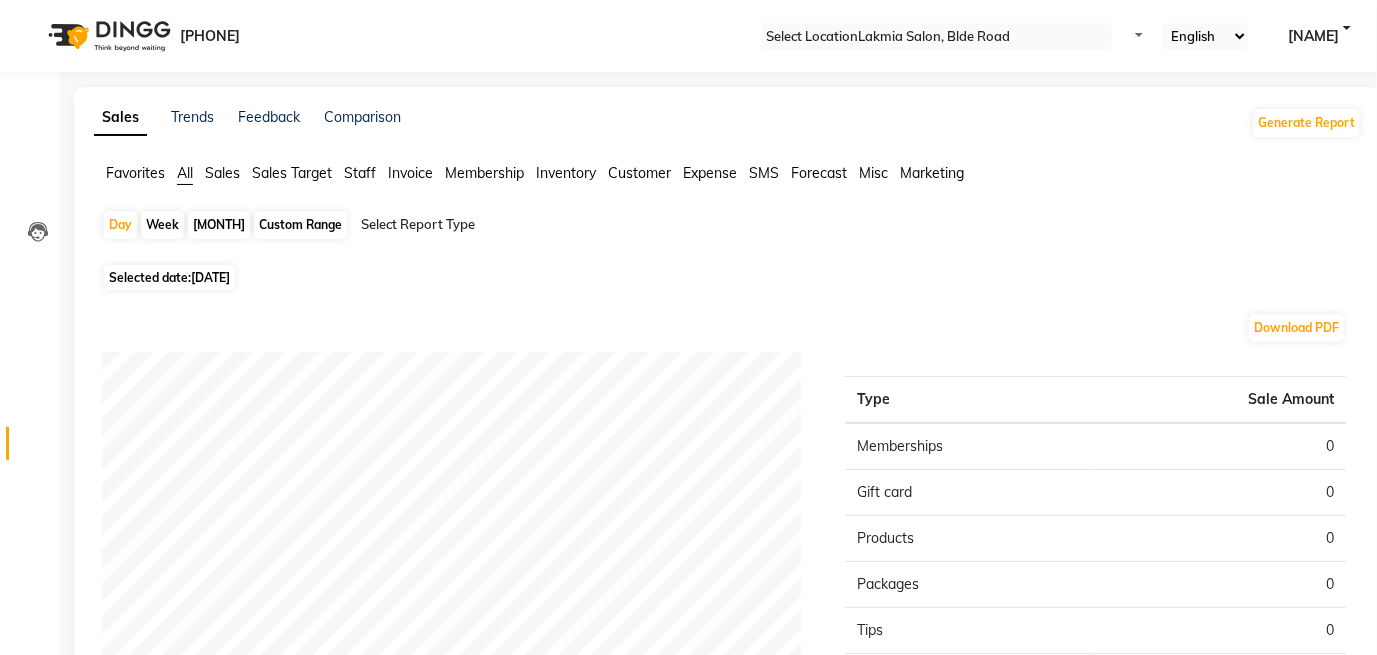 click on "Week" at bounding box center [162, 225] 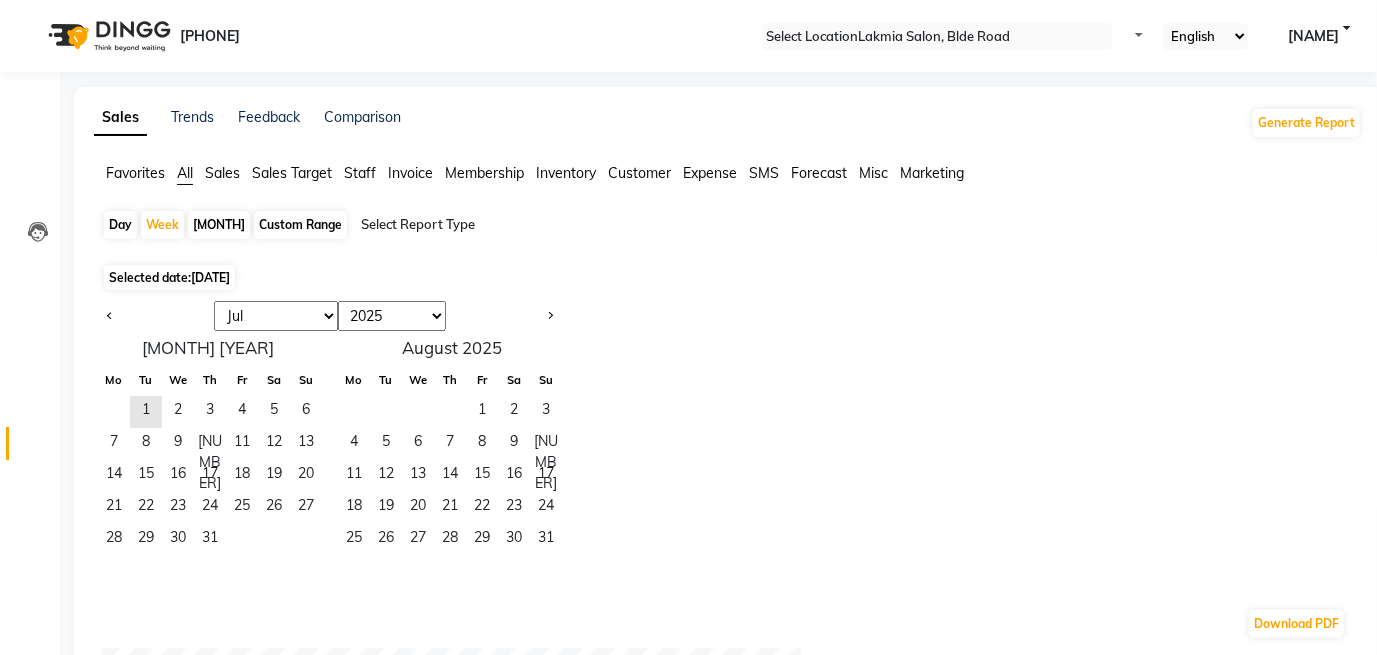 click on "[MONTH]" at bounding box center [219, 225] 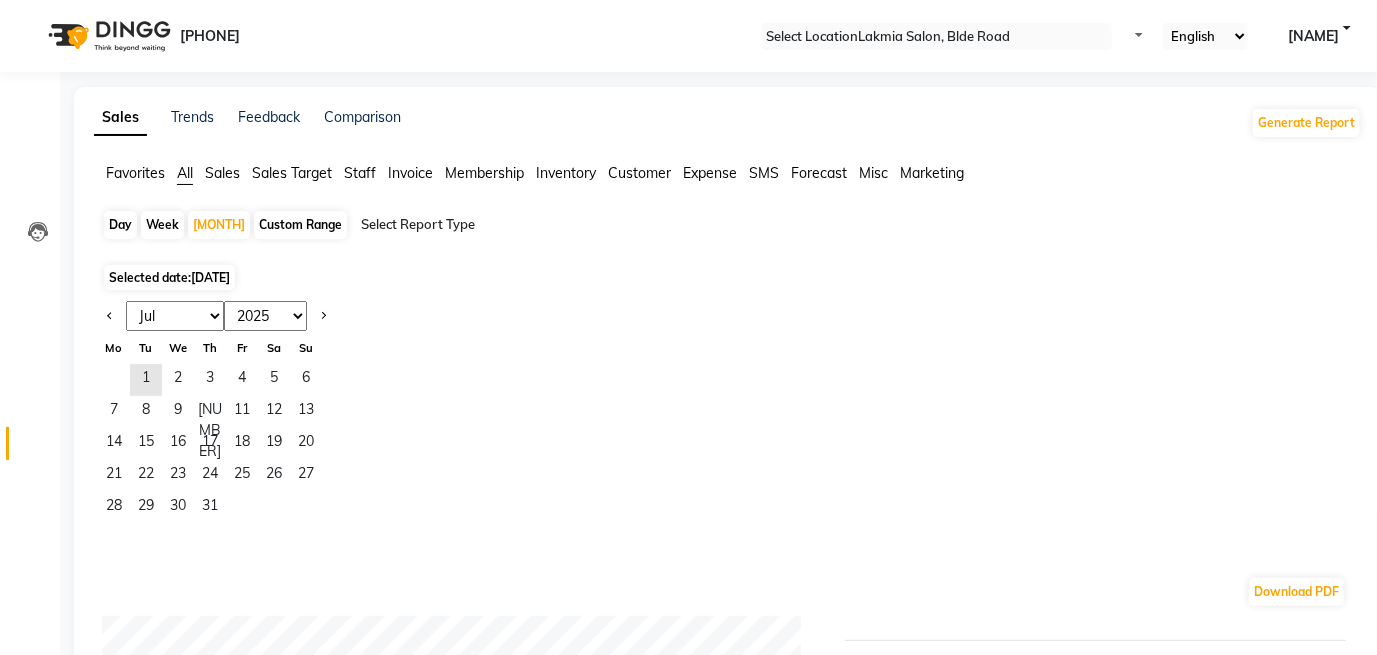 click on "Custom Range" at bounding box center (300, 225) 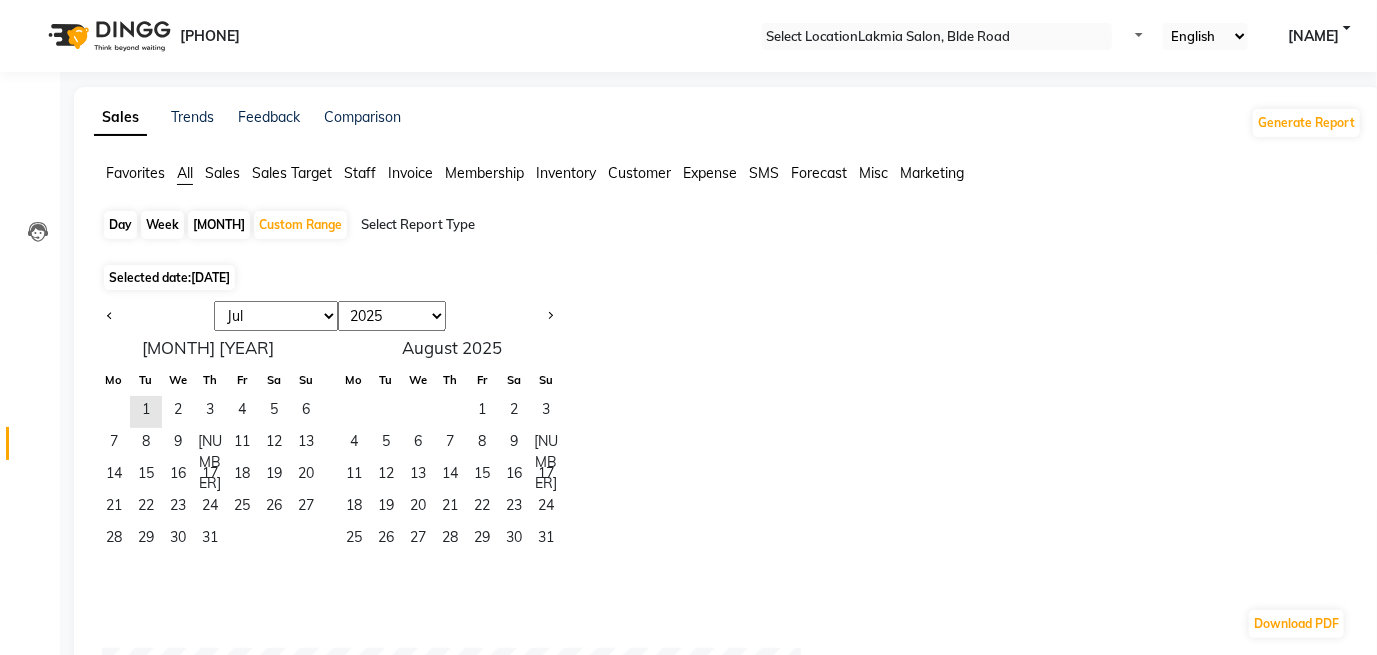 click on "Jan Feb Mar Apr May Jun Jul Aug Sep Oct Nov Dec" at bounding box center (276, 316) 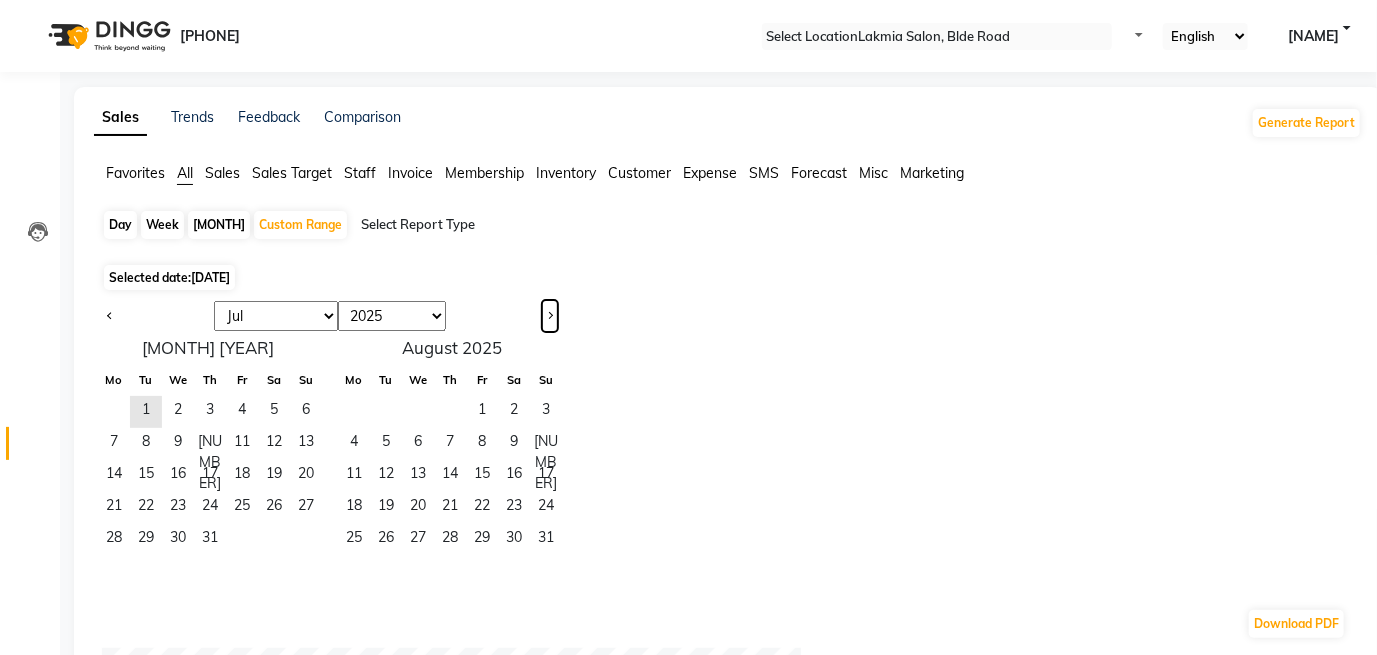 click at bounding box center [549, 314] 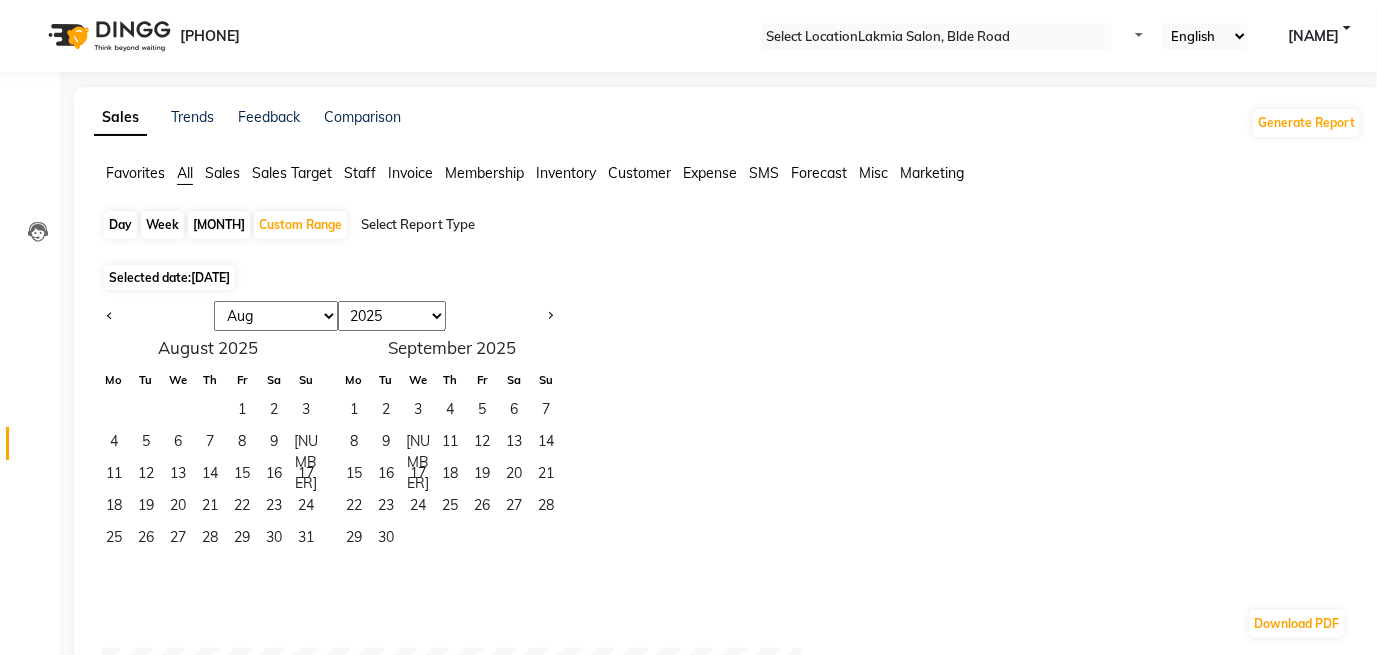 click on "Jan Feb Mar Apr May Jun Jul Aug Sep Oct Nov Dec 2015 2016 2017 2018 2019 2020 2021 2022 2023 2024 2025 2026 2027 2028 2029 2030 2031 2032 2033 2034 2035  August 2025  Mo Tu We Th Fr Sa Su  1   2   3   4   5   6   7   8   9   10   11   12   13   14   15   16   17   18   19   20   21   22   23   24   25   26   27   28   29   30   31   September 2025  Mo Tu We Th Fr Sa Su  1   2   3   4   5   6   7   8   9   10   11   12   13   14   15   16   17   18   19   20   21   22   23   24   25   26   27   28   29   30" at bounding box center [728, 444] 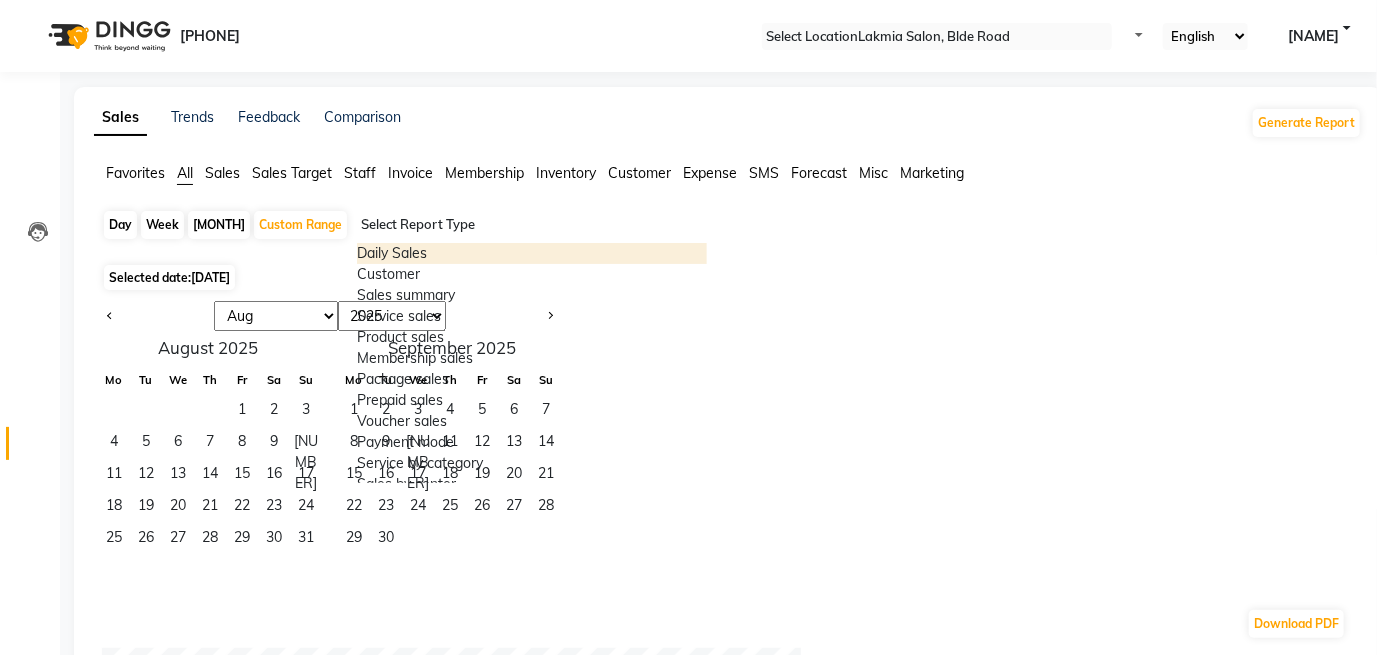 click at bounding box center (703, 233) 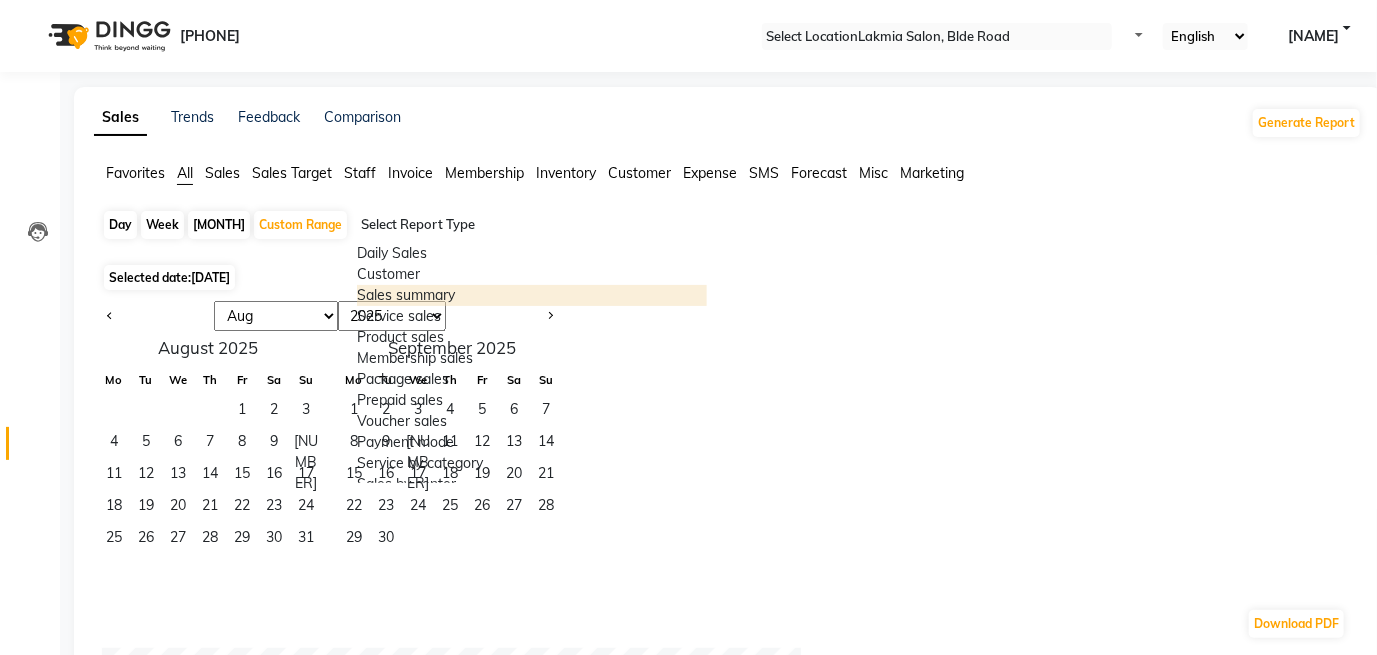 click on "Sales summary" at bounding box center [532, 295] 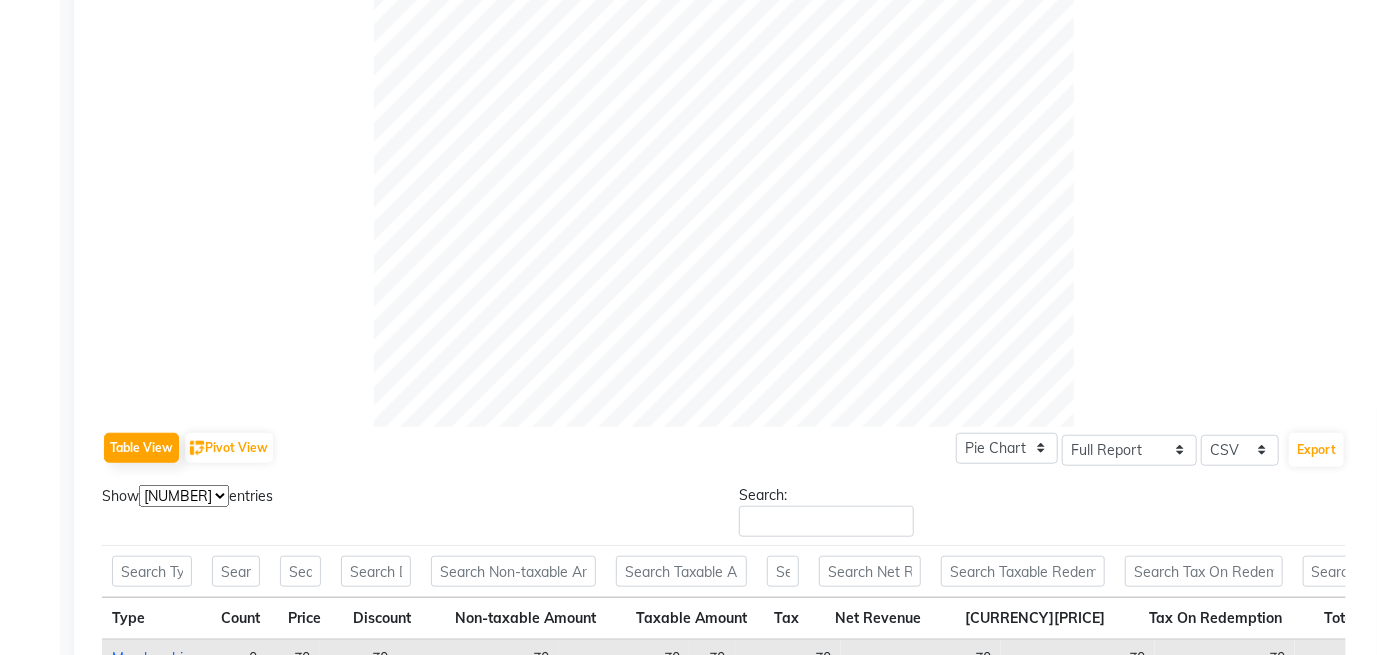 scroll, scrollTop: 556, scrollLeft: 0, axis: vertical 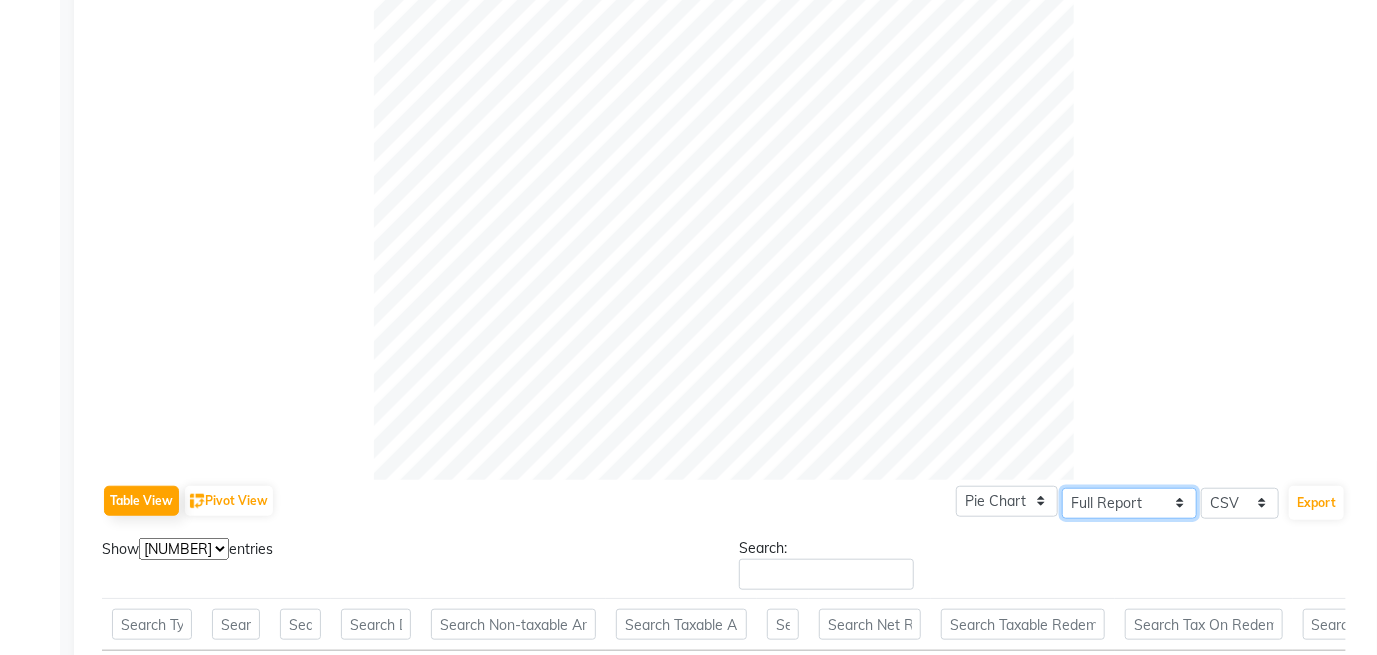 click on "Select Full Report Filtered Report" at bounding box center [1129, 503] 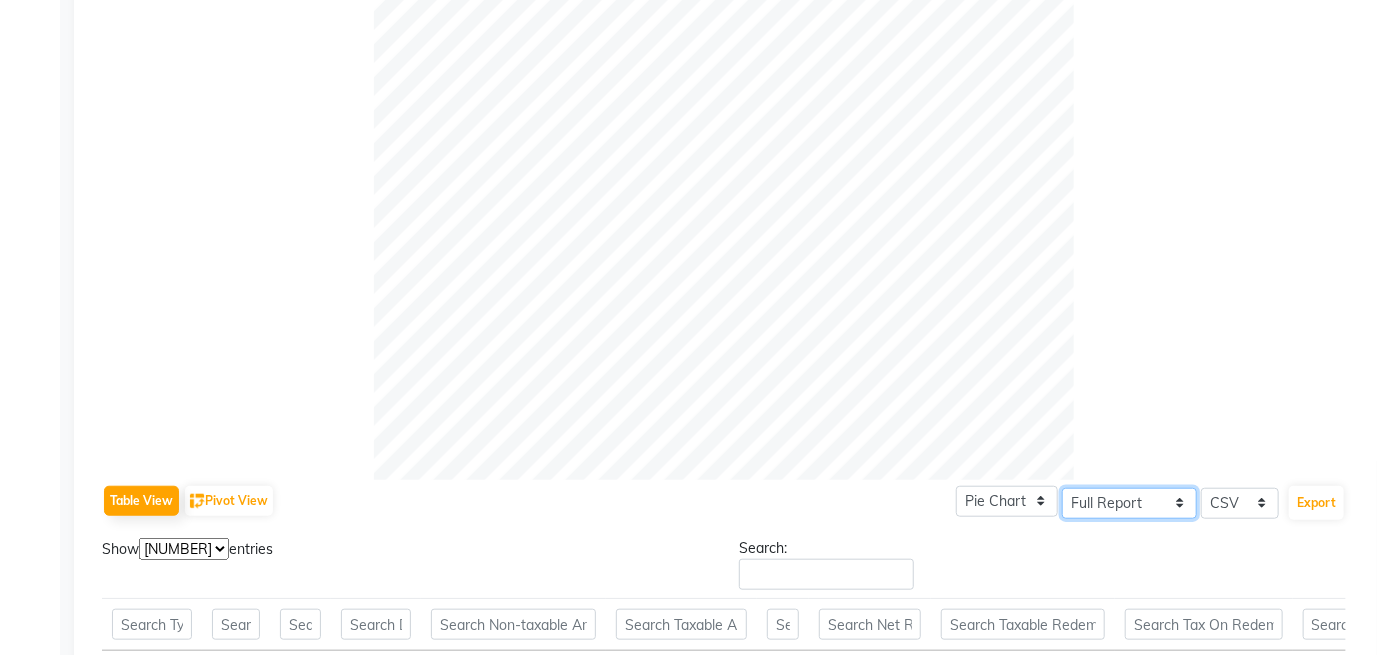 click on "Select Full Report Filtered Report" at bounding box center (1129, 503) 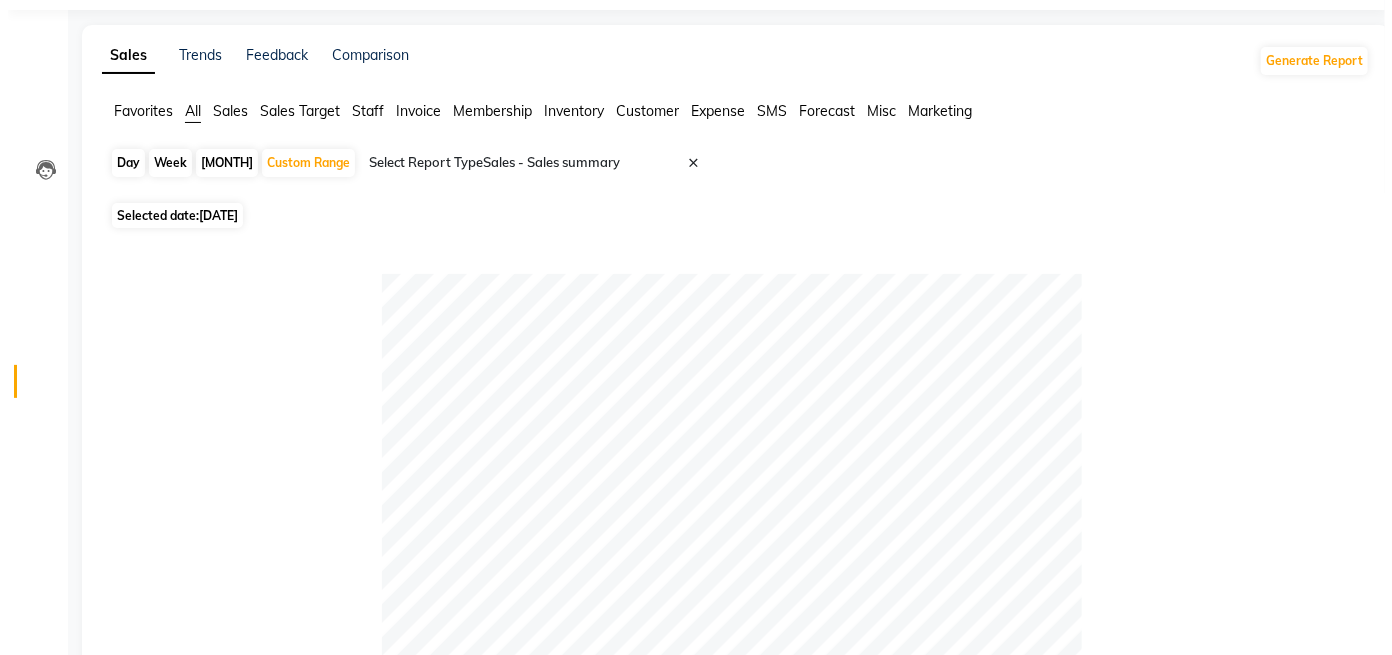 scroll, scrollTop: 0, scrollLeft: 0, axis: both 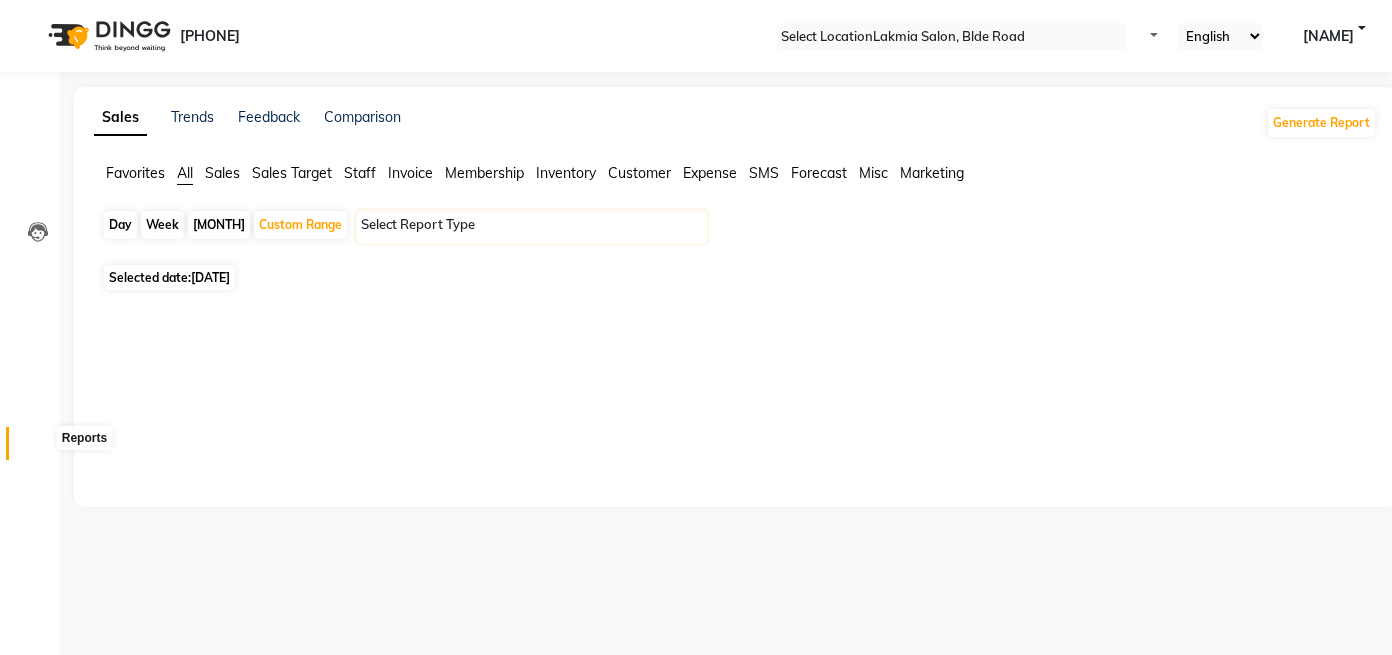 click at bounding box center (38, 448) 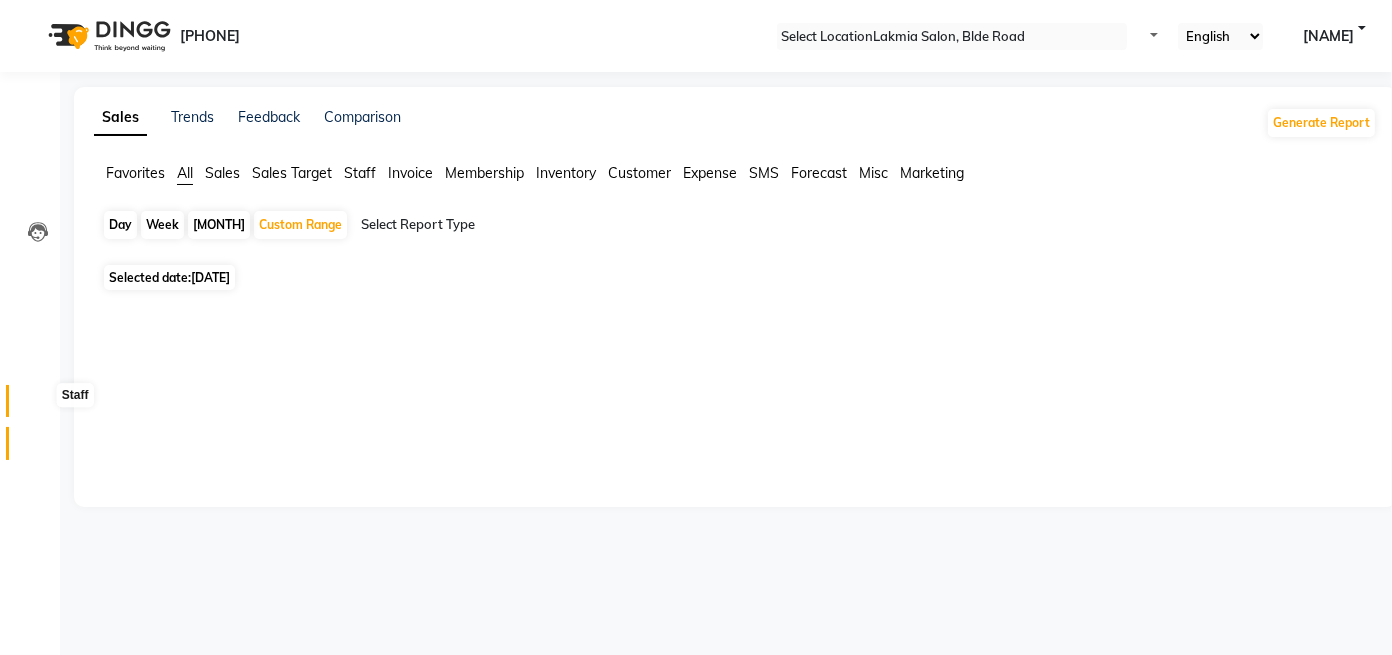 click at bounding box center [38, 406] 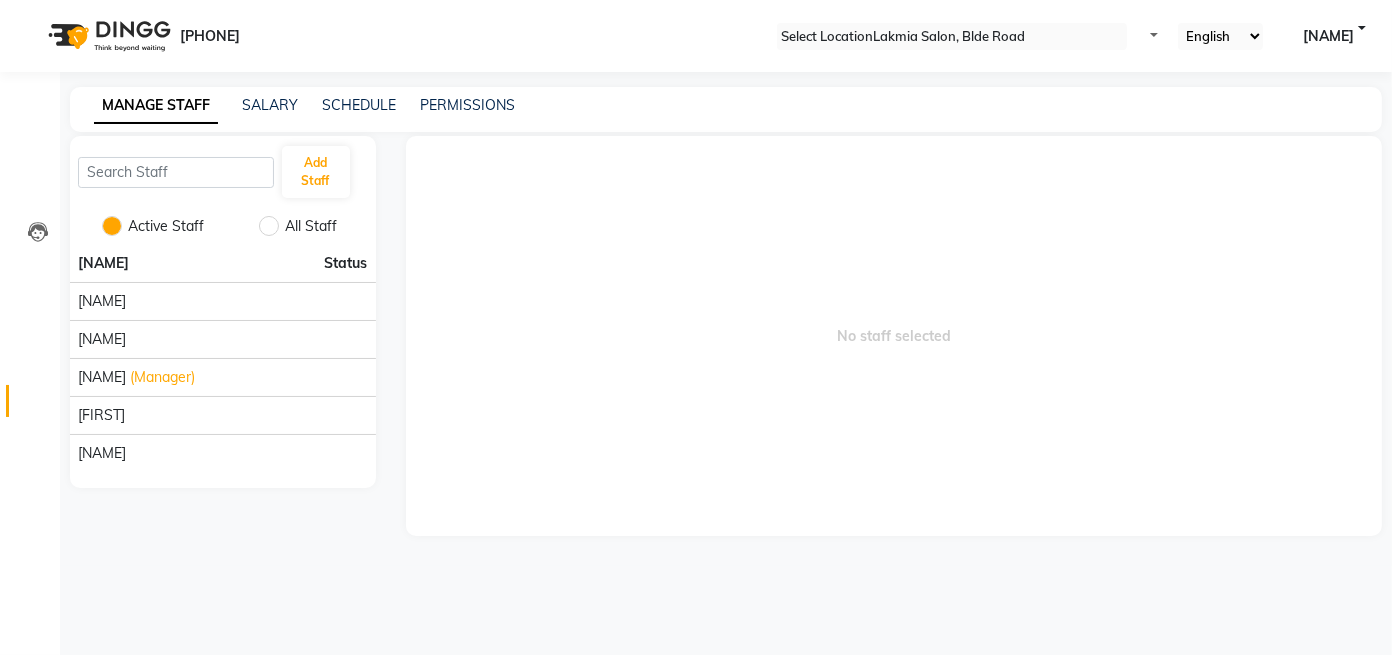 click on "No staff selected" at bounding box center [894, 336] 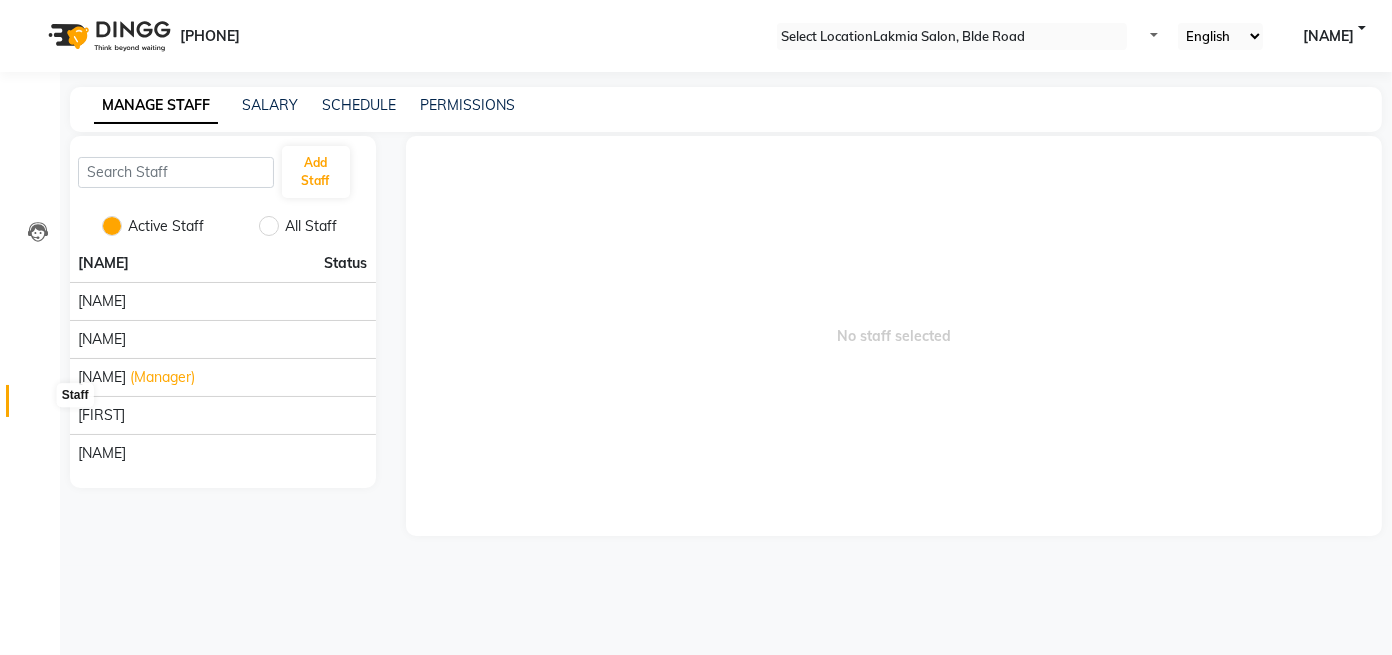 click at bounding box center [37, 406] 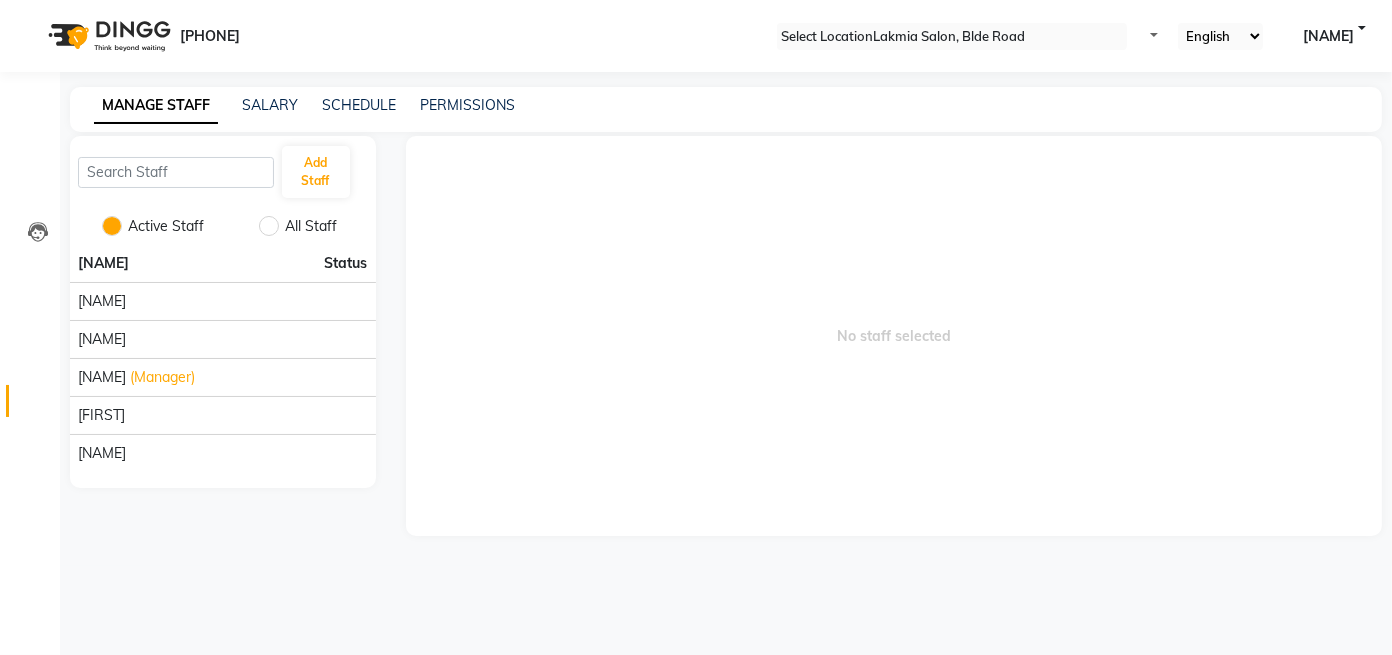 click at bounding box center (38, 406) 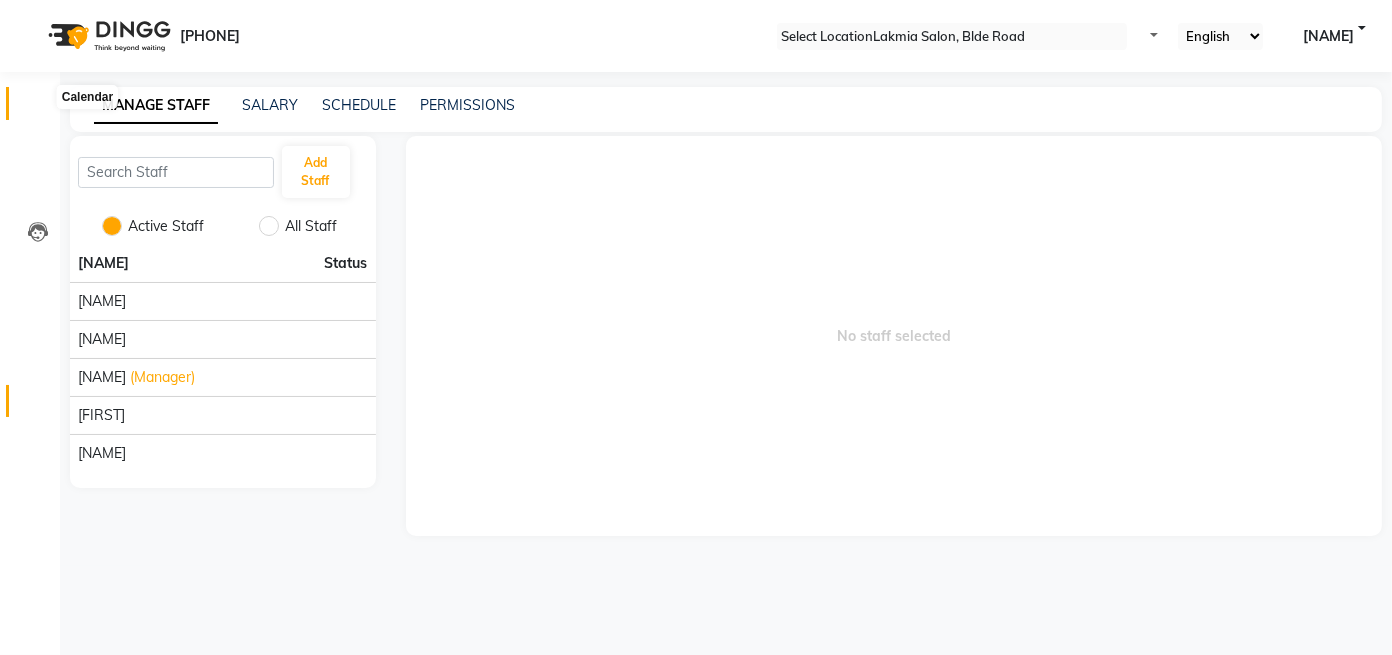 click at bounding box center (37, 108) 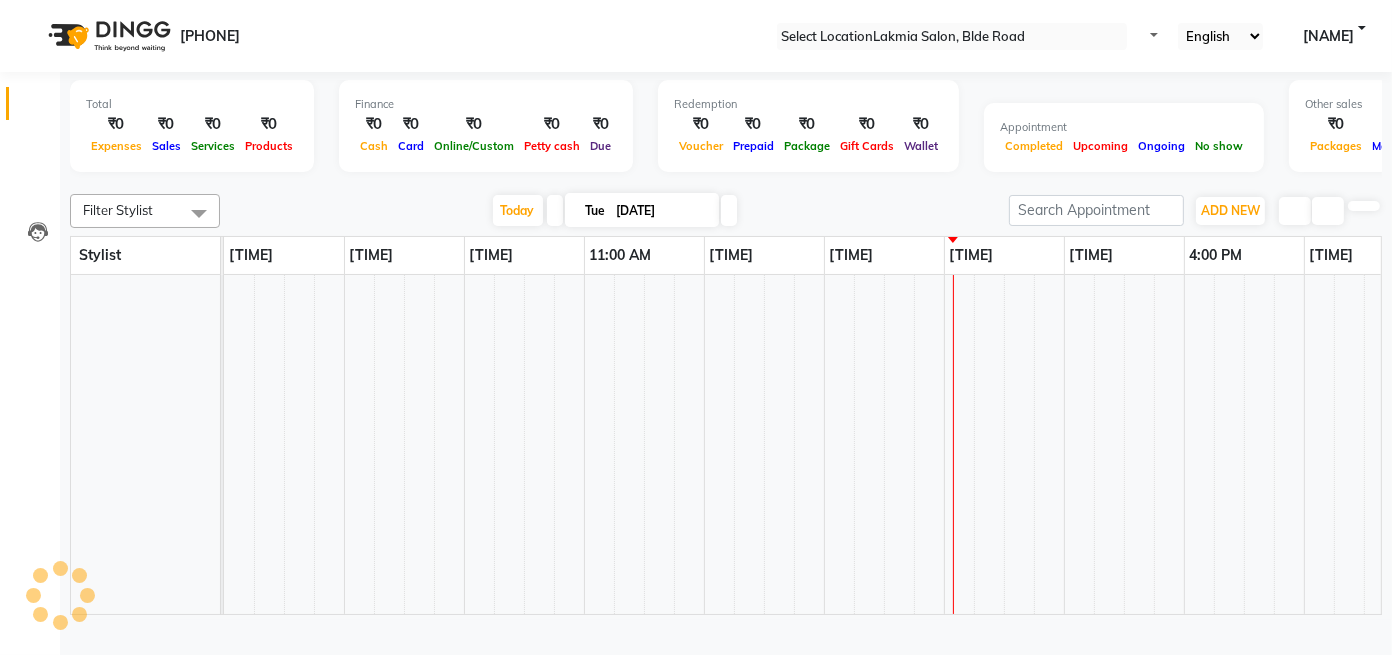 scroll, scrollTop: 0, scrollLeft: 402, axis: horizontal 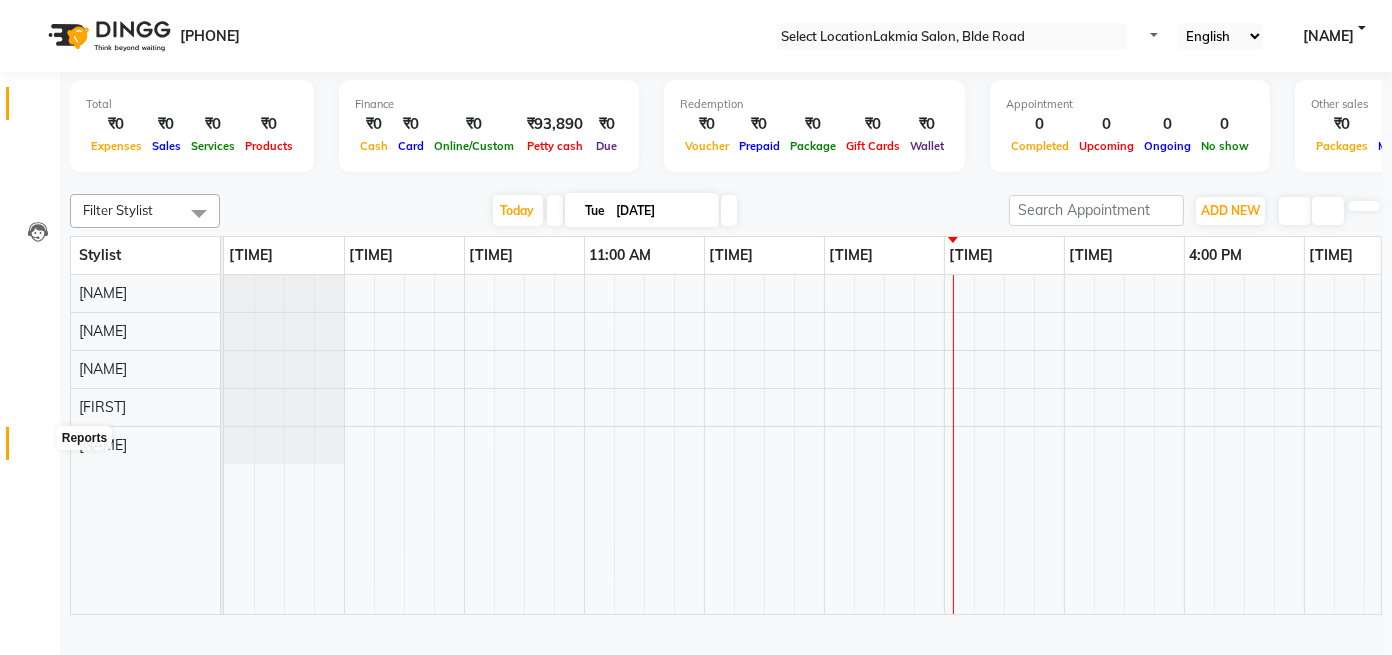 click at bounding box center (38, 448) 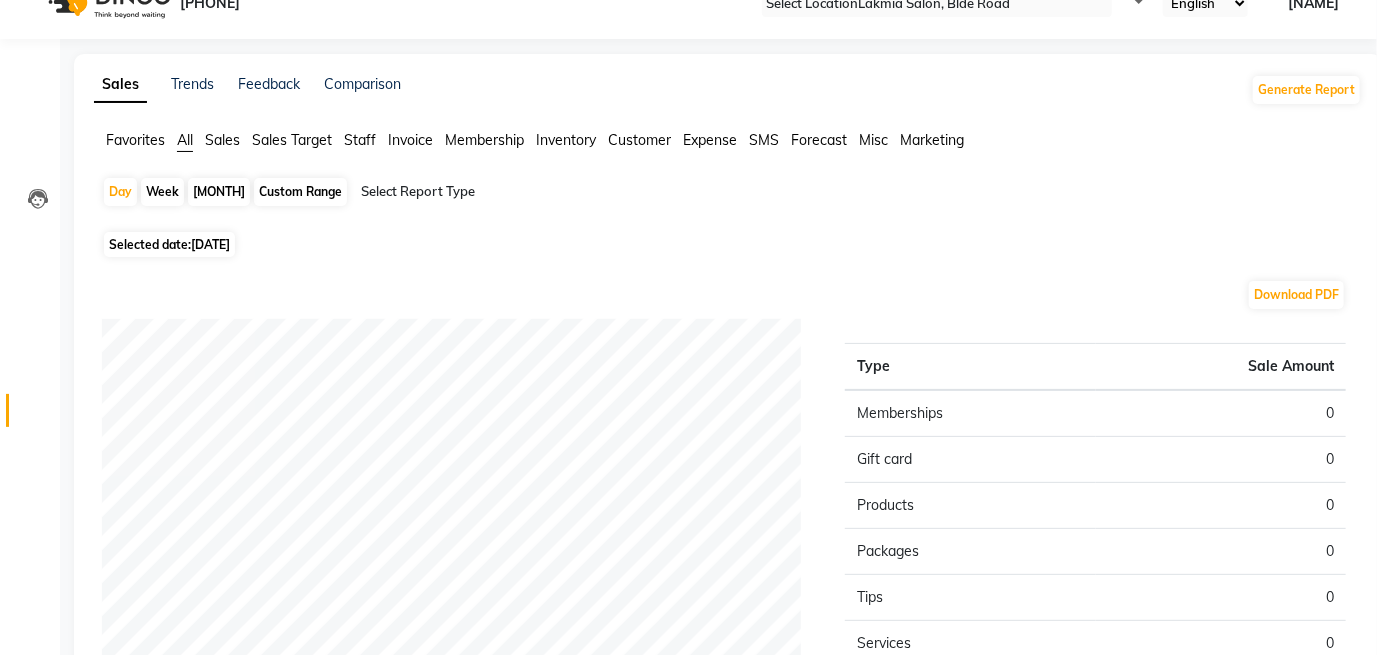 scroll, scrollTop: 0, scrollLeft: 0, axis: both 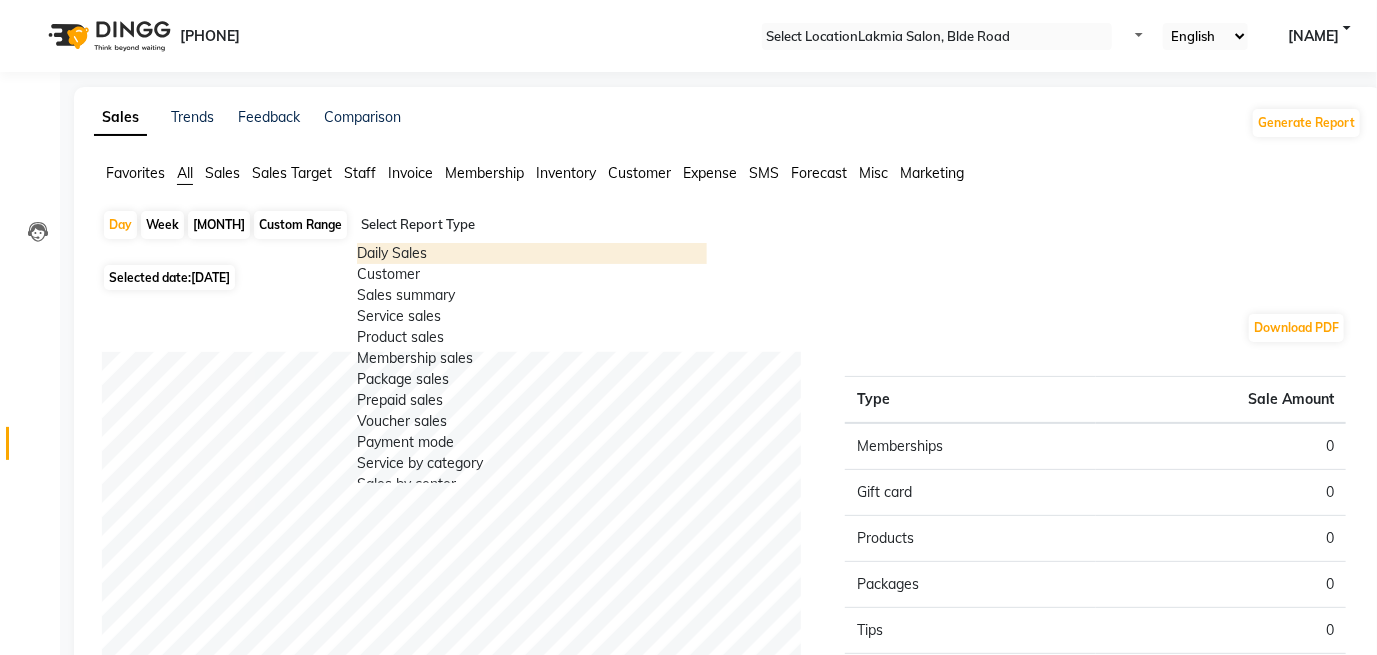 click at bounding box center (703, 233) 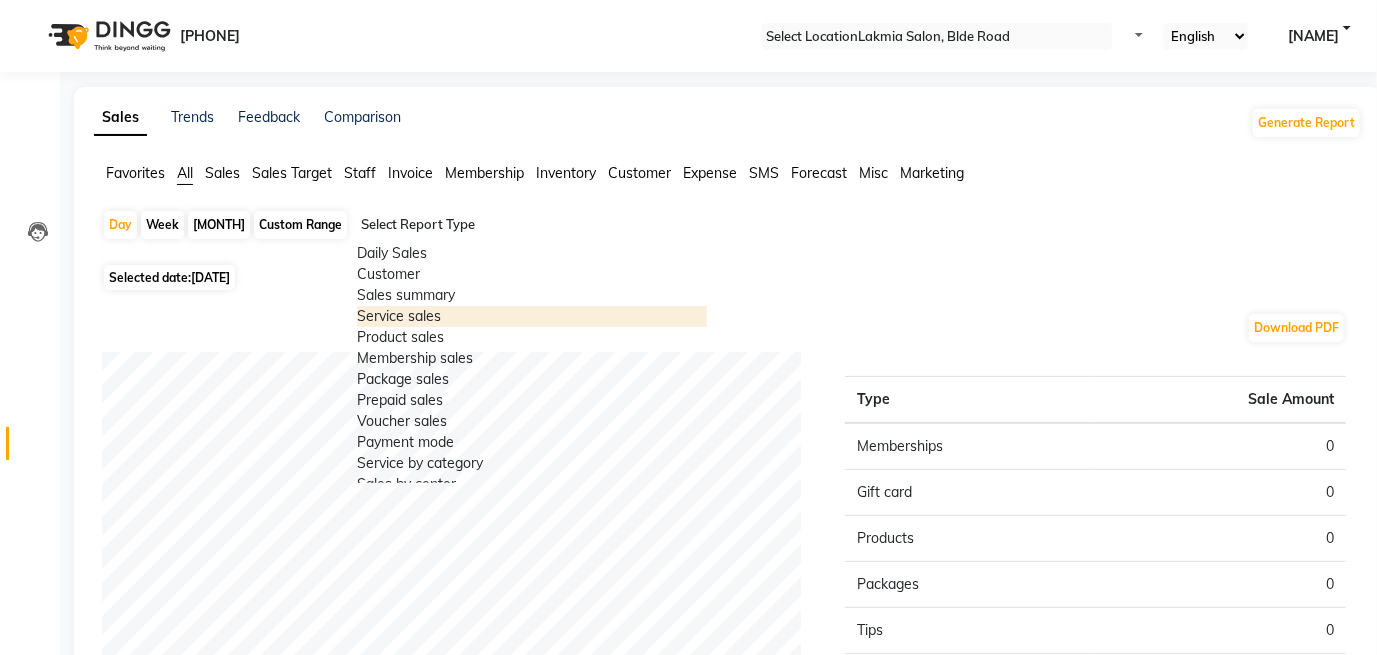 click on "Service sales" at bounding box center (532, 316) 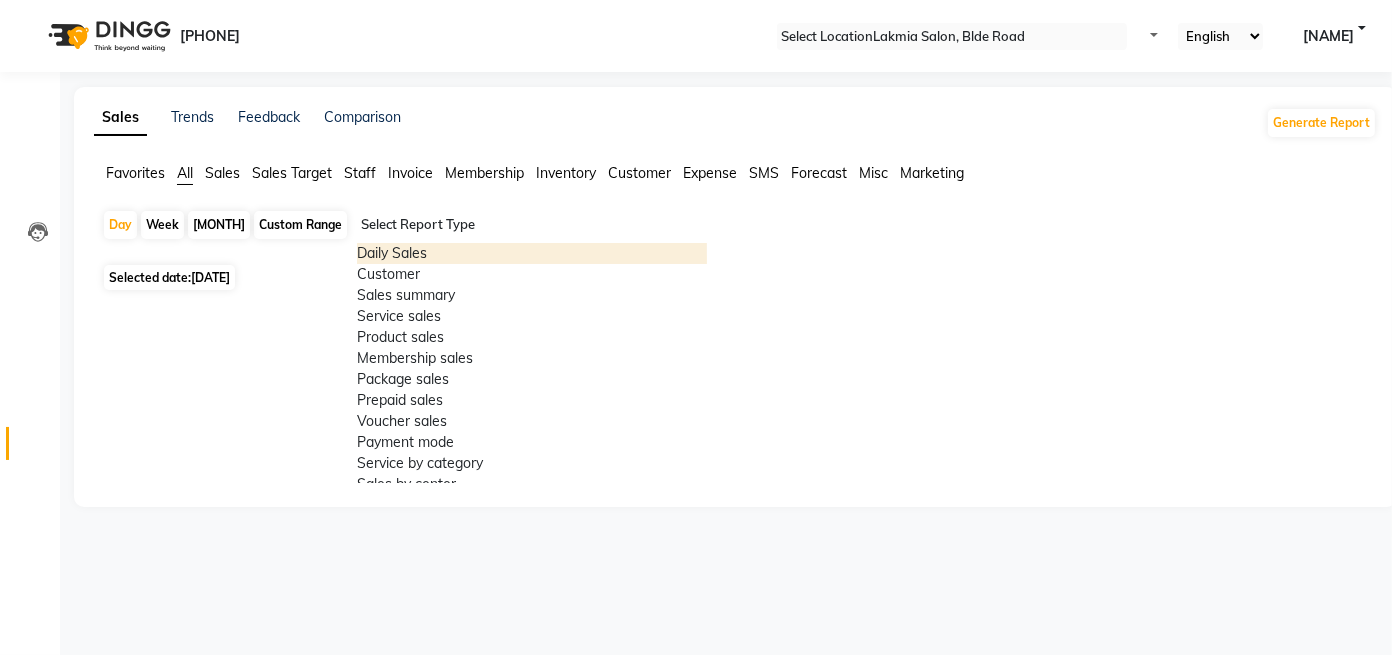 click at bounding box center [703, 233] 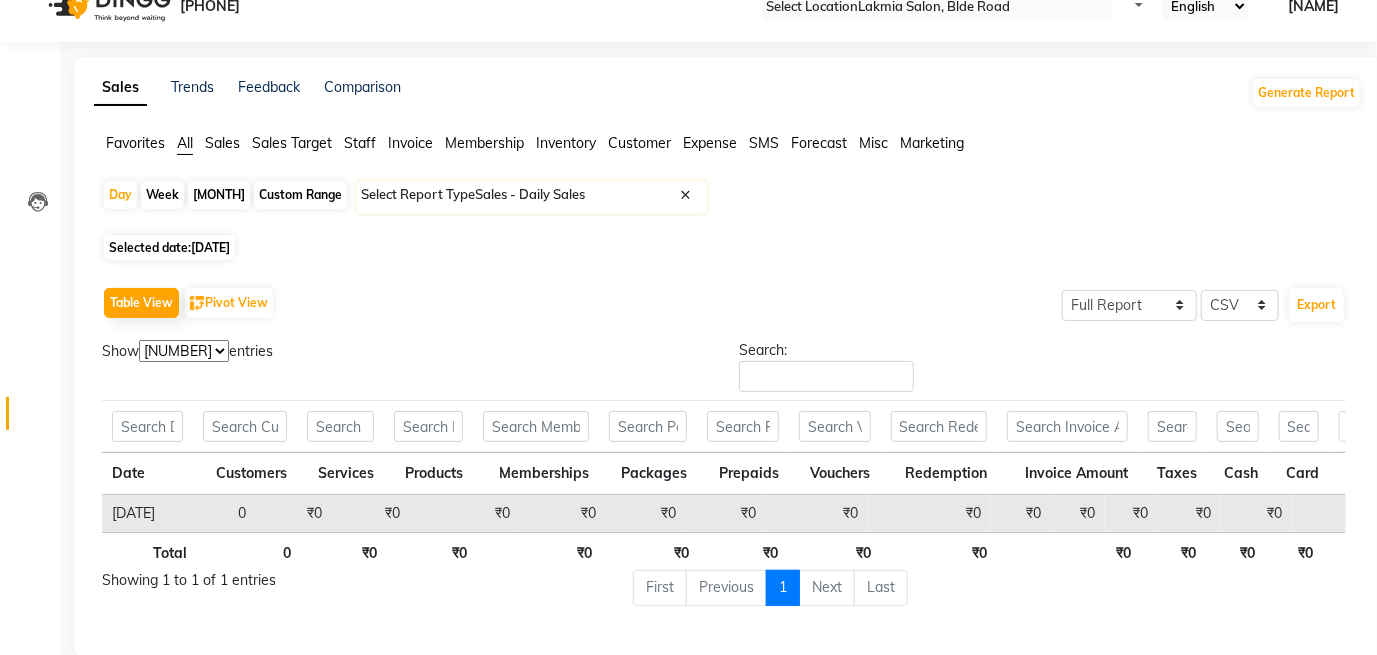 scroll, scrollTop: 0, scrollLeft: 0, axis: both 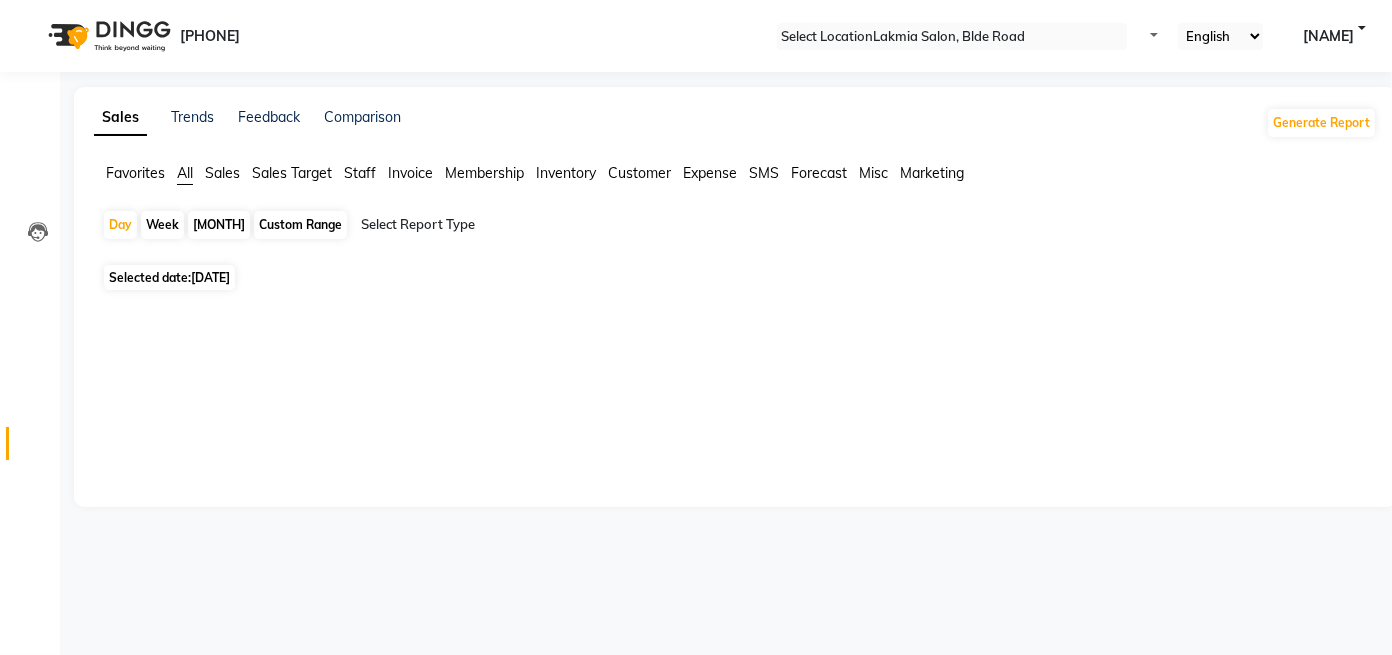 click on "[DATE]" at bounding box center [210, 277] 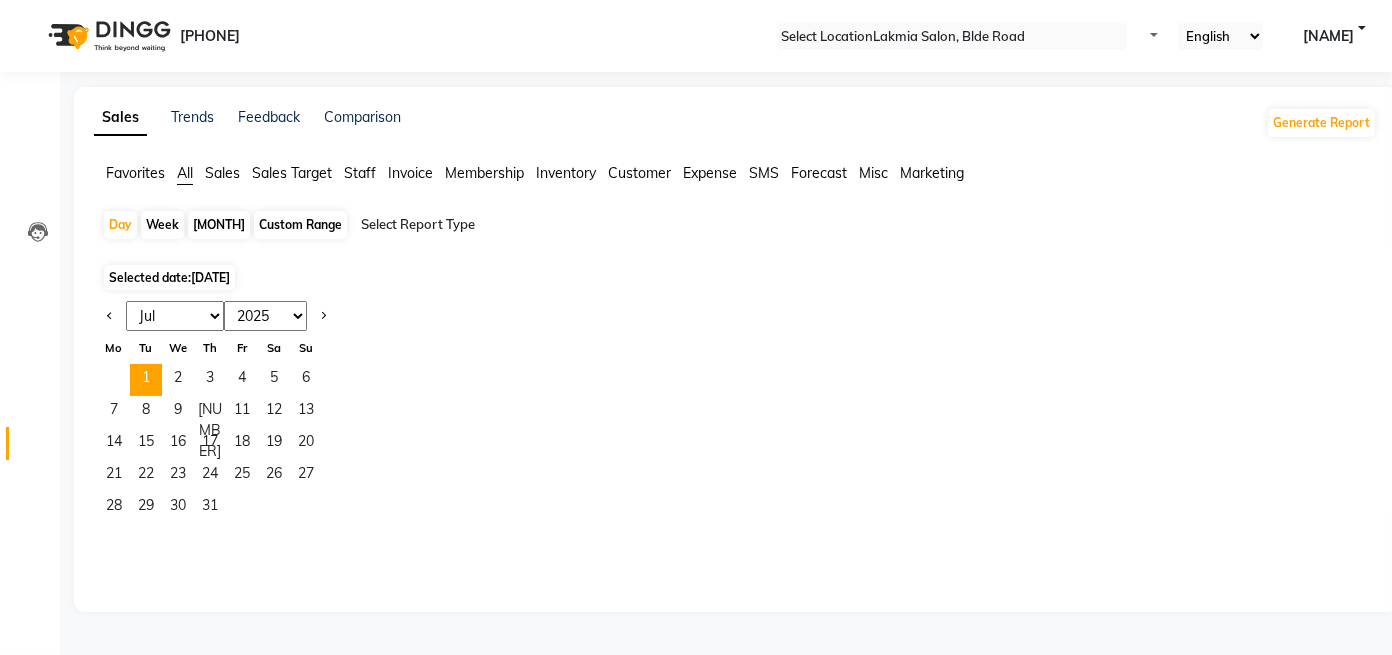 click on "Jan Feb Mar Apr May Jun Jul Aug Sep Oct Nov Dec" at bounding box center (175, 316) 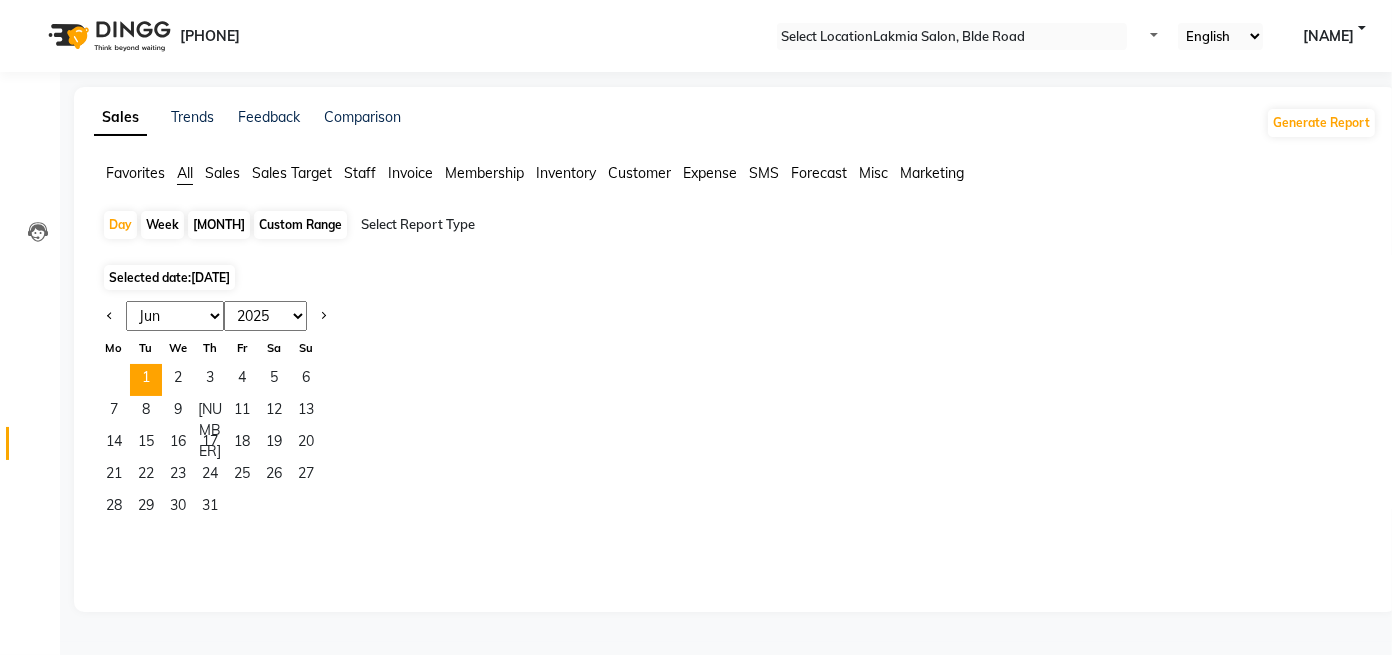 click on "Jan Feb Mar Apr May Jun Jul Aug Sep Oct Nov Dec" at bounding box center (175, 316) 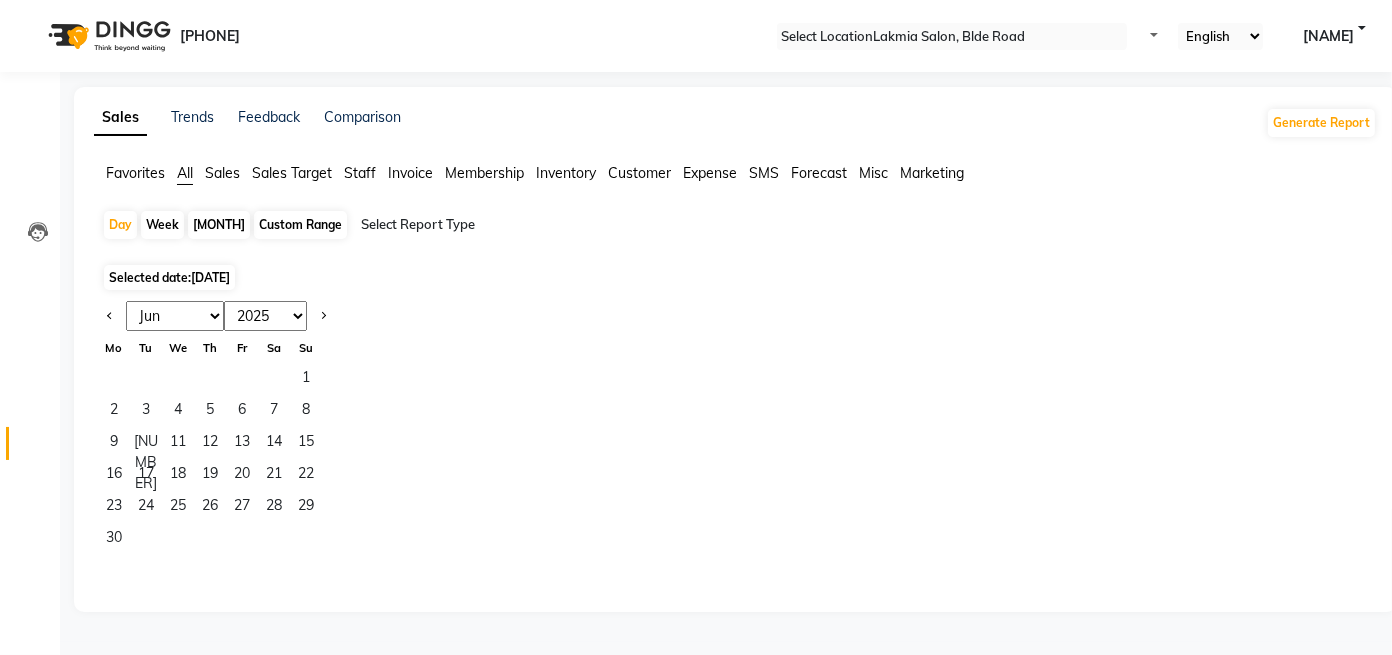 click on "Jan Feb Mar Apr May Jun Jul Aug Sep Oct Nov Dec 2015 2016 2017 2018 2019 2020 2021 2022 2023 2024 2025 2026 2027 2028 2029 2030 2031 2032 2033 2034 2035 Mo Tu We Th Fr Sa Su  1   2   3   4   5   6   7   8   9   10   11   12   13   14   15   16   17   18   19   20   21   22   23   24   25   26   27   28   29   30" at bounding box center (735, 428) 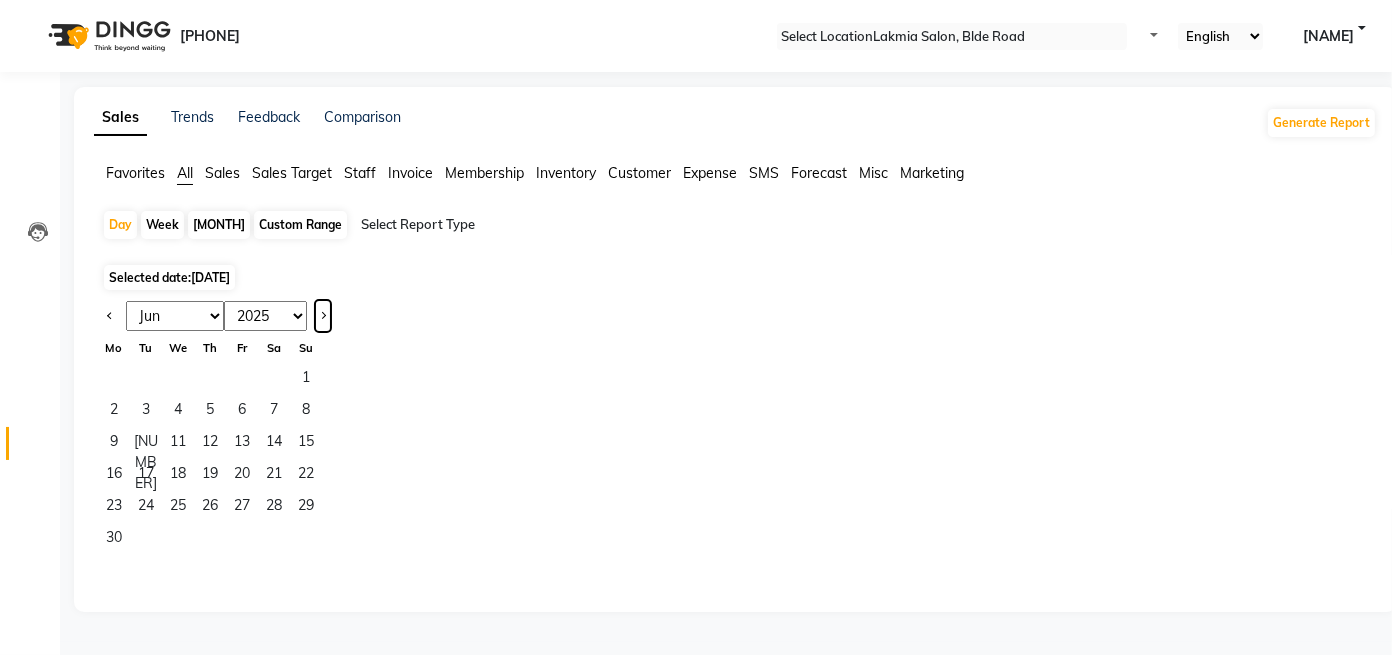 click at bounding box center [323, 316] 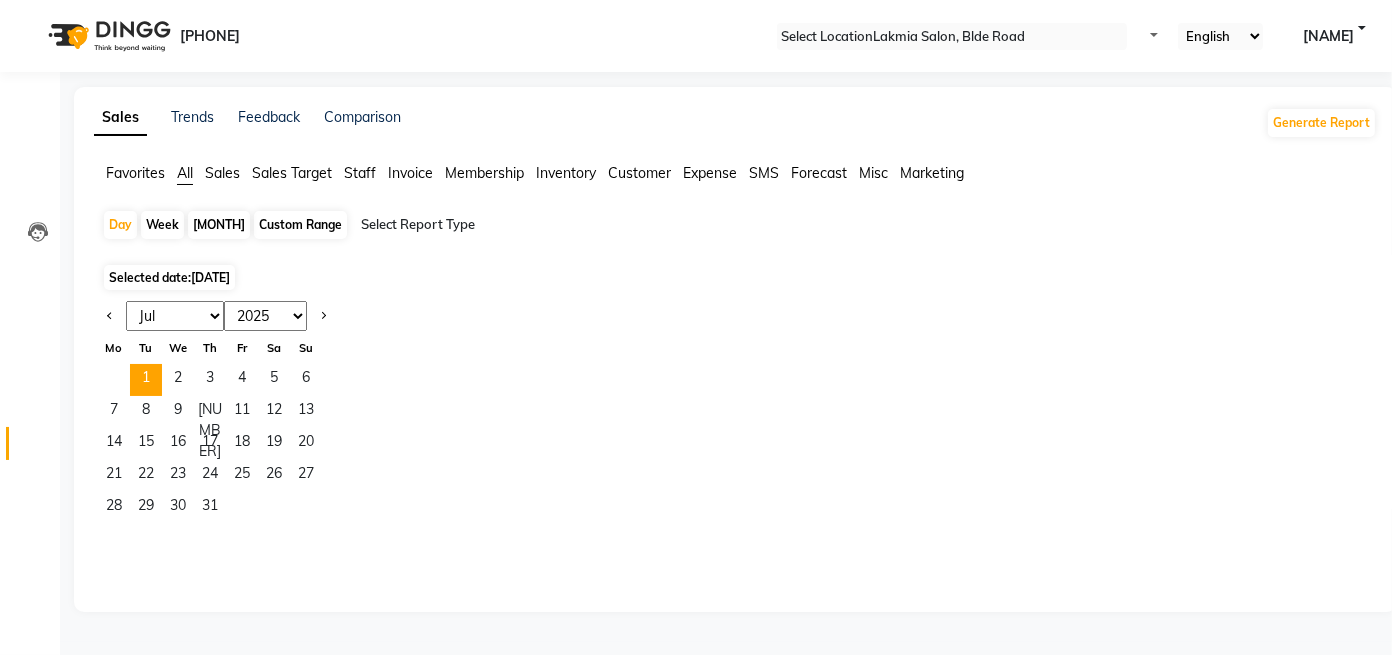 click on "Jan Feb Mar Apr May Jun Jul Aug Sep Oct Nov Dec" at bounding box center (175, 316) 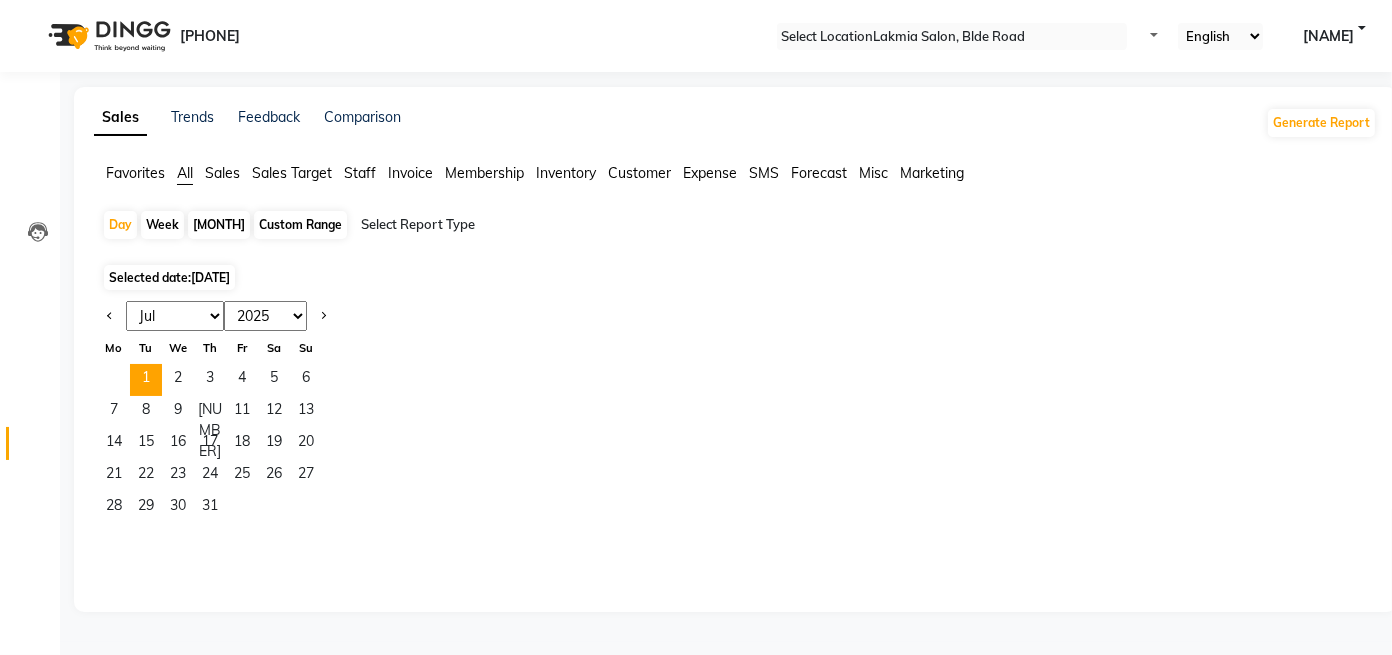 select on "6" 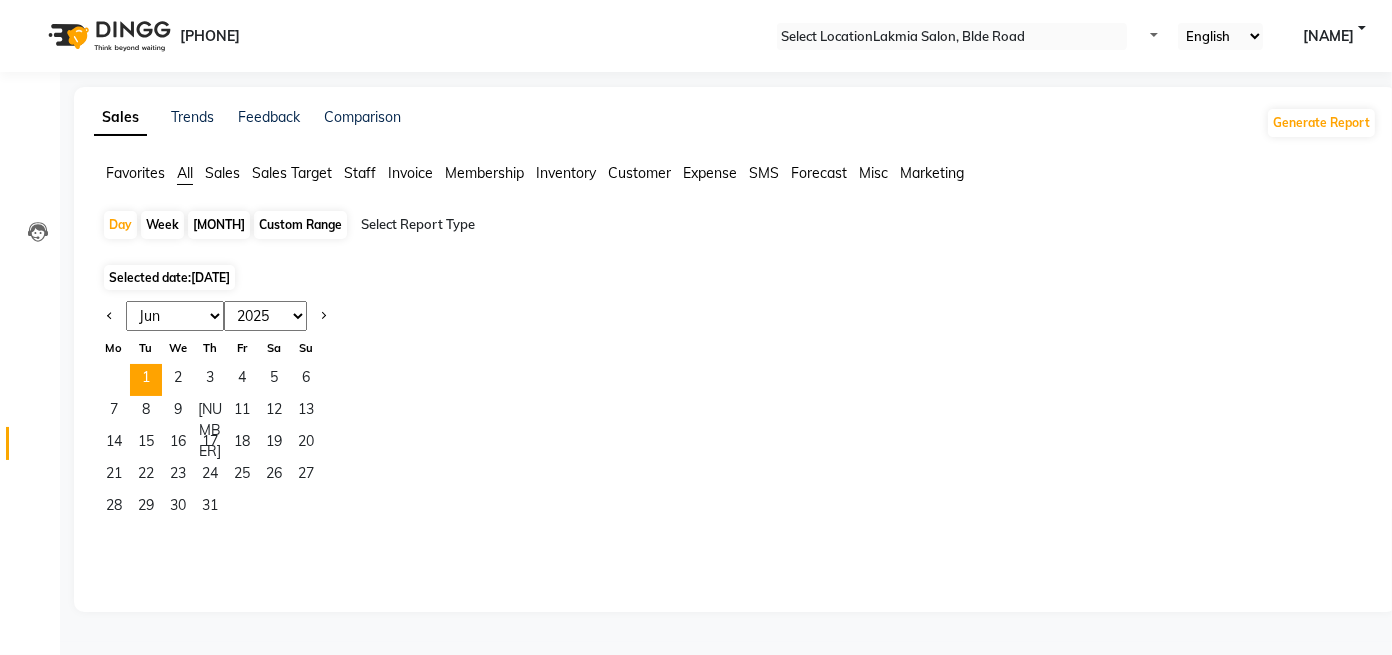 click on "Jan Feb Mar Apr May Jun Jul Aug Sep Oct Nov Dec" at bounding box center [175, 316] 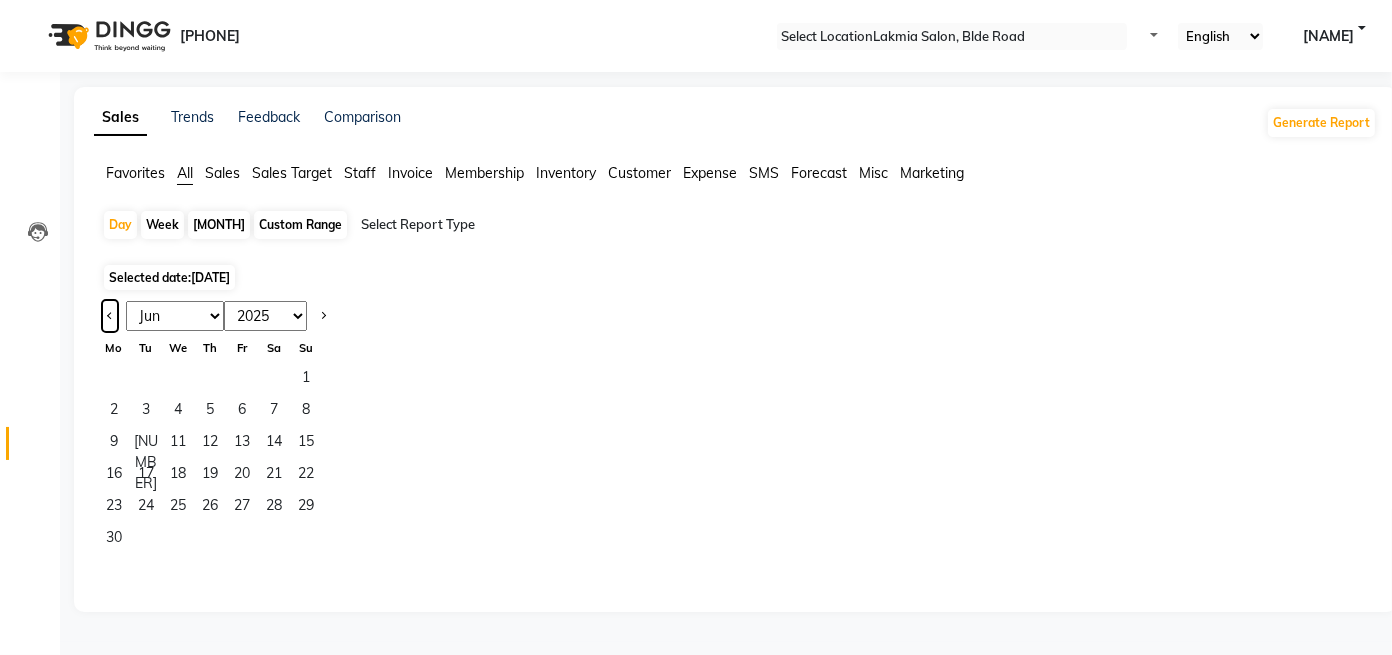 click at bounding box center (110, 316) 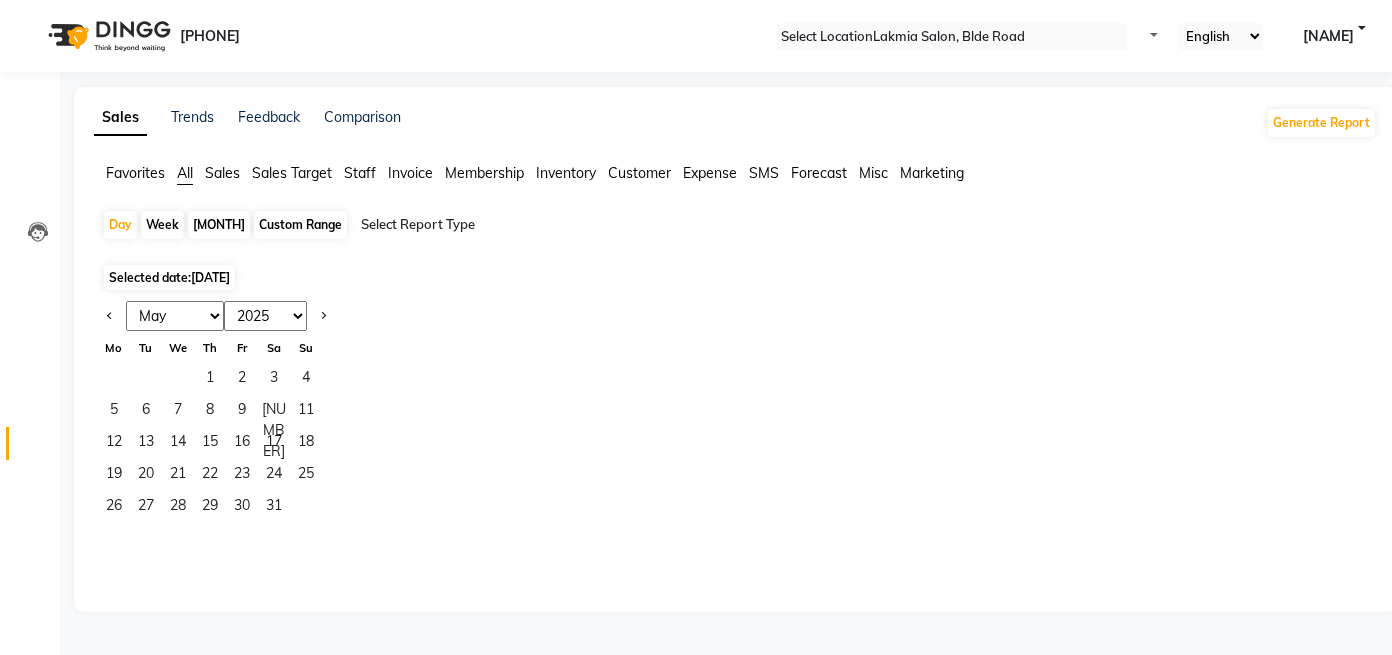click on "Jan Feb Mar Apr May Jun Jul Aug Sep Oct Nov Dec" at bounding box center (175, 316) 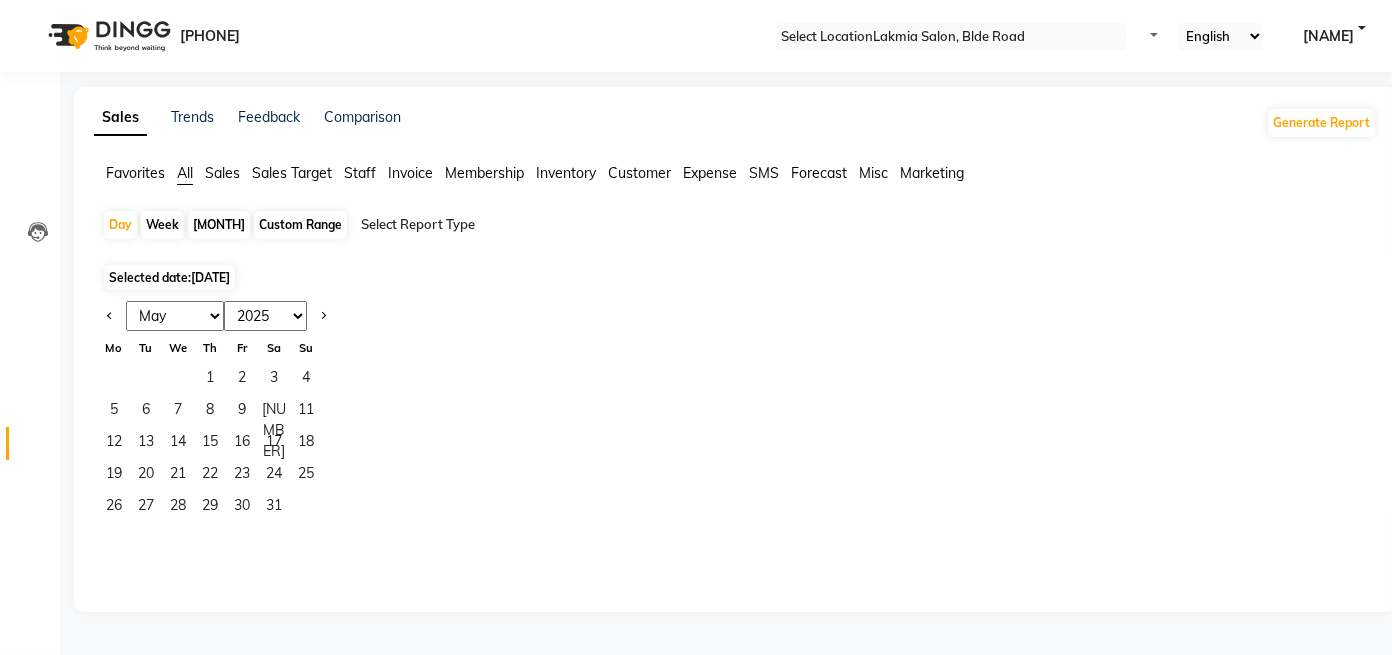 click on "[YEAR] [YEAR] [YEAR] [YEAR] [YEAR] [YEAR] [YEAR] [YEAR] [YEAR] [YEAR] [YEAR] [YEAR] [YEAR] [YEAR] [YEAR] [YEAR] [YEAR] [YEAR] [YEAR] [YEAR] [YEAR]" at bounding box center (265, 316) 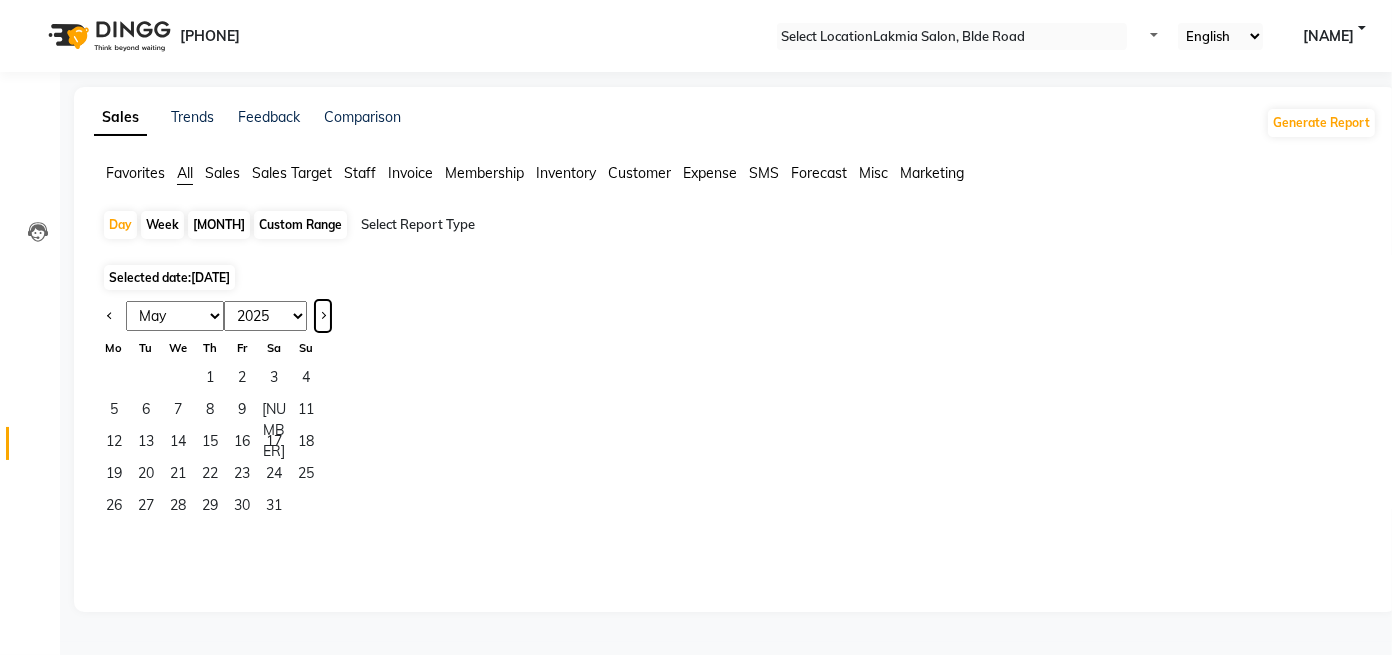 click at bounding box center (322, 314) 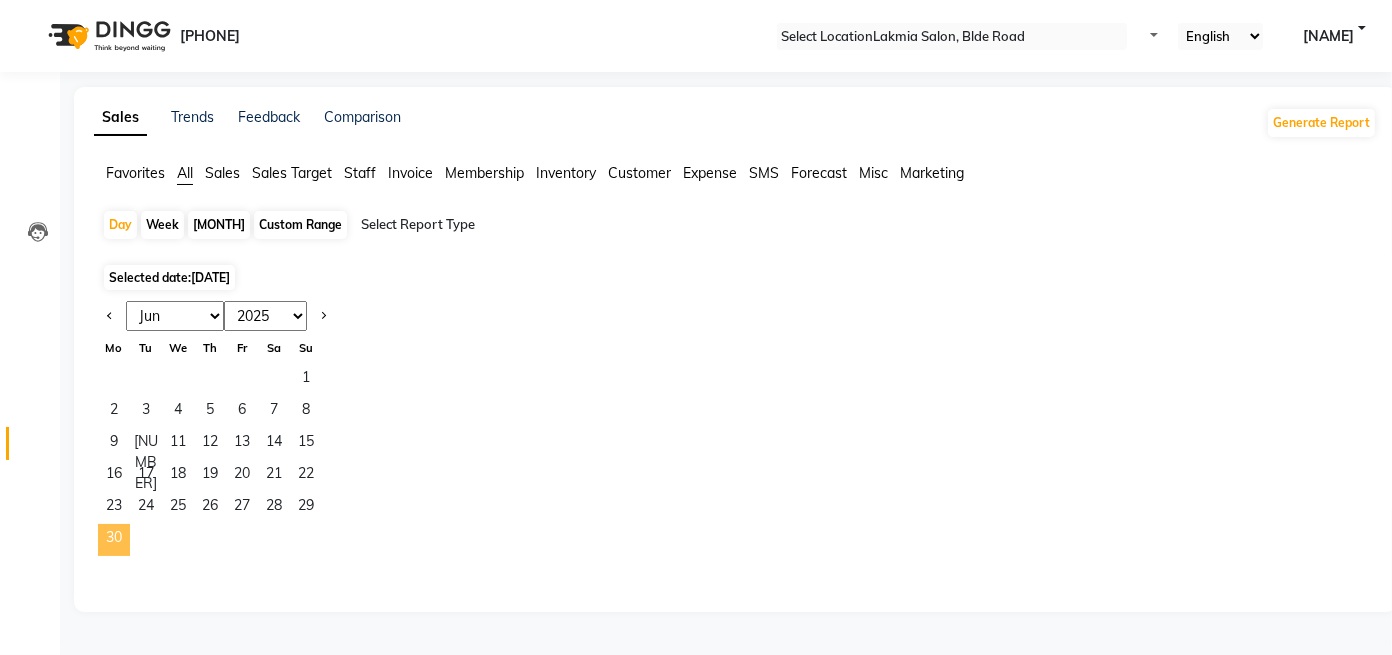 click on "30" at bounding box center (114, 540) 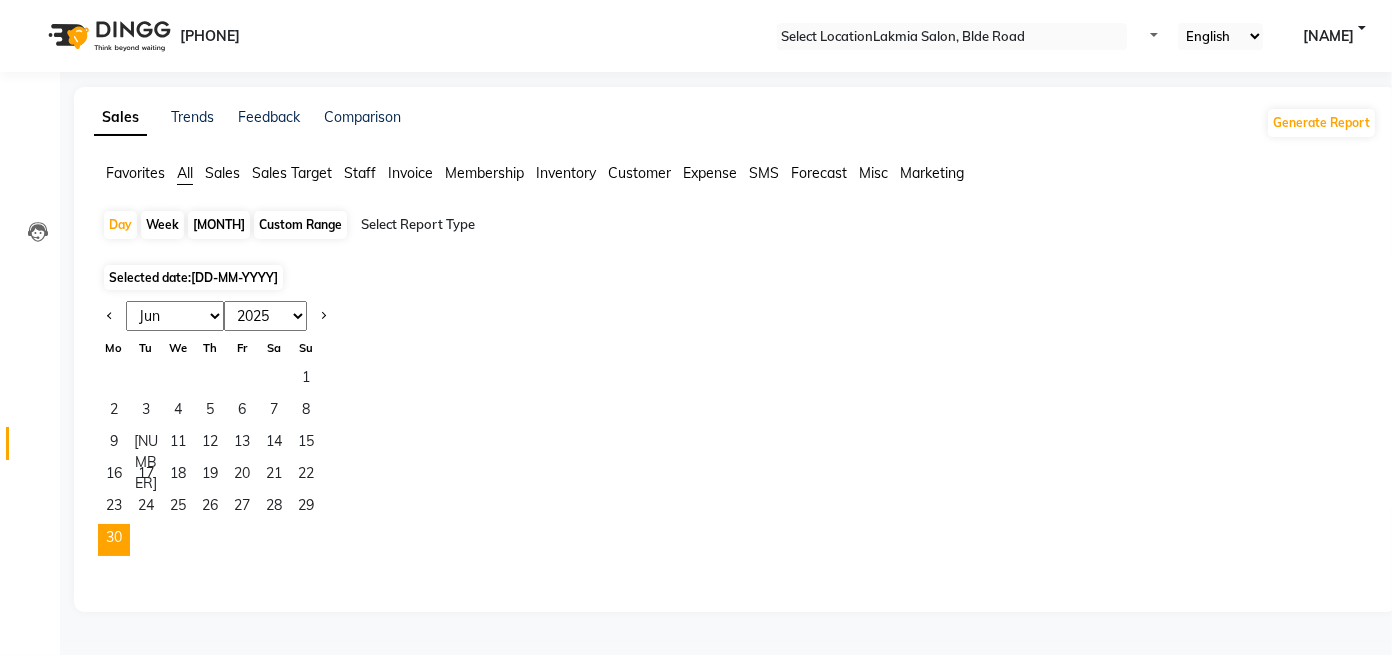 click on "Jan Feb Mar Apr May Jun Jul Aug Sep Oct Nov Dec 2015 2016 2017 2018 2019 2020 2021 2022 2023 2024 2025 2026 2027 2028 2029 2030 2031 2032 2033 2034 2035 Mo Tu We Th Fr Sa Su  1   2   3   4   5   6   7   8   9   10   11   12   13   14   15   16   17   18   19   20   21   22   23   24   25   26   27   28   29   30" at bounding box center (735, 428) 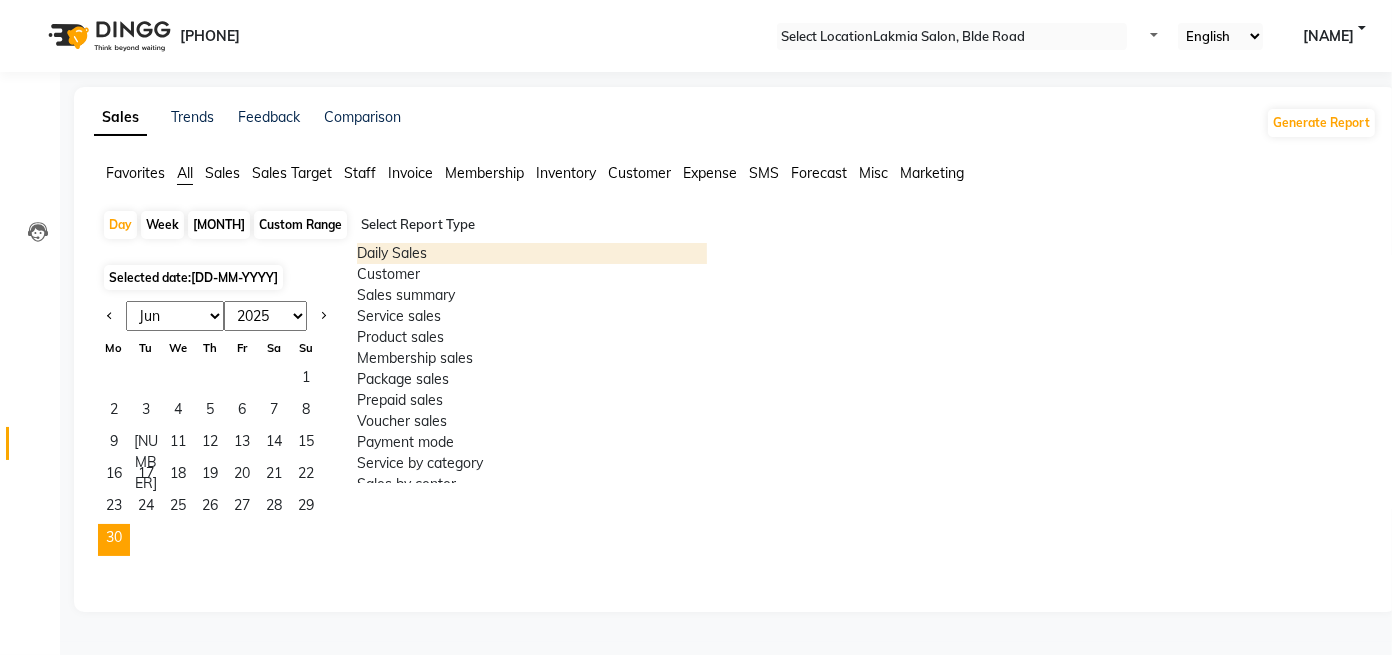 click at bounding box center (703, 233) 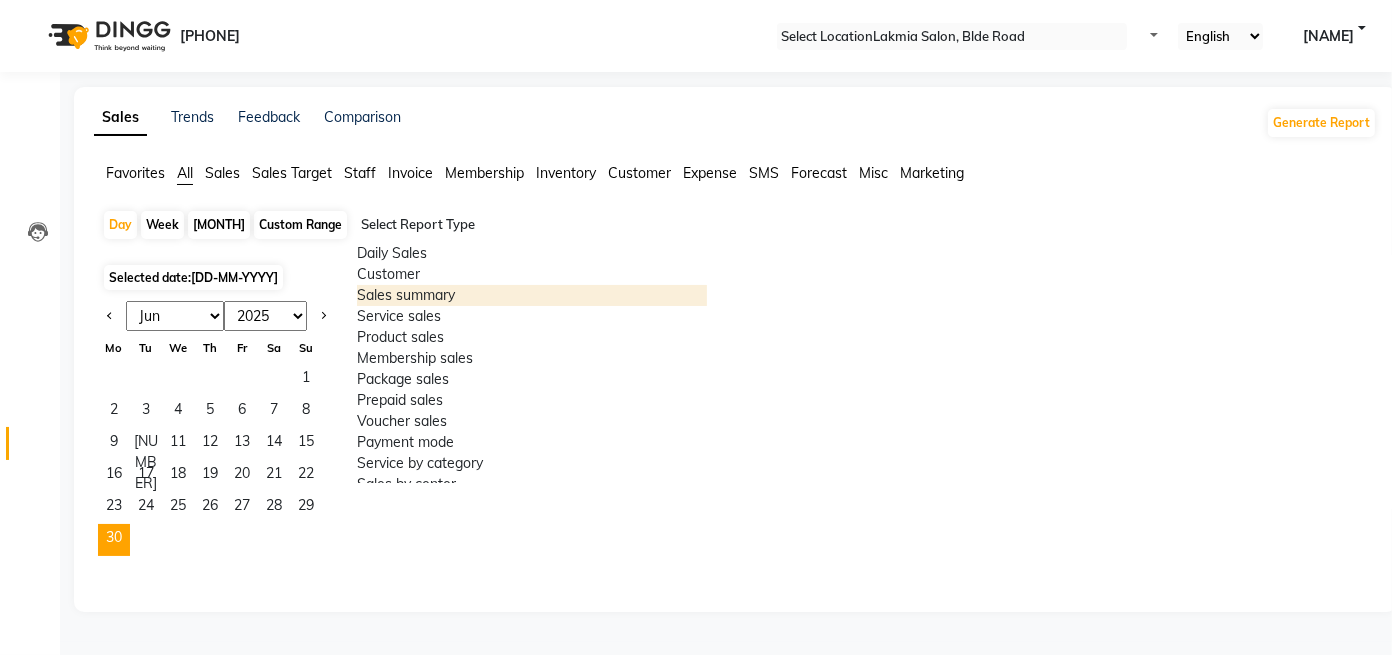 click on "Sales summary" at bounding box center [532, 295] 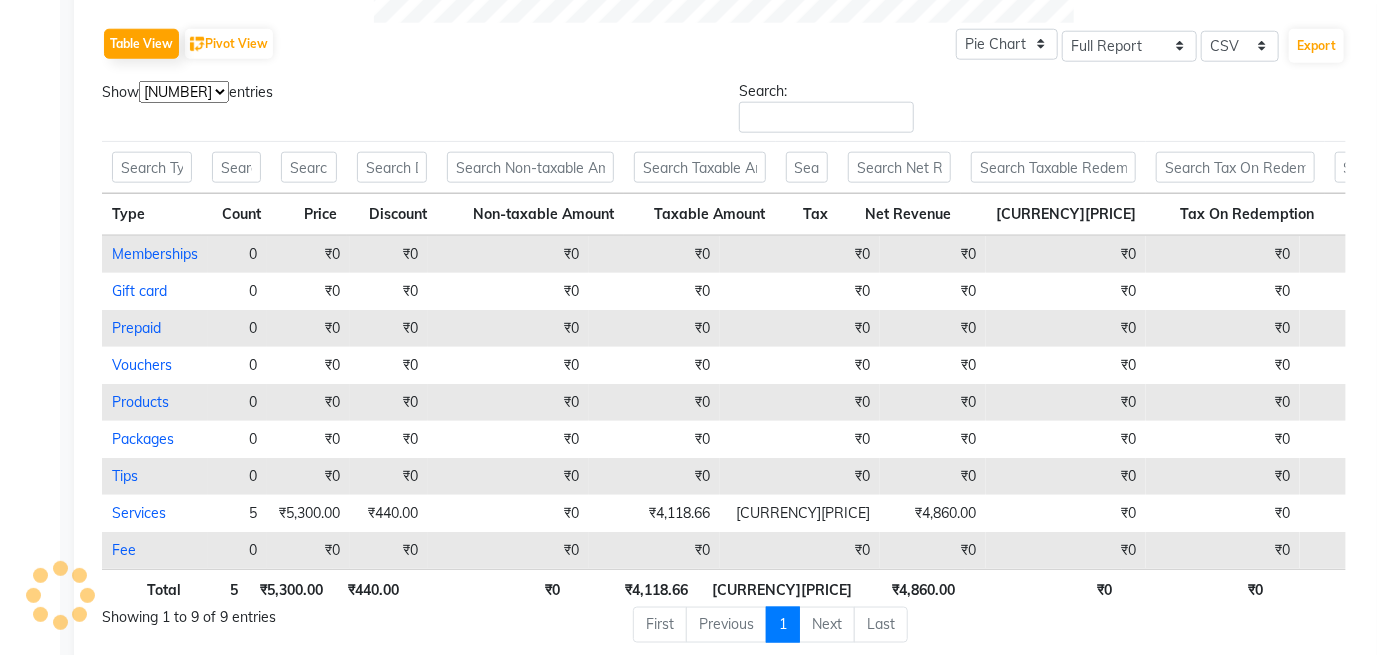 scroll, scrollTop: 1089, scrollLeft: 0, axis: vertical 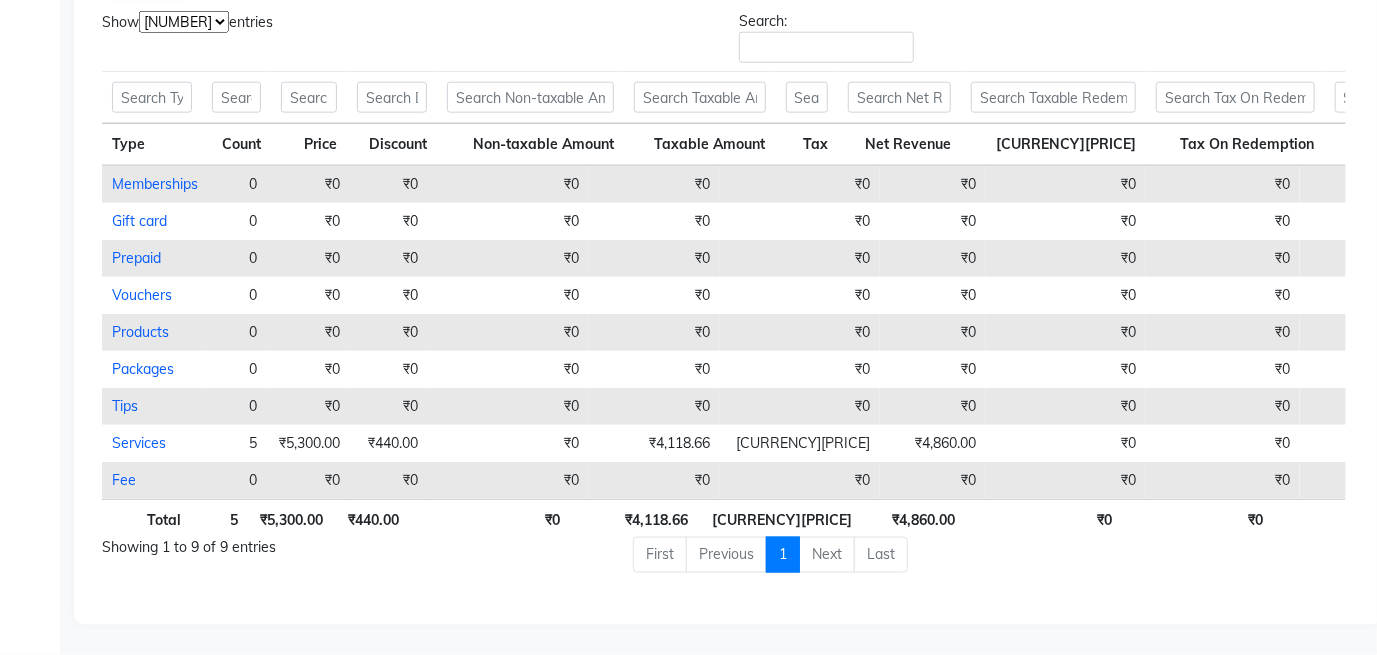 click on "Last" at bounding box center (881, 555) 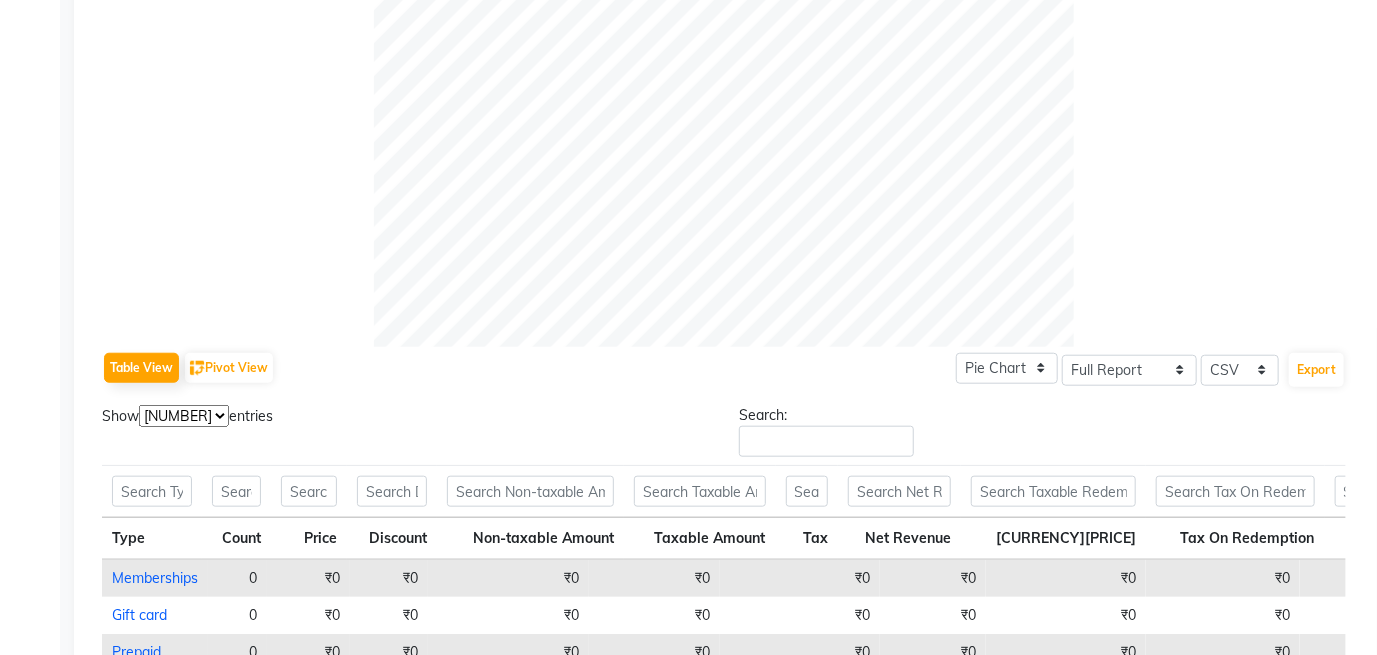 scroll, scrollTop: 582, scrollLeft: 0, axis: vertical 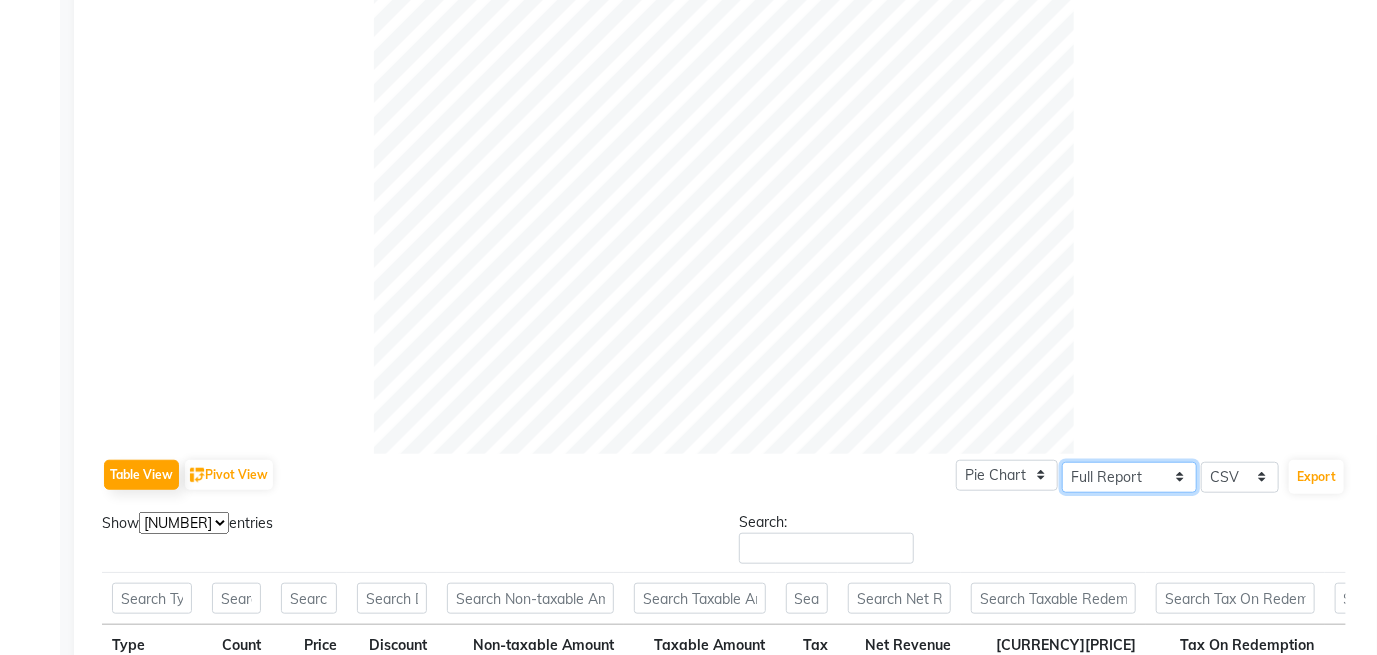 click on "Select Full Report Filtered Report" at bounding box center [1129, 477] 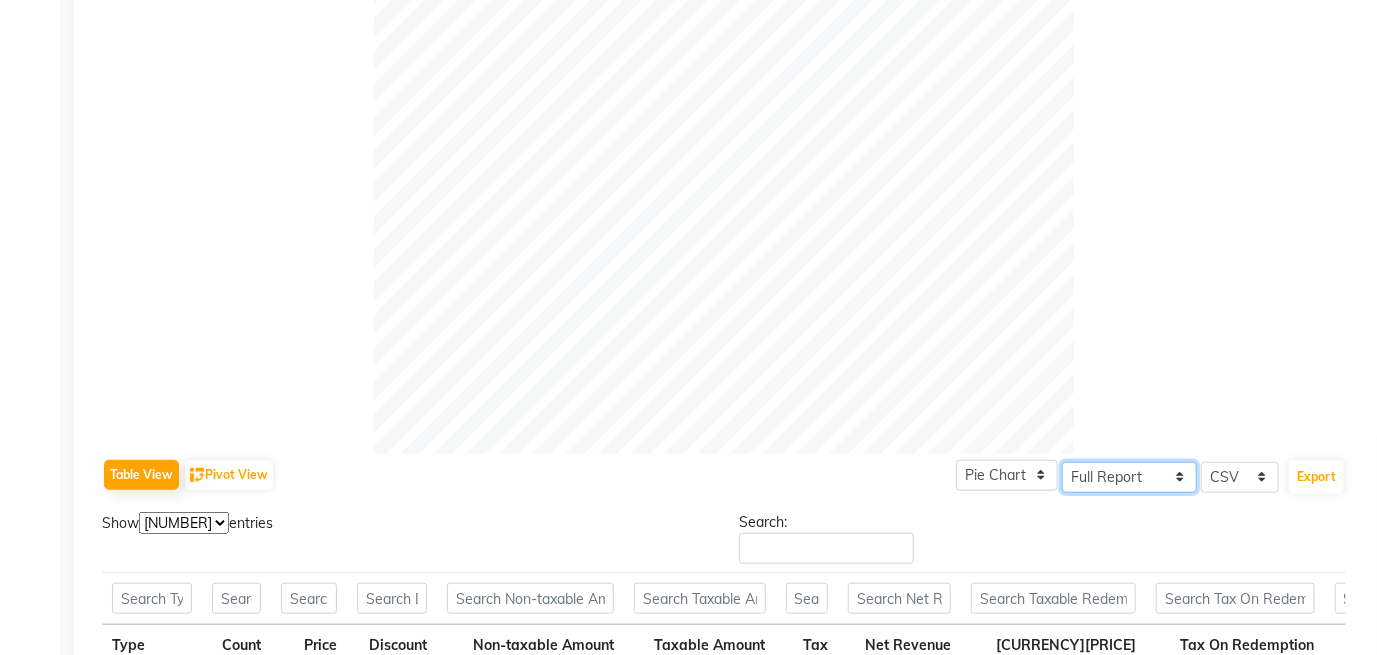 click on "Select Full Report Filtered Report" at bounding box center [1129, 477] 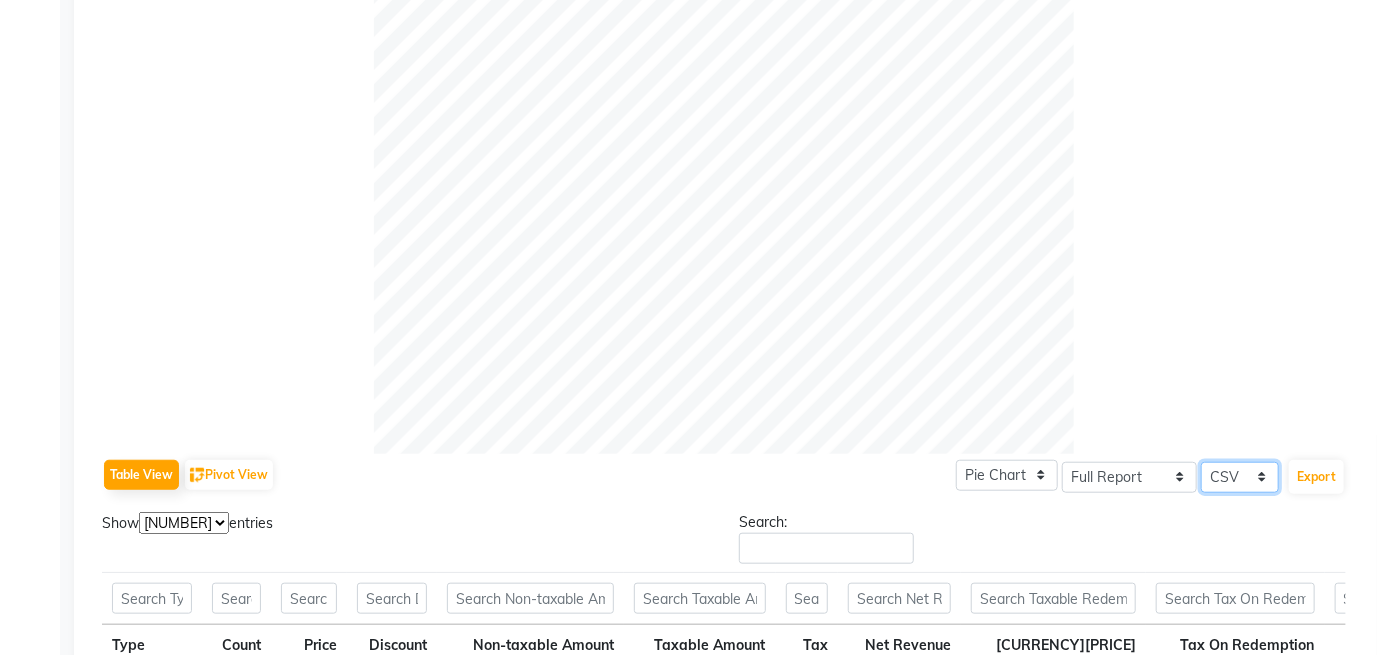 click on "Select CSV PDF" at bounding box center [1240, 477] 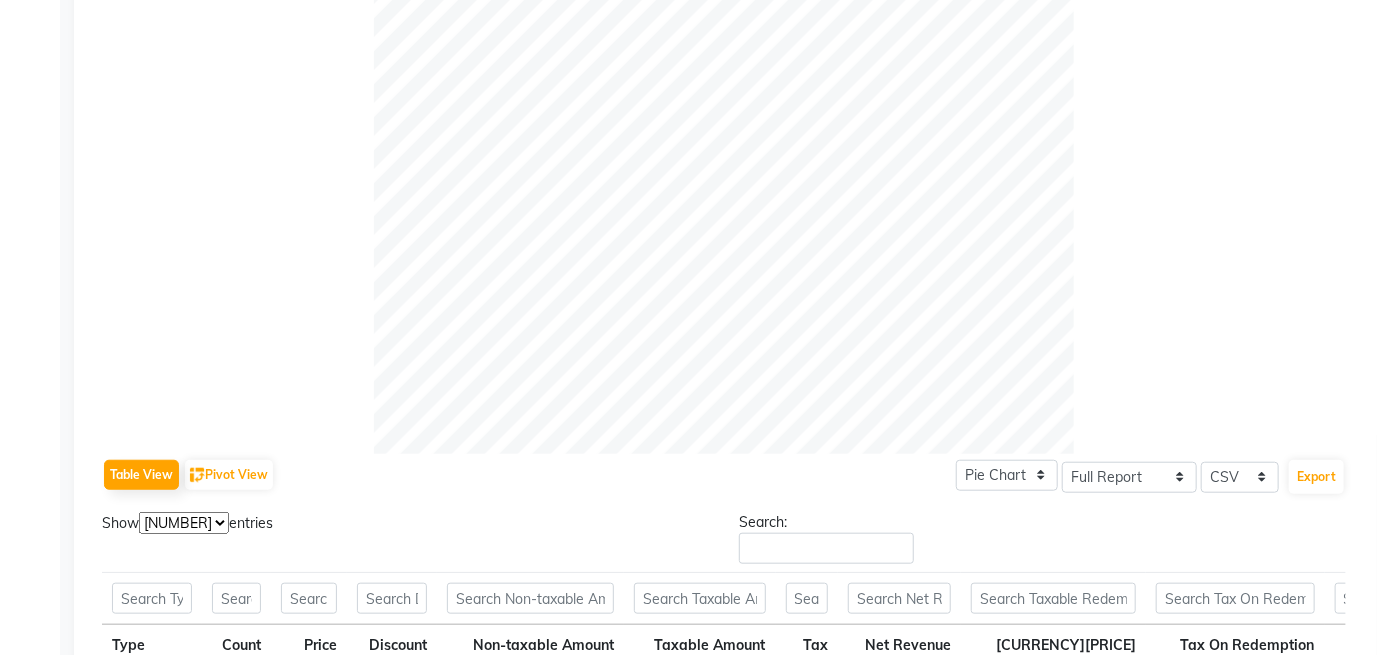 click at bounding box center (724, 104) 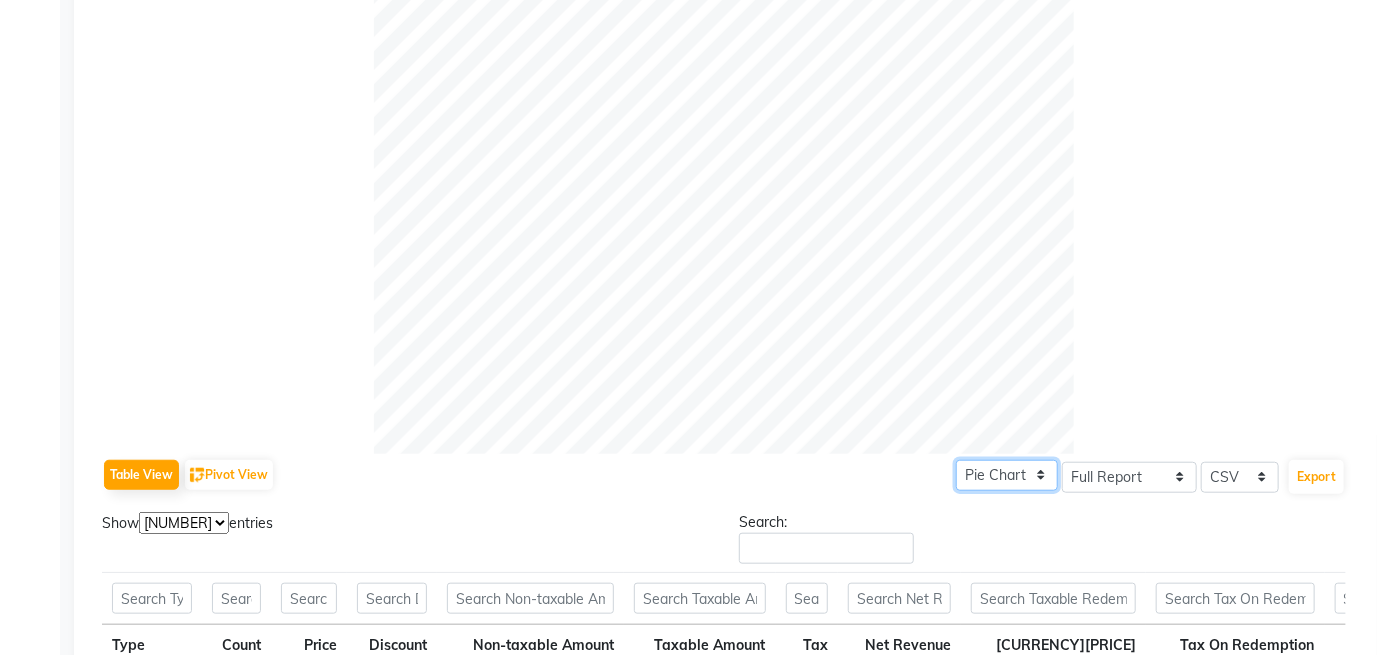 click on "Pie Chart Bar Chart" at bounding box center [1007, 475] 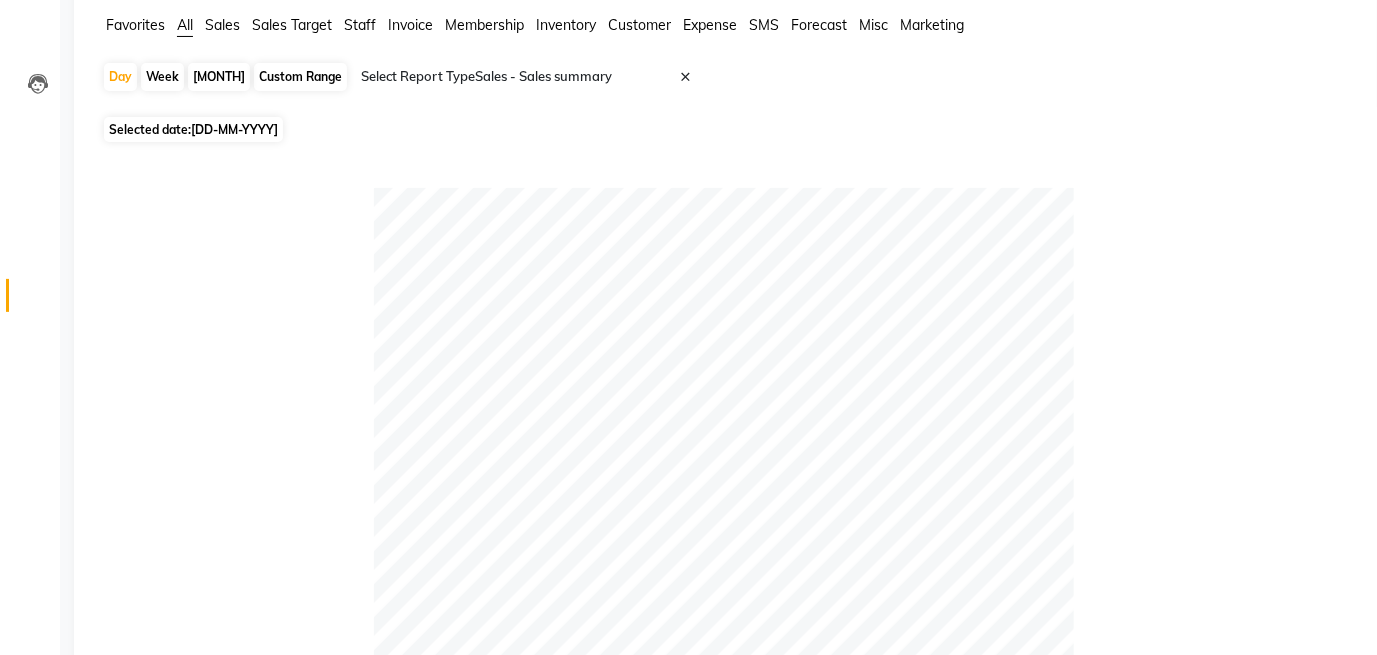 scroll, scrollTop: 112, scrollLeft: 0, axis: vertical 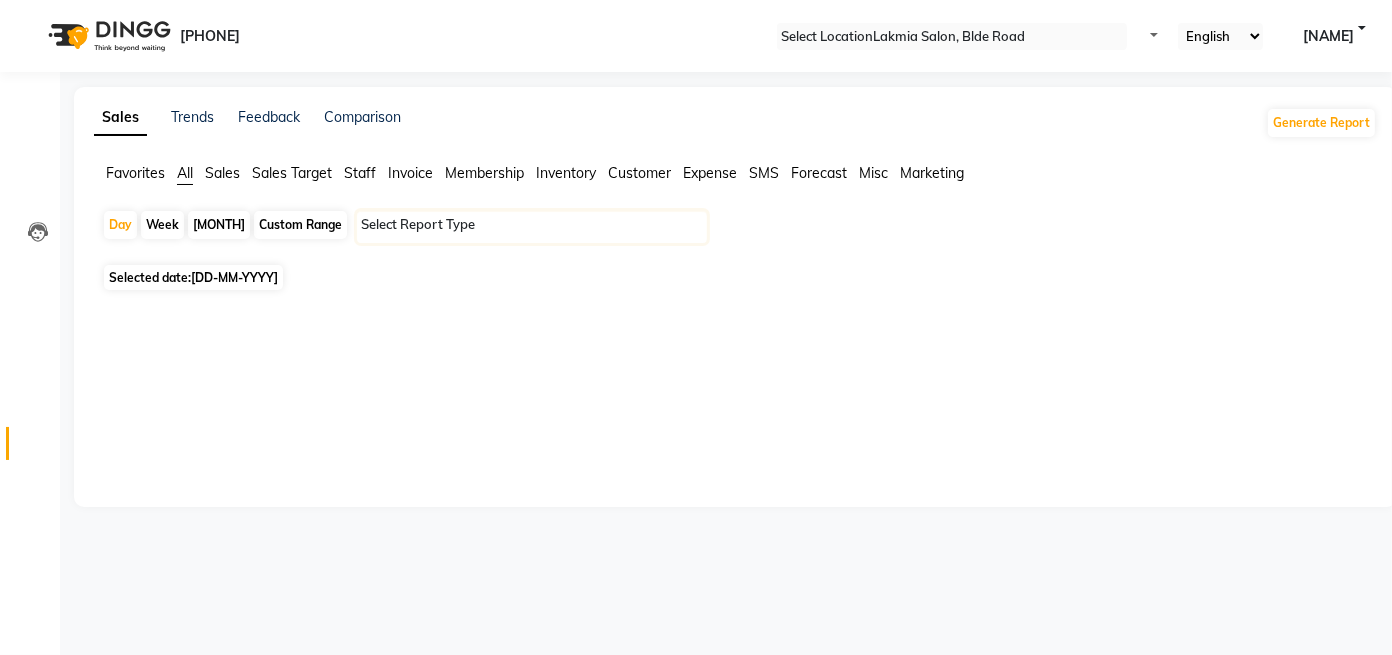 click at bounding box center [703, 233] 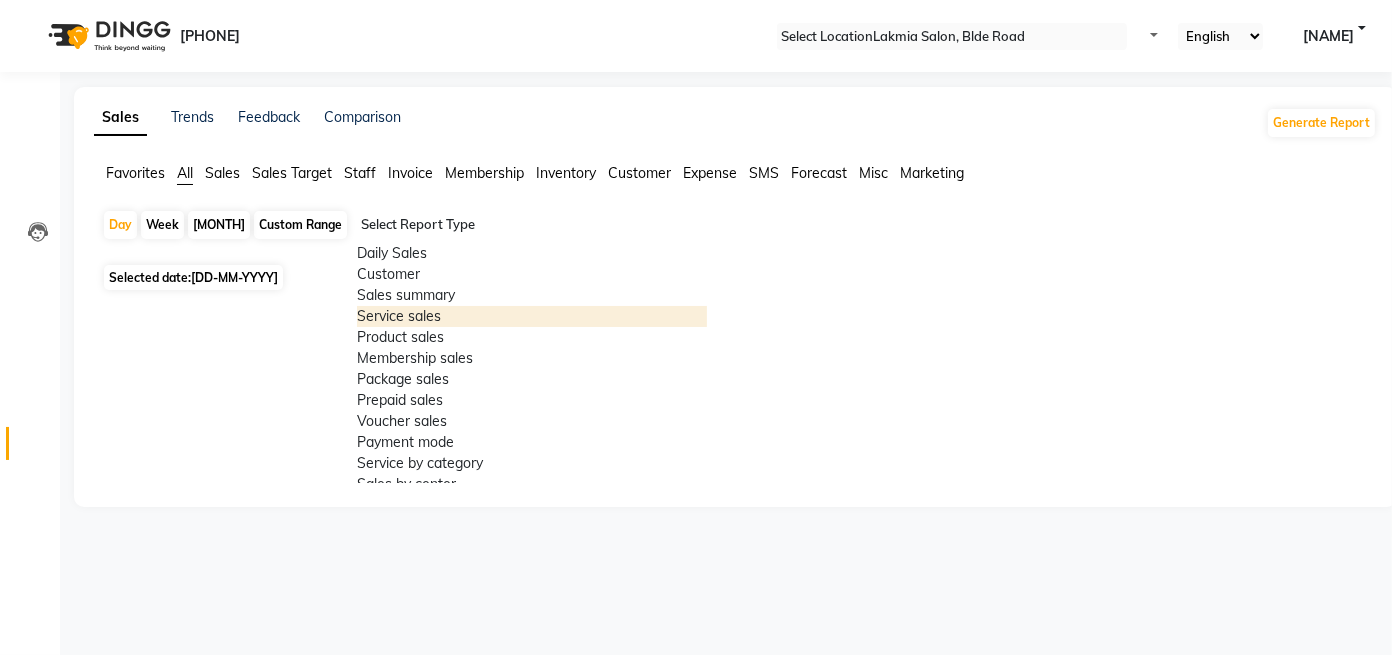 click on "Service sales" at bounding box center [532, 316] 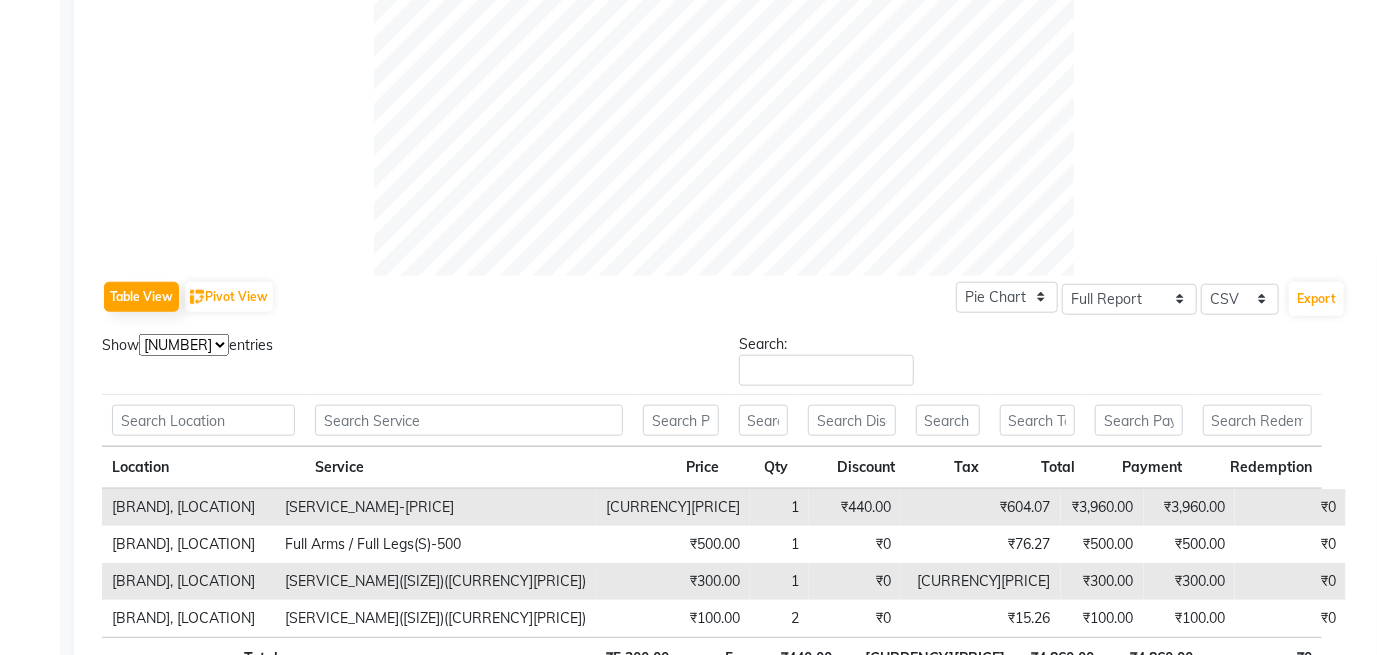scroll, scrollTop: 890, scrollLeft: 0, axis: vertical 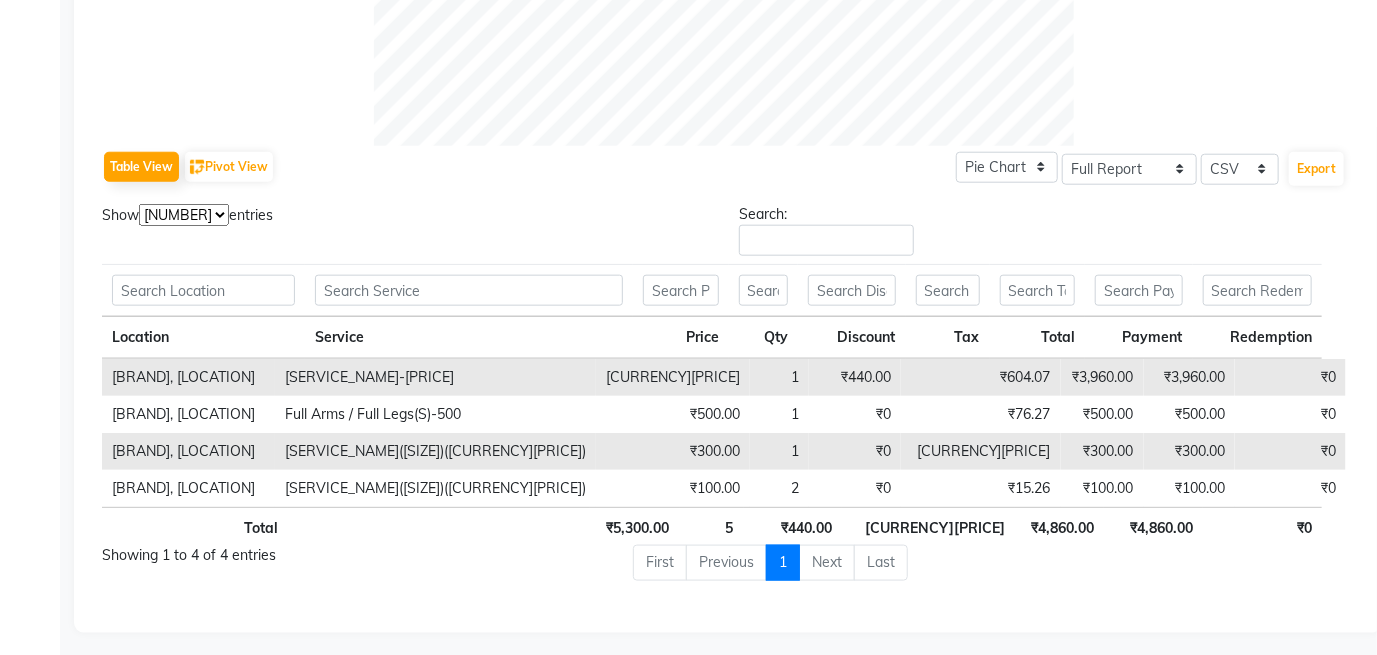 click on "First" at bounding box center [660, 563] 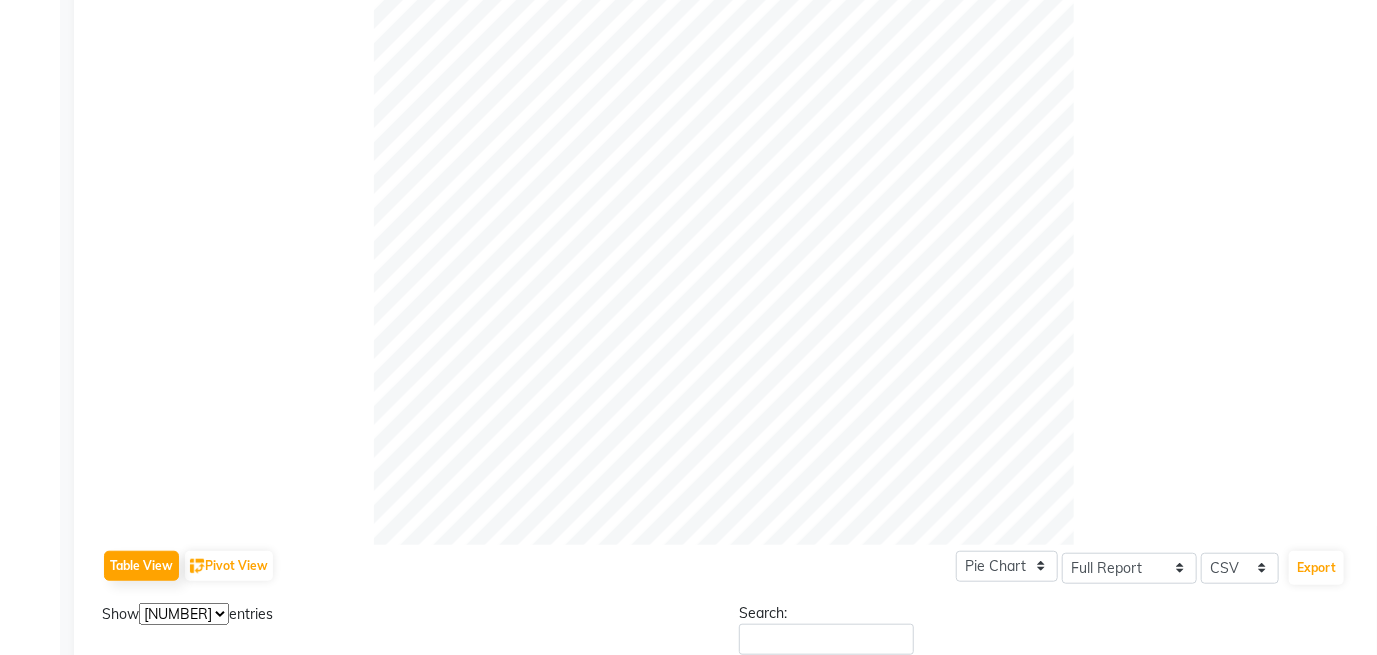 scroll, scrollTop: 423, scrollLeft: 0, axis: vertical 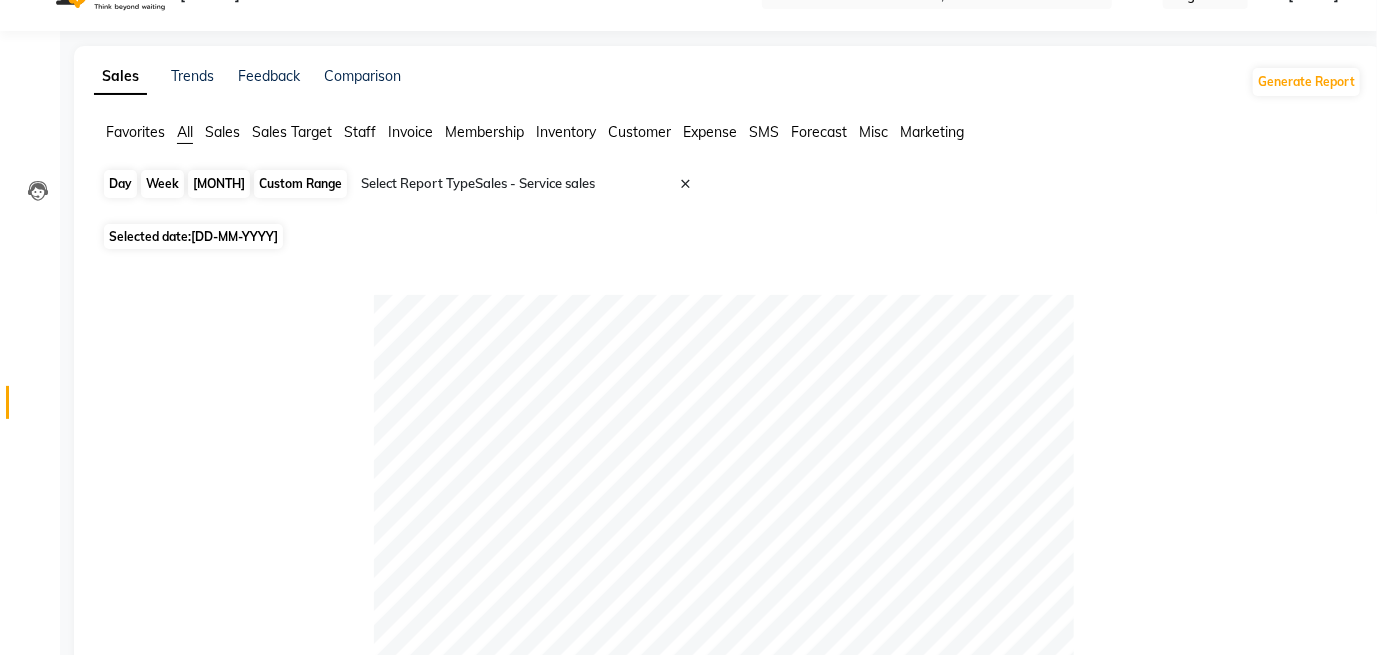 click on "Day" at bounding box center [120, 184] 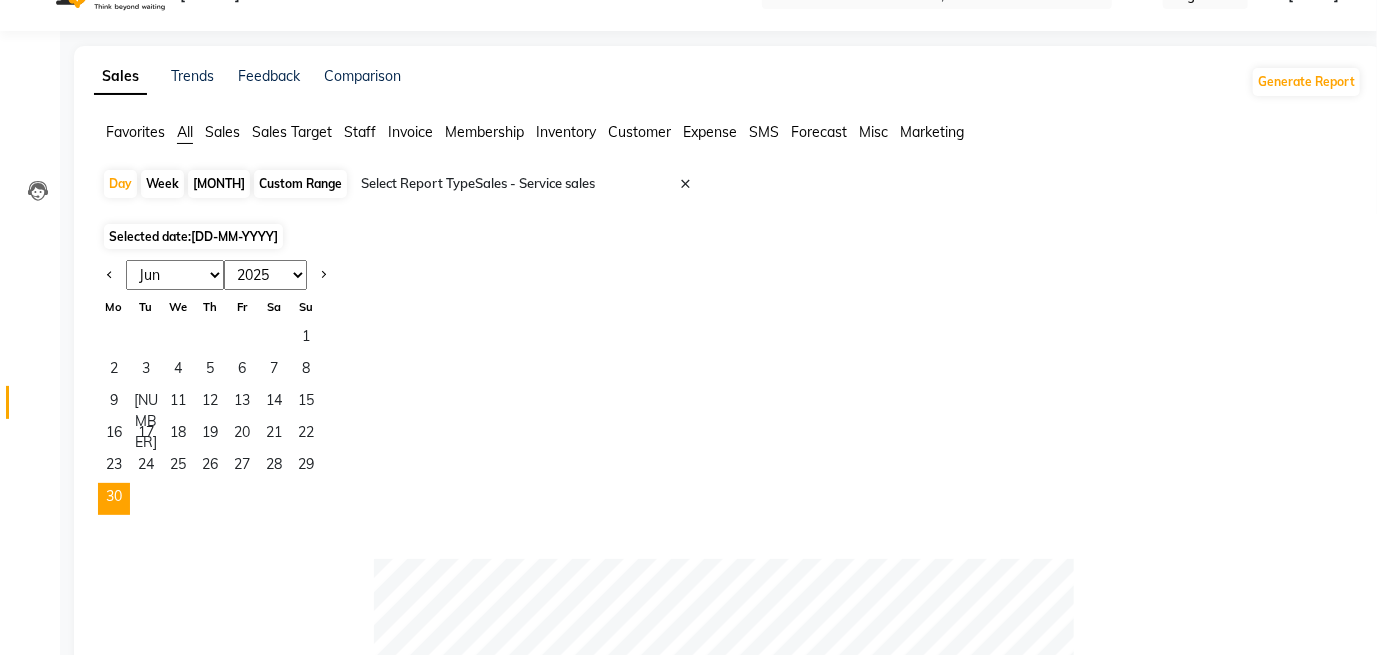 click on "Week" at bounding box center [162, 184] 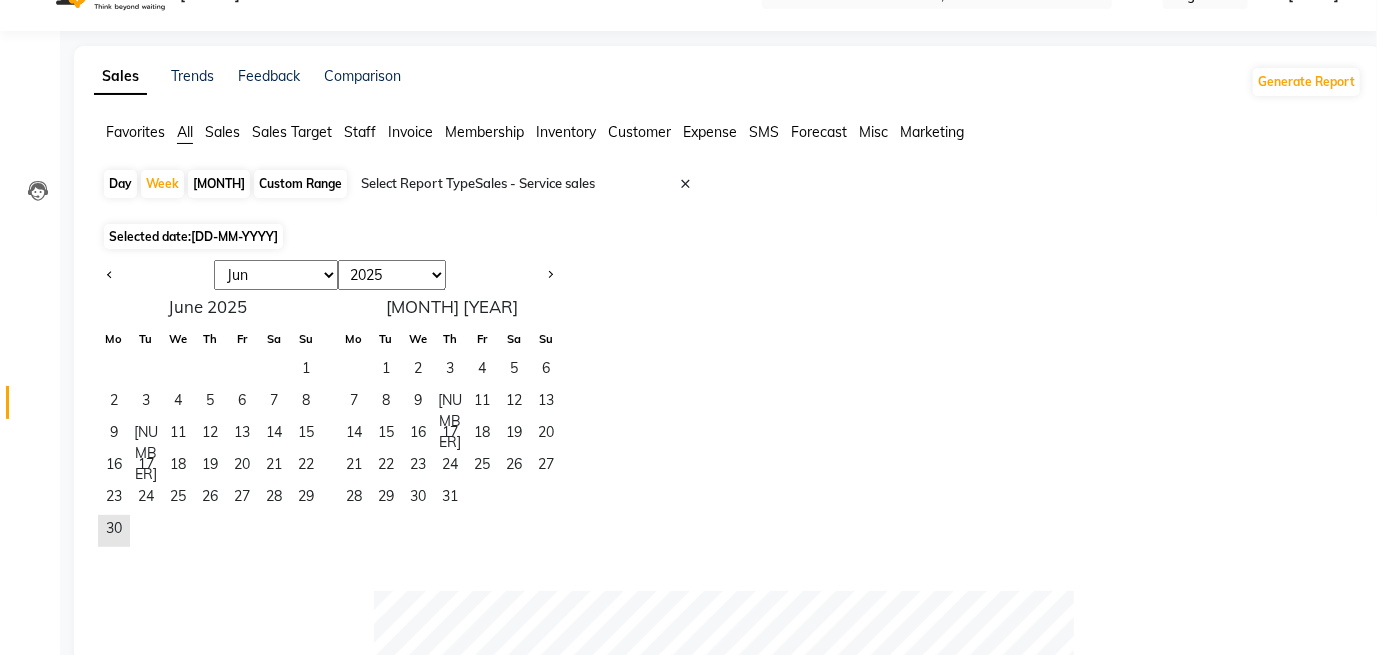 click on "[MONTH]" at bounding box center (219, 184) 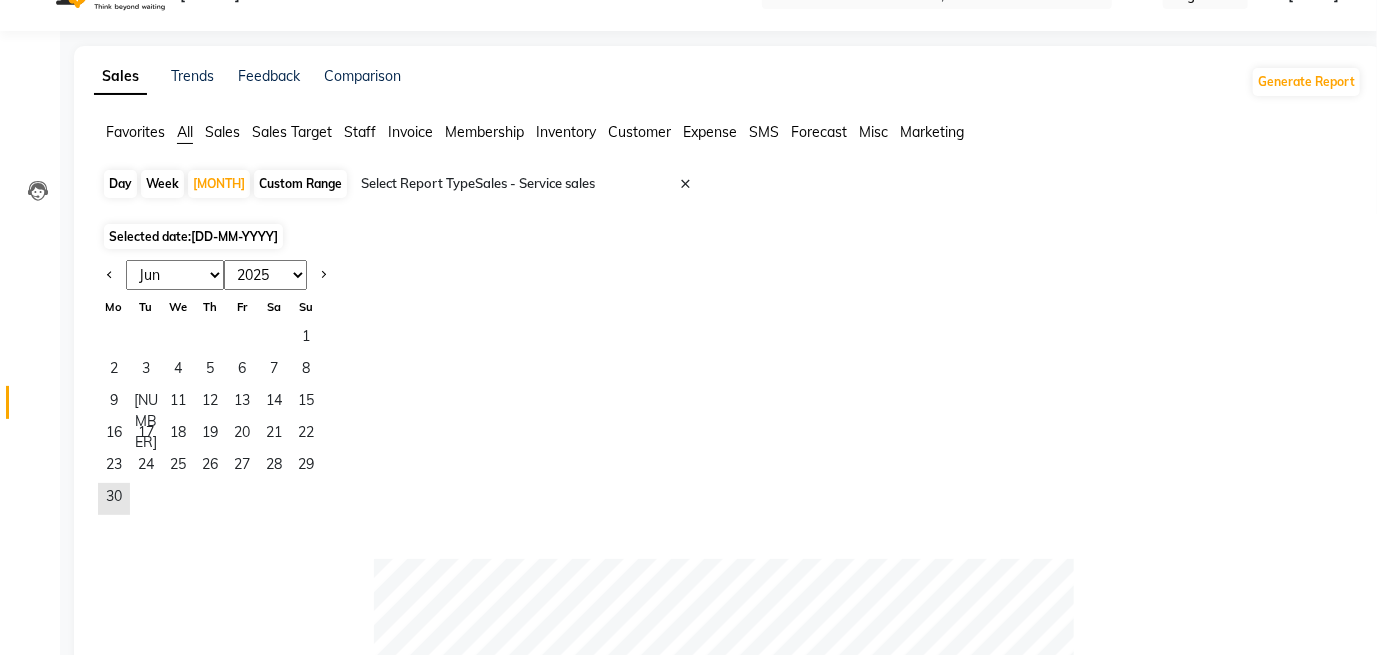 click on "Custom Range" at bounding box center (300, 184) 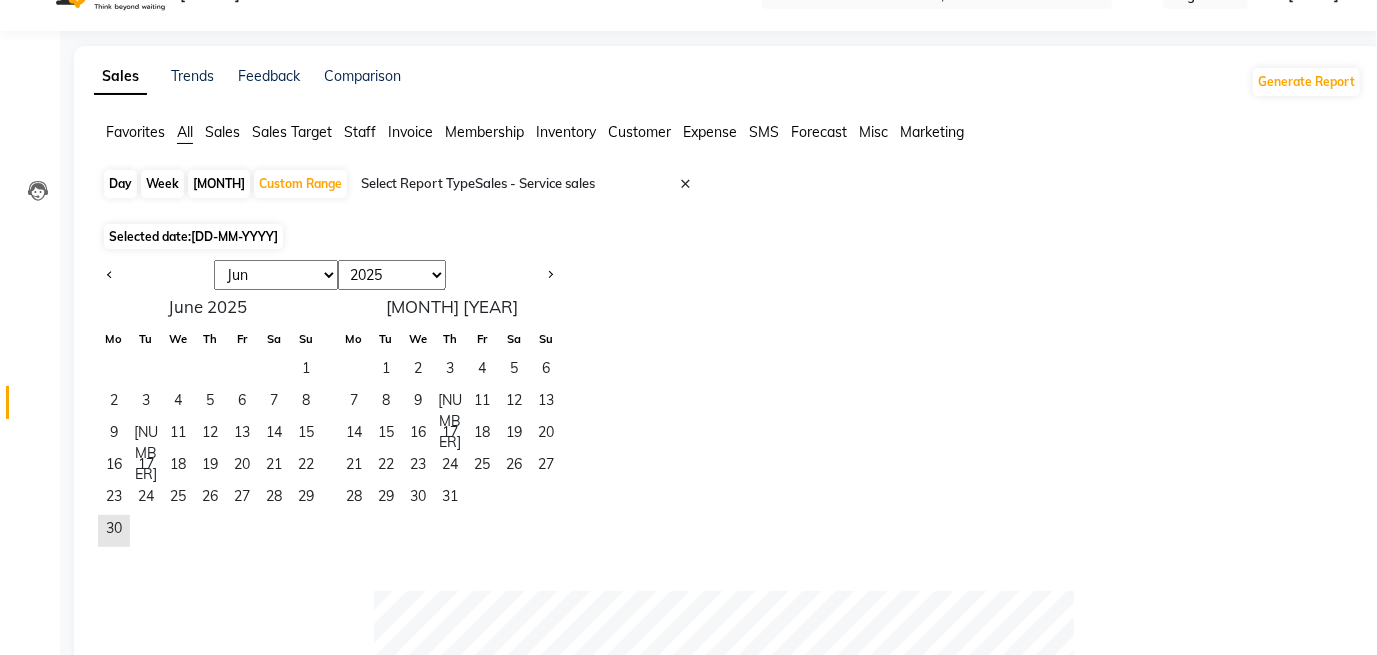 click on "Jan Feb Mar Apr May Jun Jul Aug Sep Oct Nov Dec" at bounding box center [276, 275] 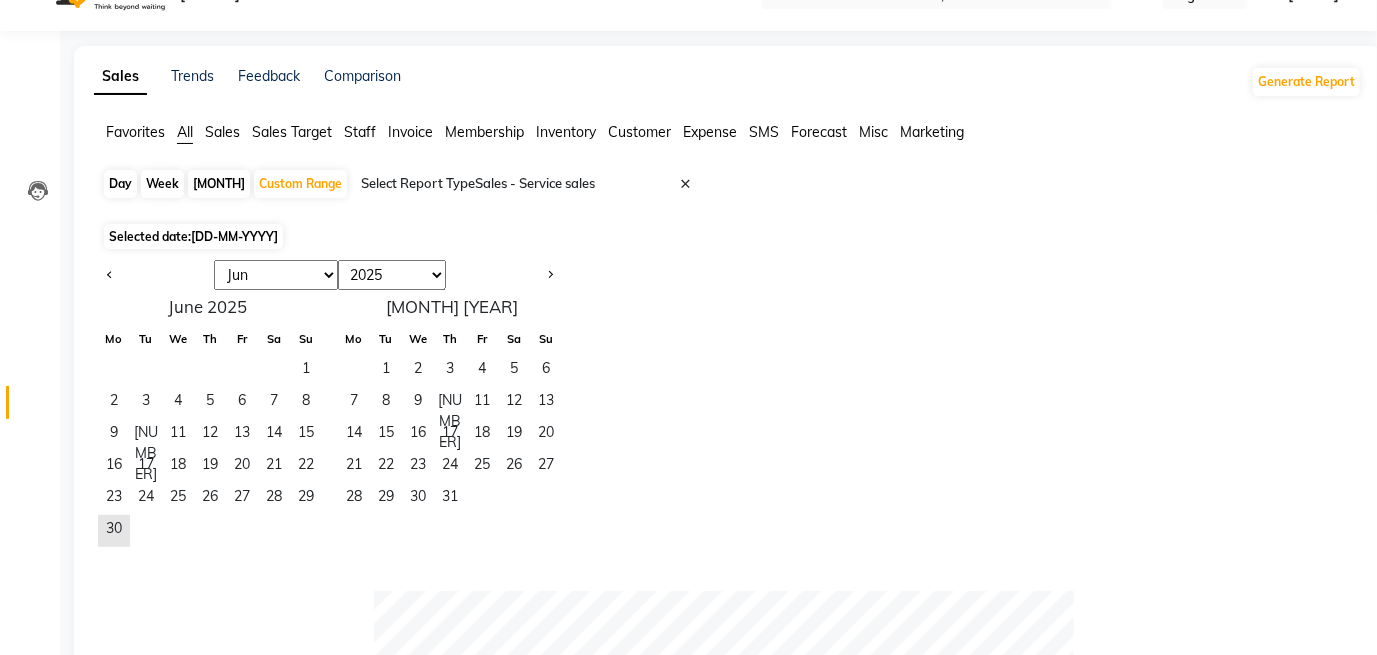 click on "[YEAR] [YEAR] [YEAR] [YEAR] [YEAR] [YEAR] [YEAR] [YEAR] [YEAR] [YEAR] [YEAR] [YEAR] [YEAR] [YEAR] [YEAR] [YEAR] [YEAR] [YEAR] [YEAR] [YEAR] [YEAR]" at bounding box center [392, 275] 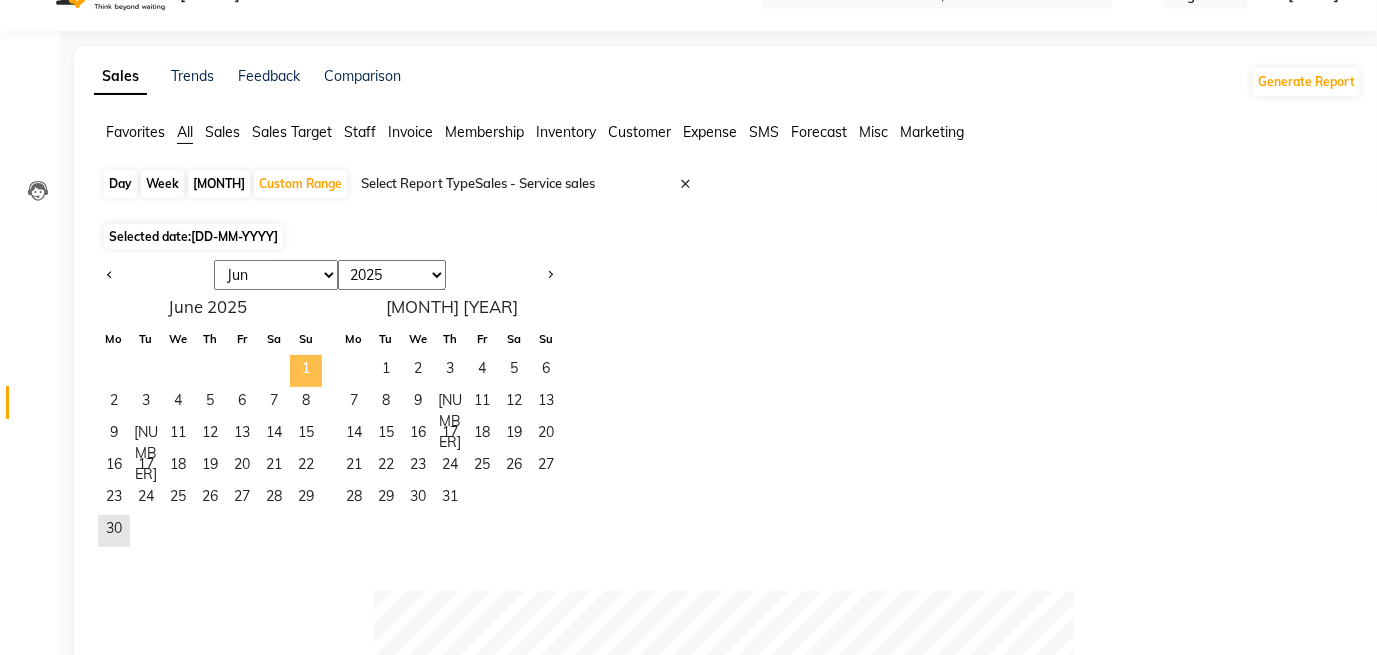 click on "1" at bounding box center (306, 371) 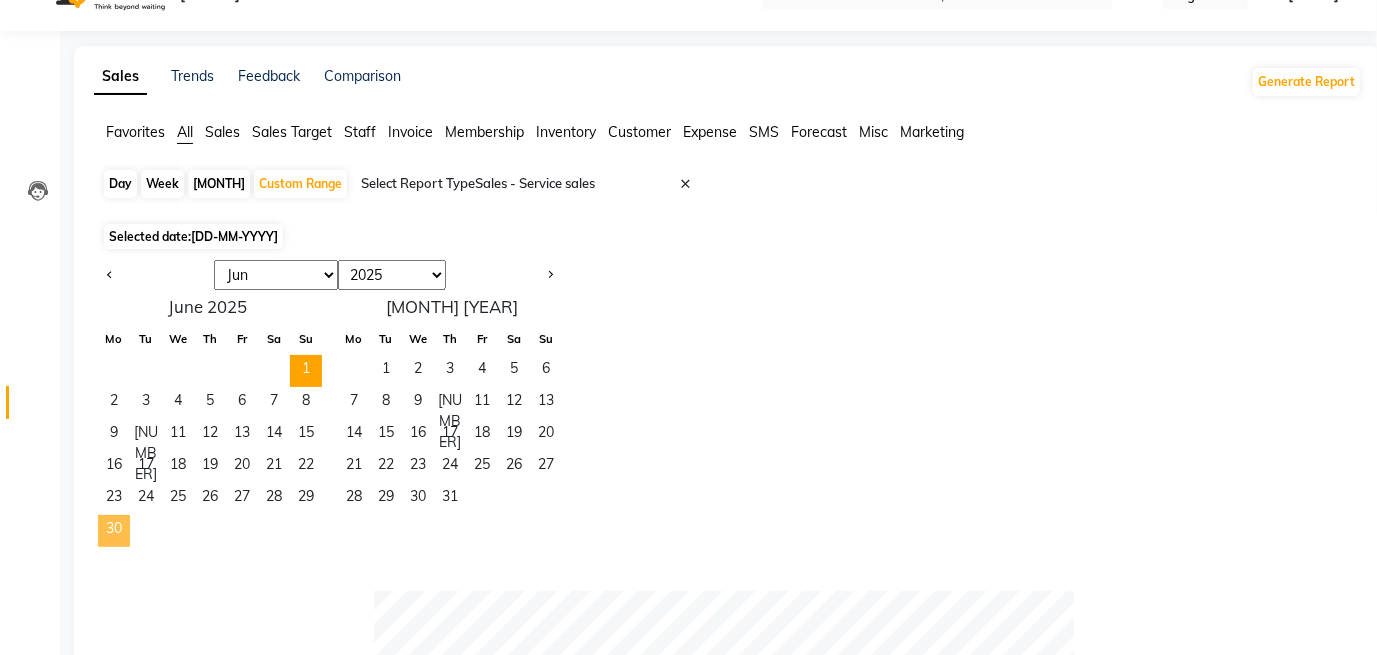 click on "30" at bounding box center (114, 531) 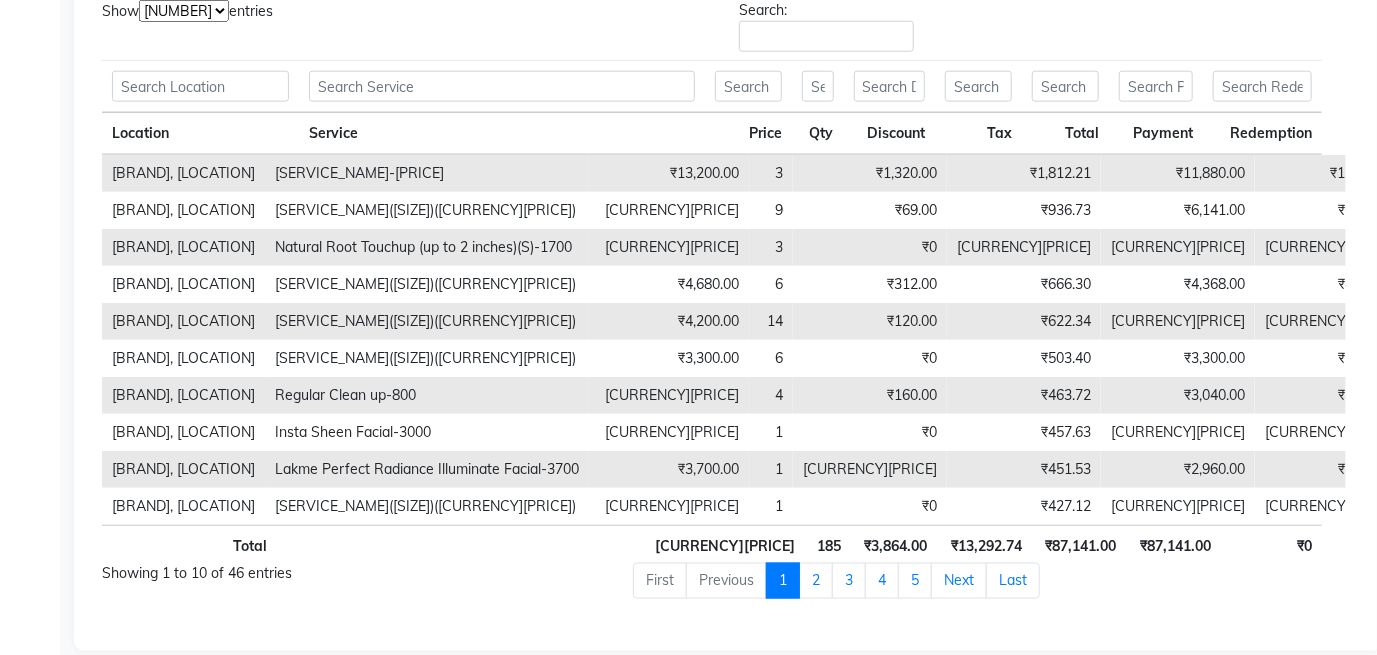 scroll, scrollTop: 1112, scrollLeft: 0, axis: vertical 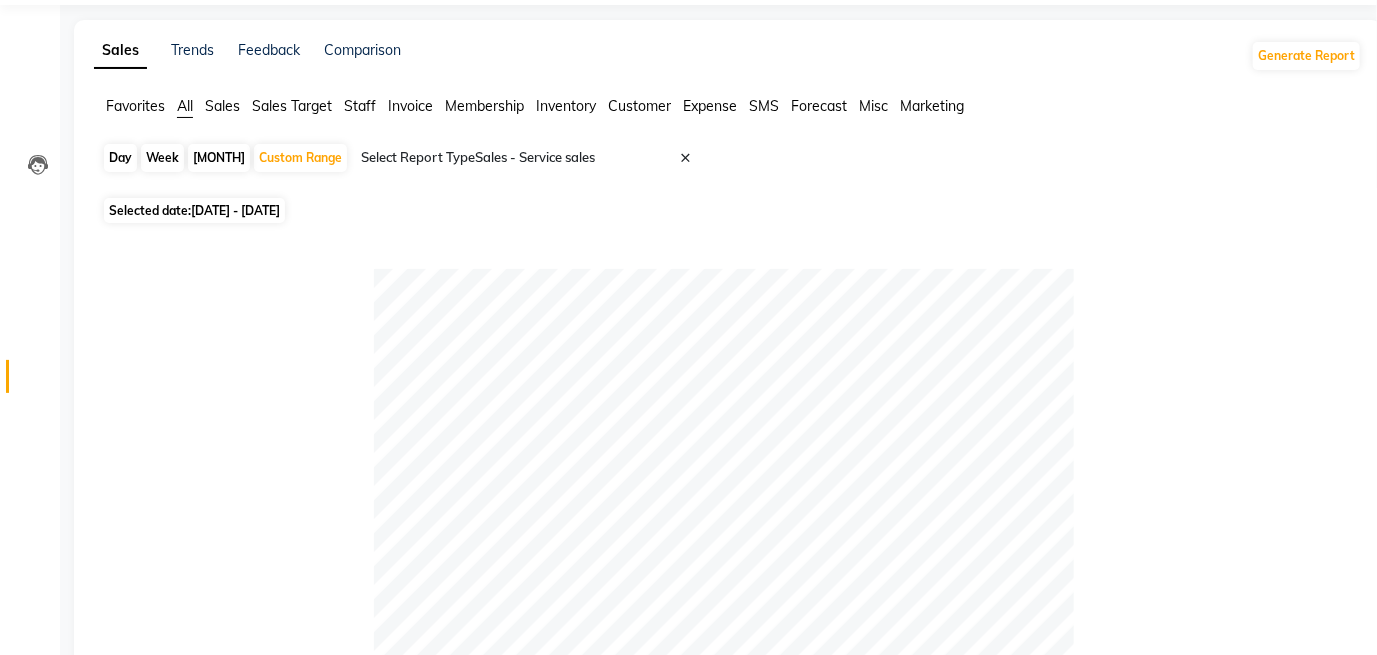 click on "[DATE] - [DATE]" at bounding box center (235, 210) 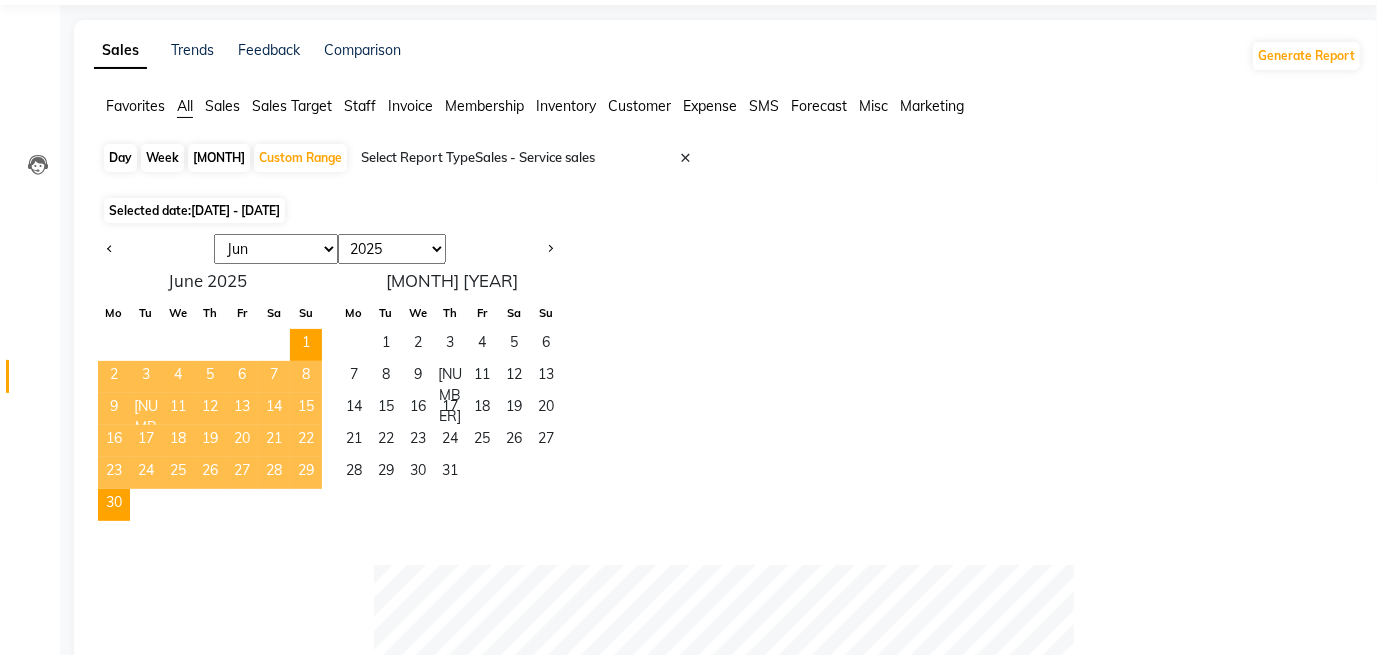 click on "[DATE] - [DATE]" at bounding box center (235, 210) 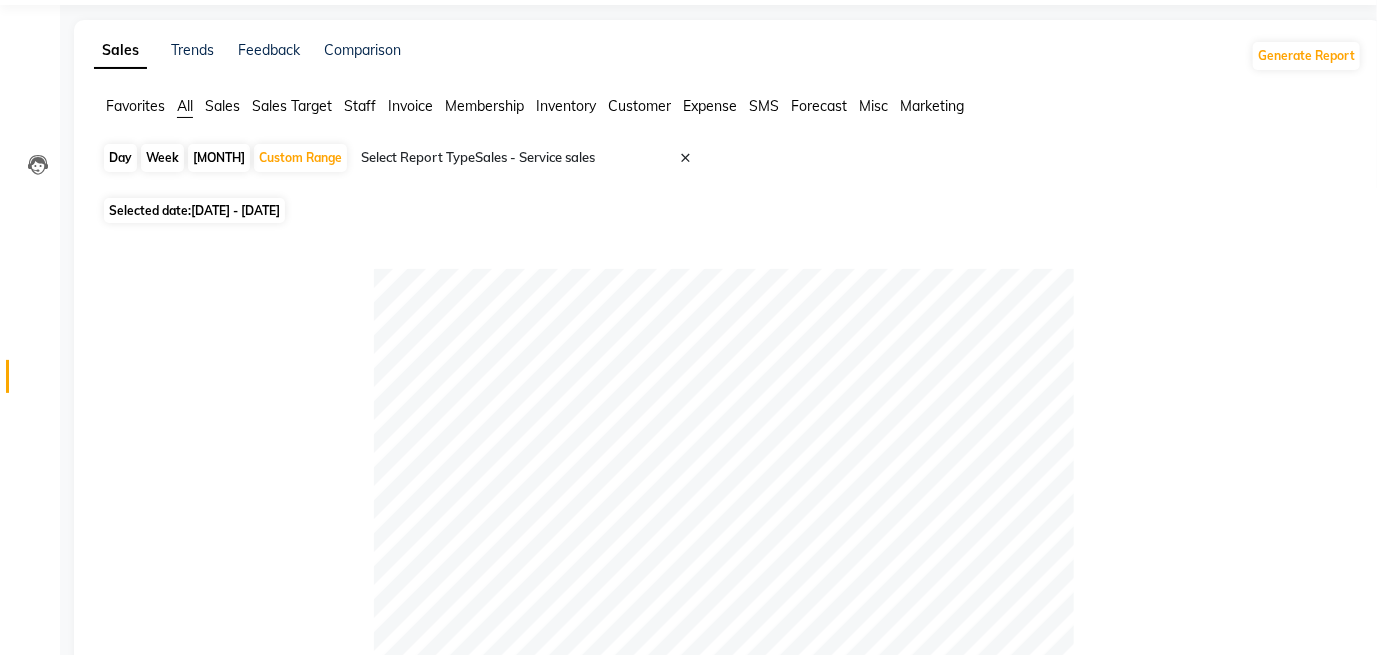click on "[DATE] - [DATE]" at bounding box center [235, 210] 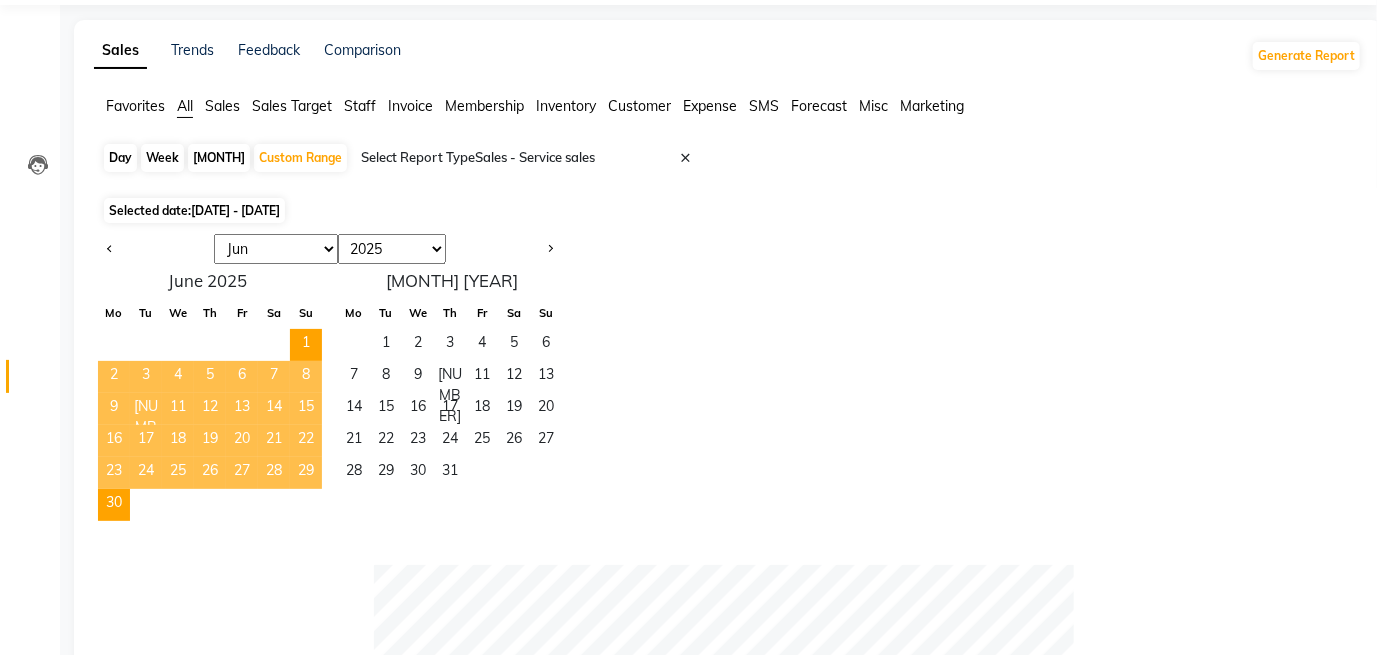 click on "[DATE] - [DATE]" at bounding box center [235, 210] 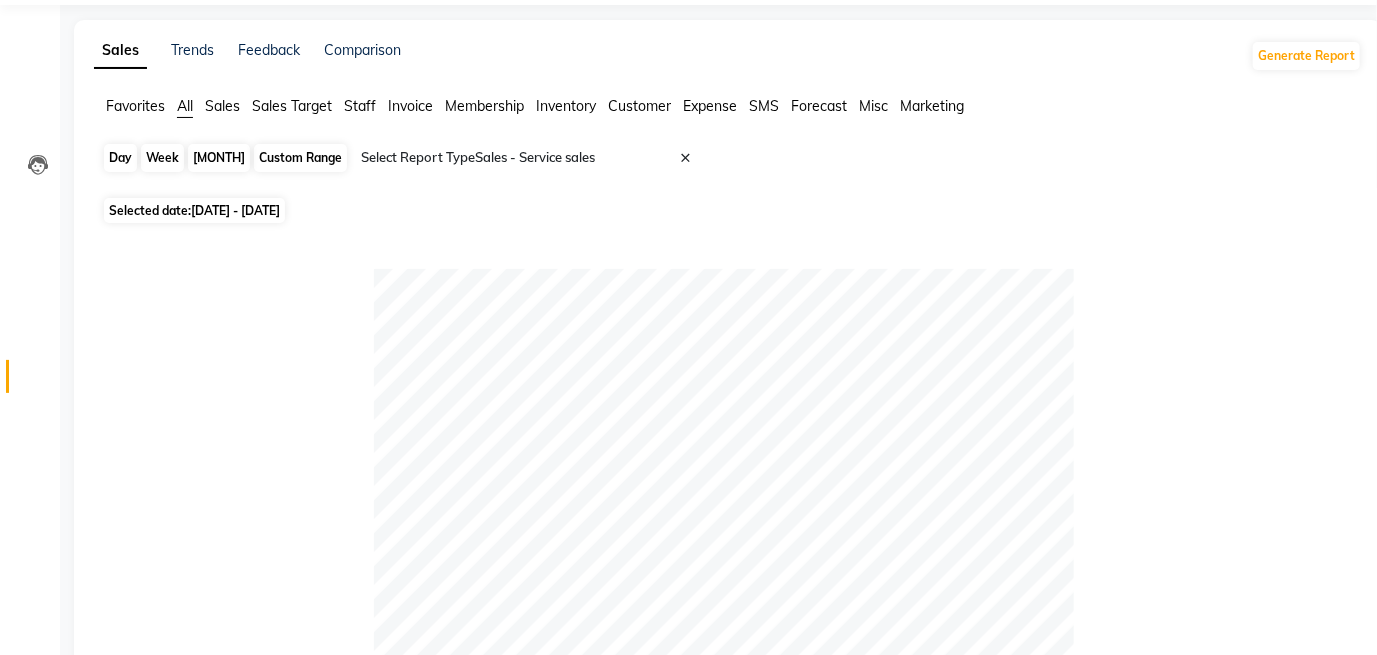 click on "Custom Range" at bounding box center (300, 158) 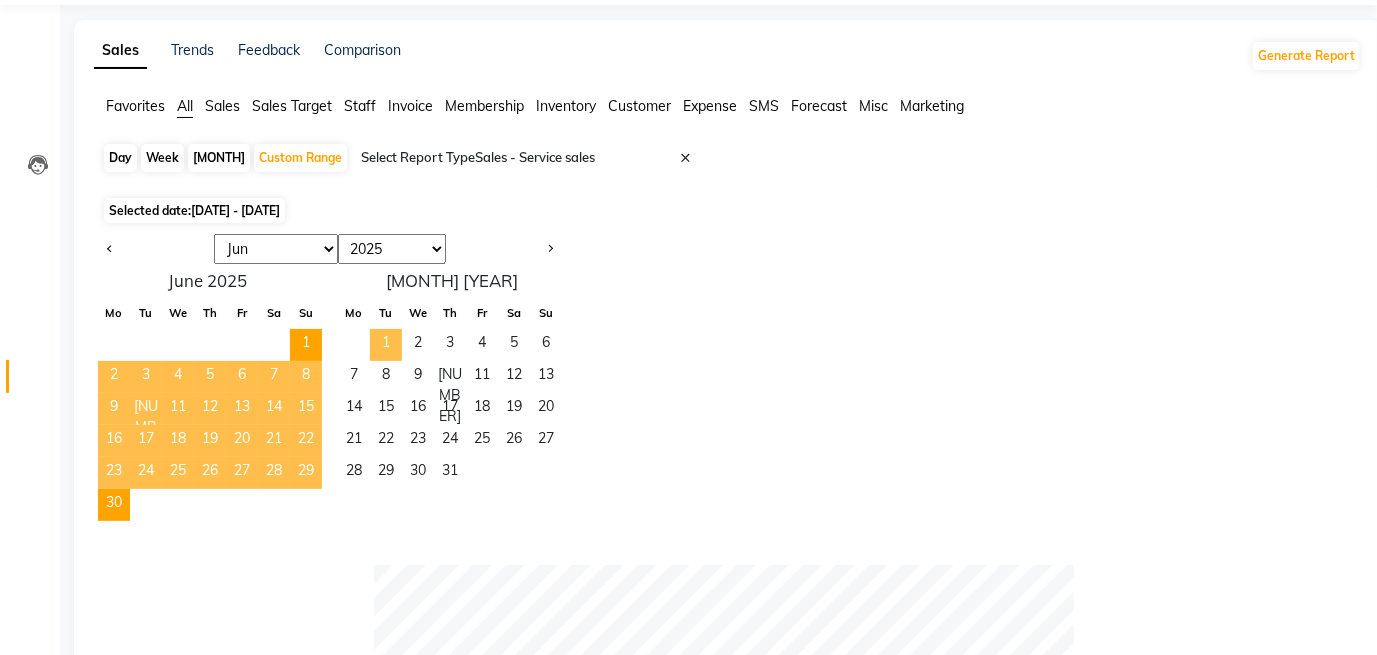 click on "1" at bounding box center [386, 345] 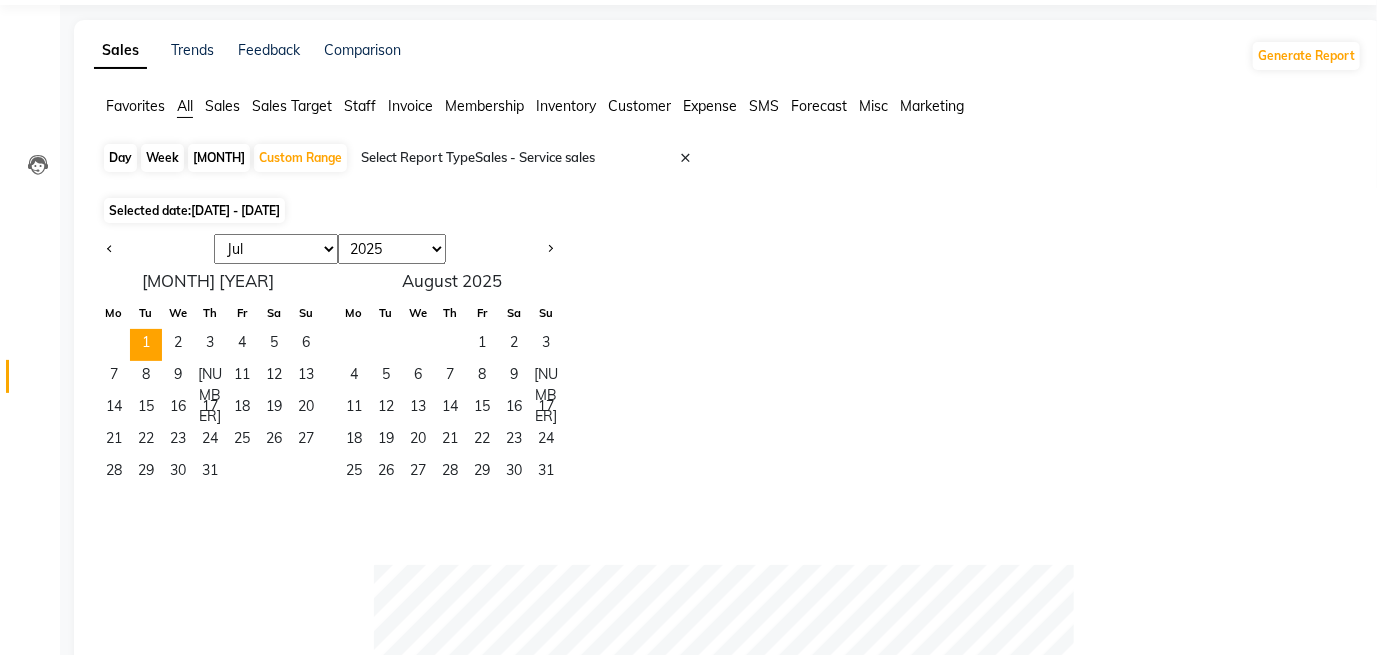 click on "[MONTH] [YEAR] [MONTH] [YEAR] [MONTH] [YEAR] [MONTH] [YEAR] [MONTH] [YEAR] [MONTH] [YEAR] [MONTH] [YEAR] [MONTH] [YEAR] [MONTH] [YEAR] [MONTH] [YEAR] [MONTH] [YEAR] [MONTH] [YEAR] [YEAR] [YEAR] [YEAR] [YEAR] [YEAR] [YEAR] [YEAR] [YEAR] [YEAR] [YEAR] [YEAR] [YEAR] [YEAR] [YEAR] [YEAR] [YEAR] [YEAR] July [YEAR] Mo Tu We Th Fr Sa Su 1 2 3 4 5 6 7 8 9 10 11 12 13 14 15 16 17 18 19 20 21 22 23 24 25 26 27 28 29 30 31 August [YEAR] Mo Tu We Th Fr Sa Su 1 2 3 4 5 6 7 8 9 10 11 12 13 14 15 16 17 18 19 20 21 22 23 24 25 26 27 28 29 30 31" at bounding box center (728, 377) 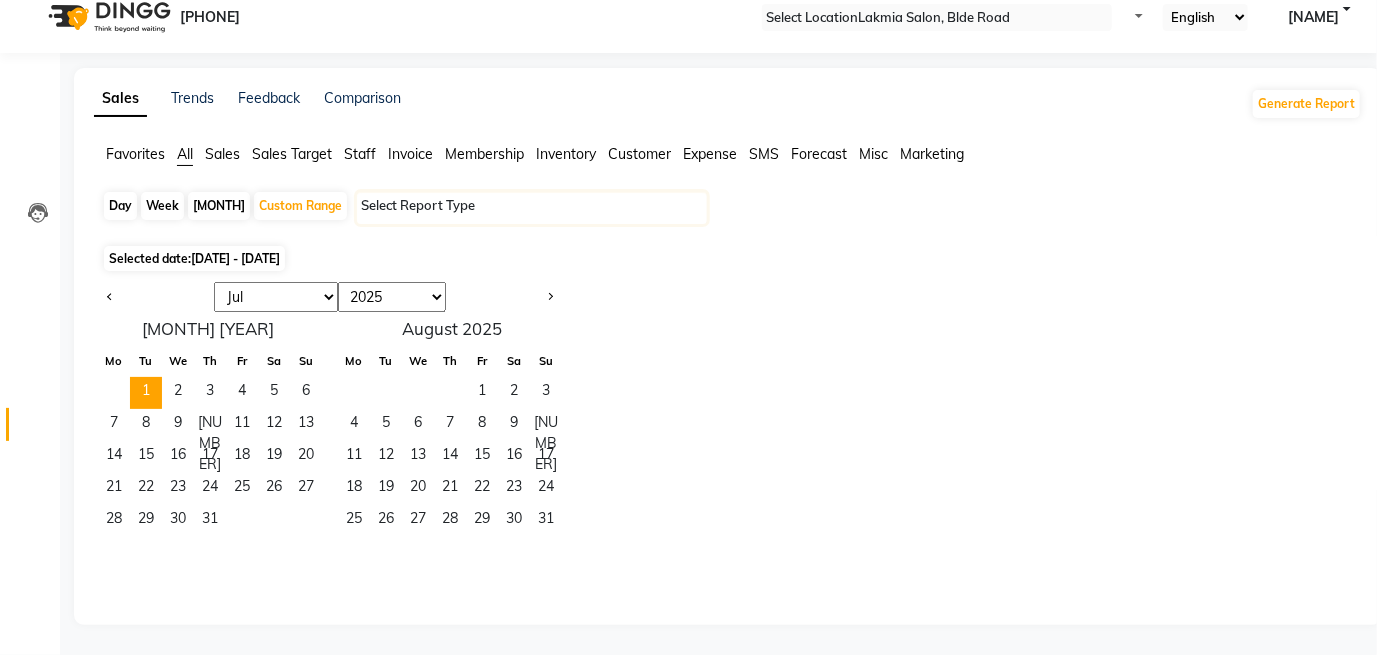 scroll, scrollTop: 19, scrollLeft: 0, axis: vertical 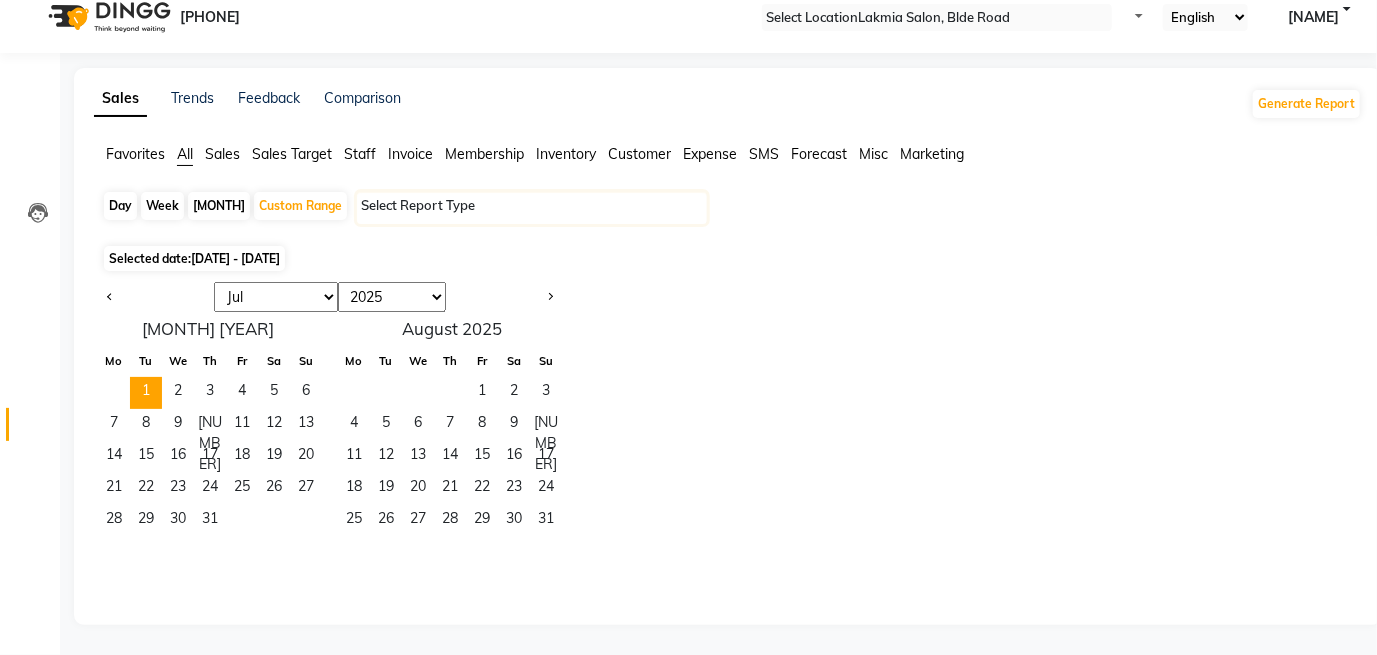 click on "[MONTH] [YEAR] [MONTH] [YEAR] [MONTH] [YEAR] [MONTH] [YEAR] [MONTH] [YEAR] [MONTH] [YEAR] [MONTH] [YEAR] [MONTH] [YEAR] [MONTH] [YEAR] [MONTH] [YEAR] [MONTH] [YEAR] [MONTH] [YEAR] [YEAR] [YEAR] [YEAR] [YEAR] [YEAR] [YEAR] [YEAR] [YEAR] [YEAR] [YEAR] [YEAR] [YEAR] [YEAR] [YEAR] [YEAR] [YEAR] [YEAR] July [YEAR] Mo Tu We Th Fr Sa Su 1 2 3 4 5 6 7 8 9 10 11 12 13 14 15 16 17 18 19 20 21 22 23 24 25 26 27 28 29 30 31 August [YEAR] Mo Tu We Th Fr Sa Su 1 2 3 4 5 6 7 8 9 10 11 12 13 14 15 16 17 18 19 20 21 22 23 24 25 26 27 28 29 30 31" at bounding box center [728, 425] 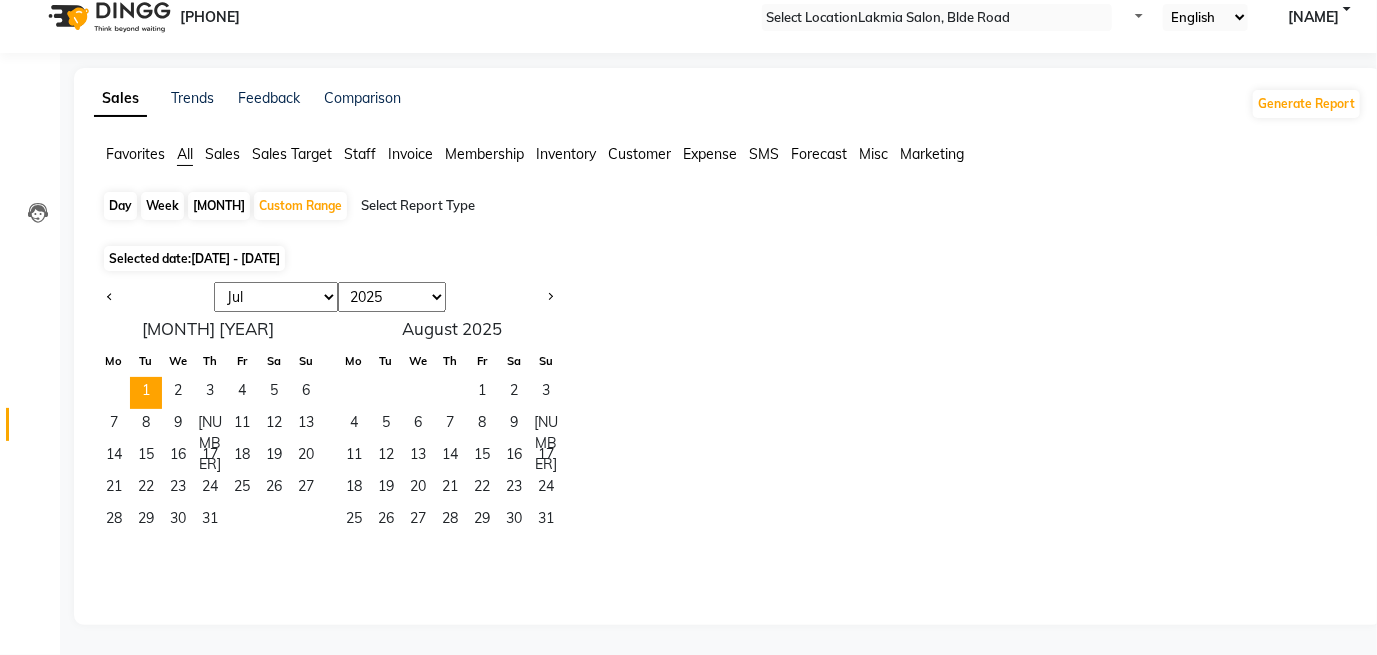 click on "Day" at bounding box center [120, 206] 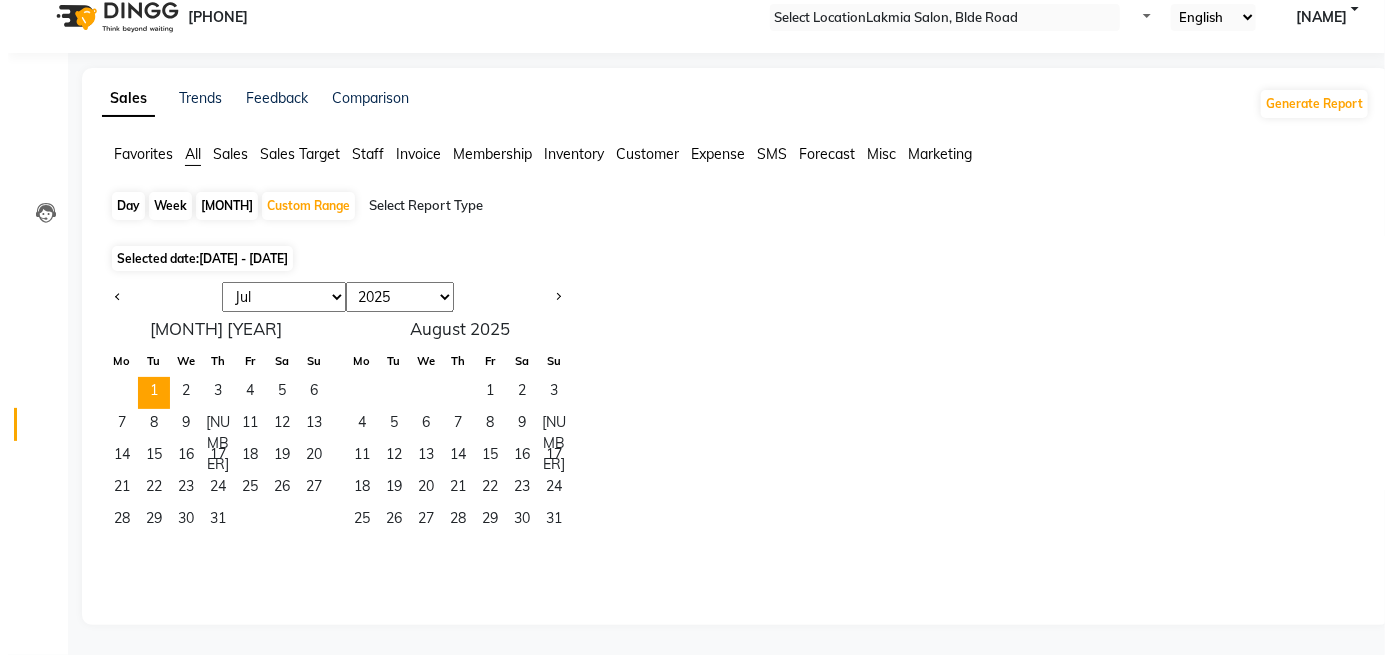 scroll, scrollTop: 0, scrollLeft: 0, axis: both 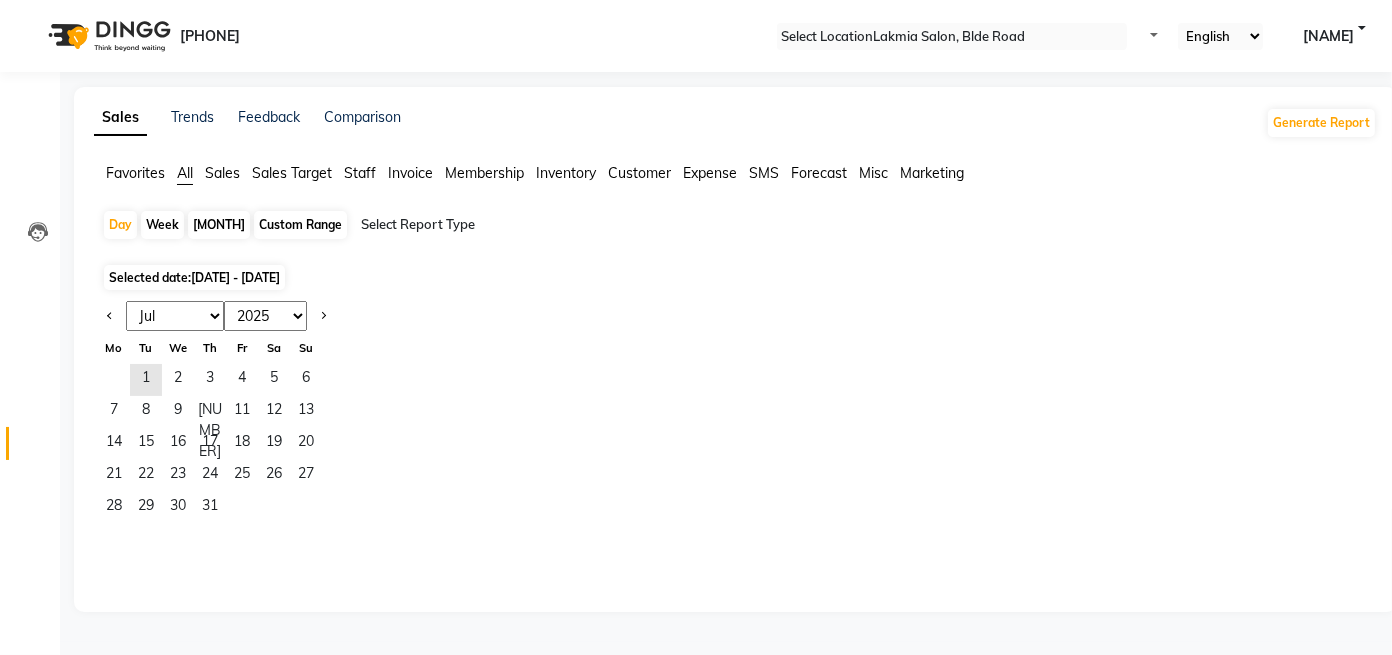 click on "Selected date: [DATE] - [DATE]" at bounding box center (194, 277) 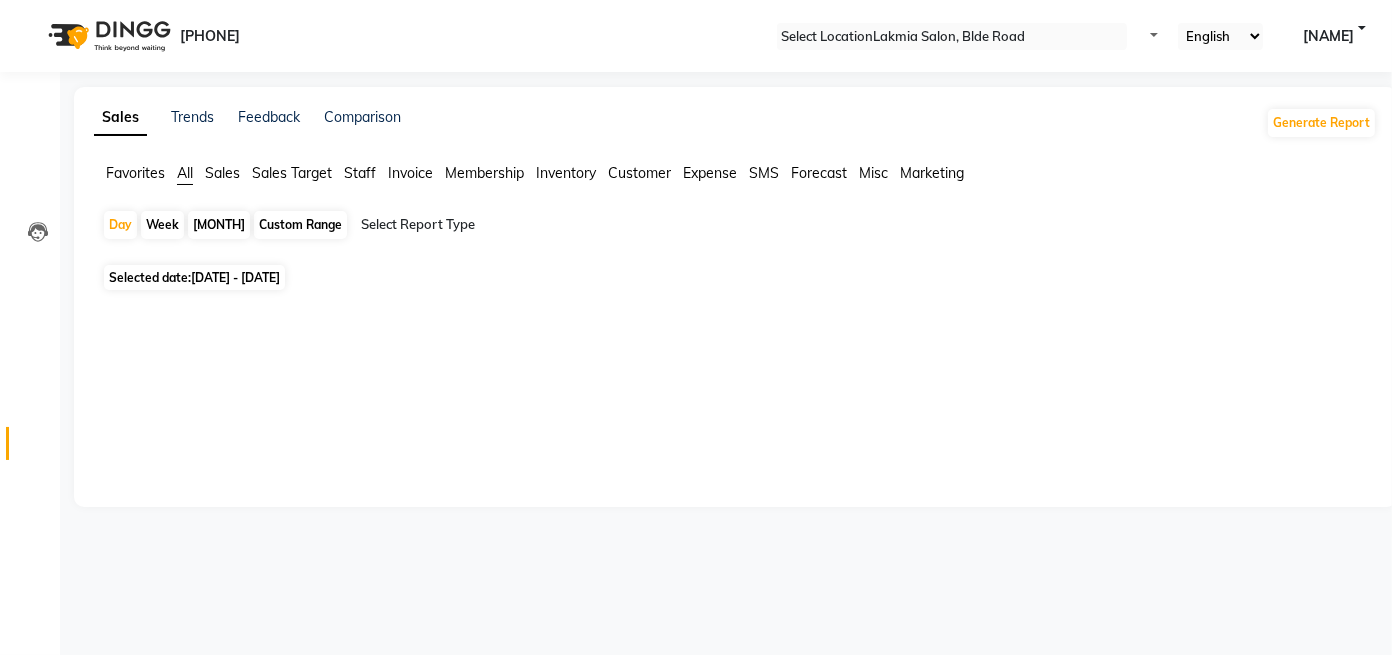 click on "[DATE] - [DATE]" at bounding box center [235, 277] 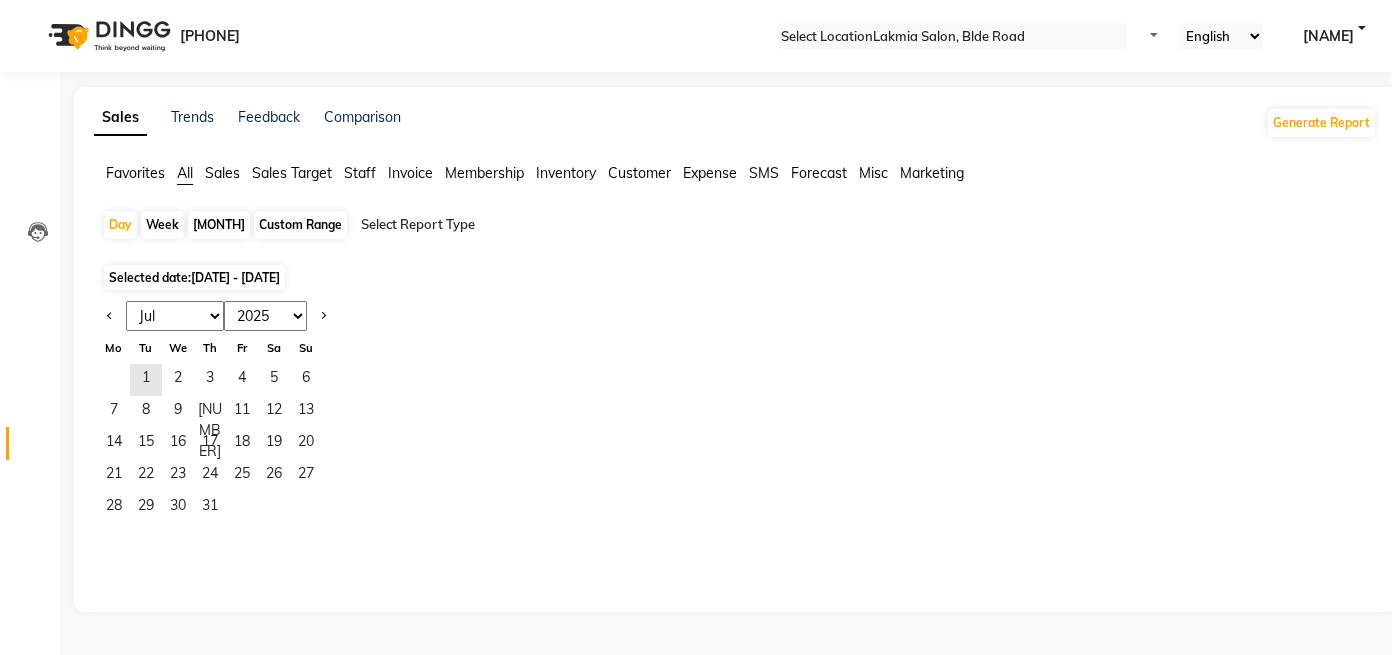 click on "Jan Feb Mar Apr May Jun Jul Aug Sep Oct Nov Dec" at bounding box center (175, 316) 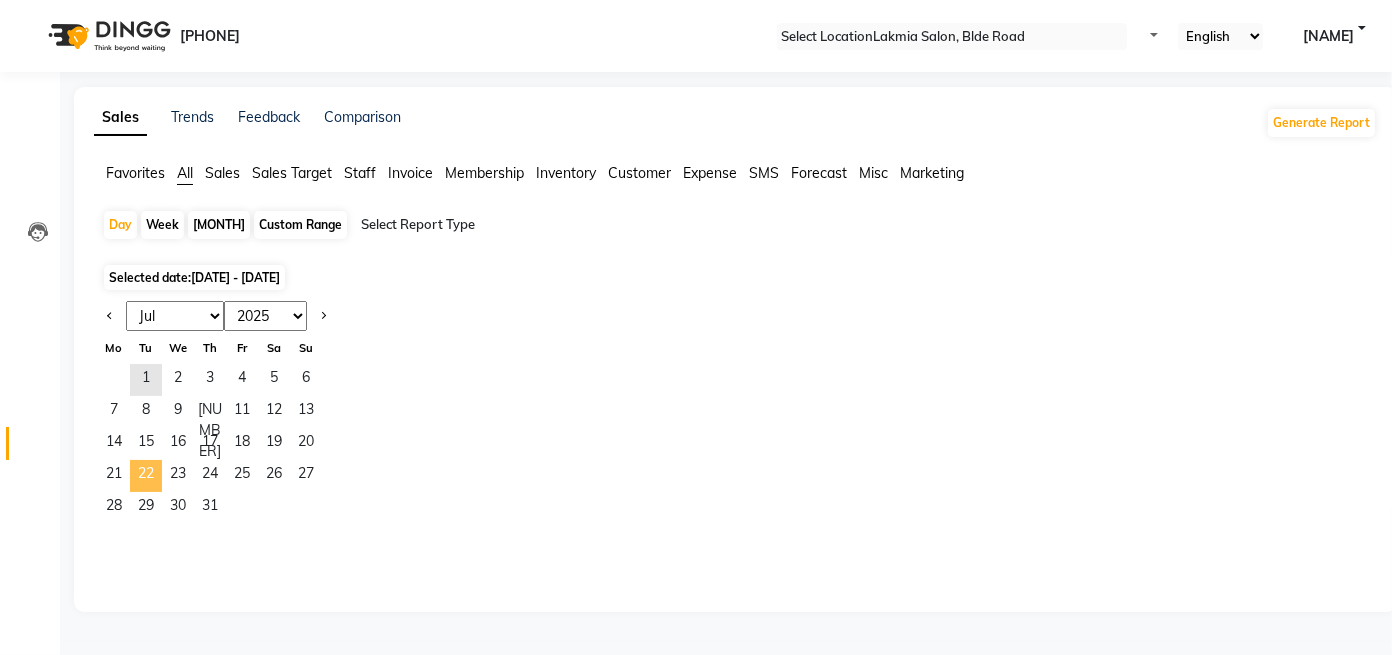 click on "Jan Feb Mar Apr May Jun Jul Aug Sep Oct Nov Dec" at bounding box center [175, 316] 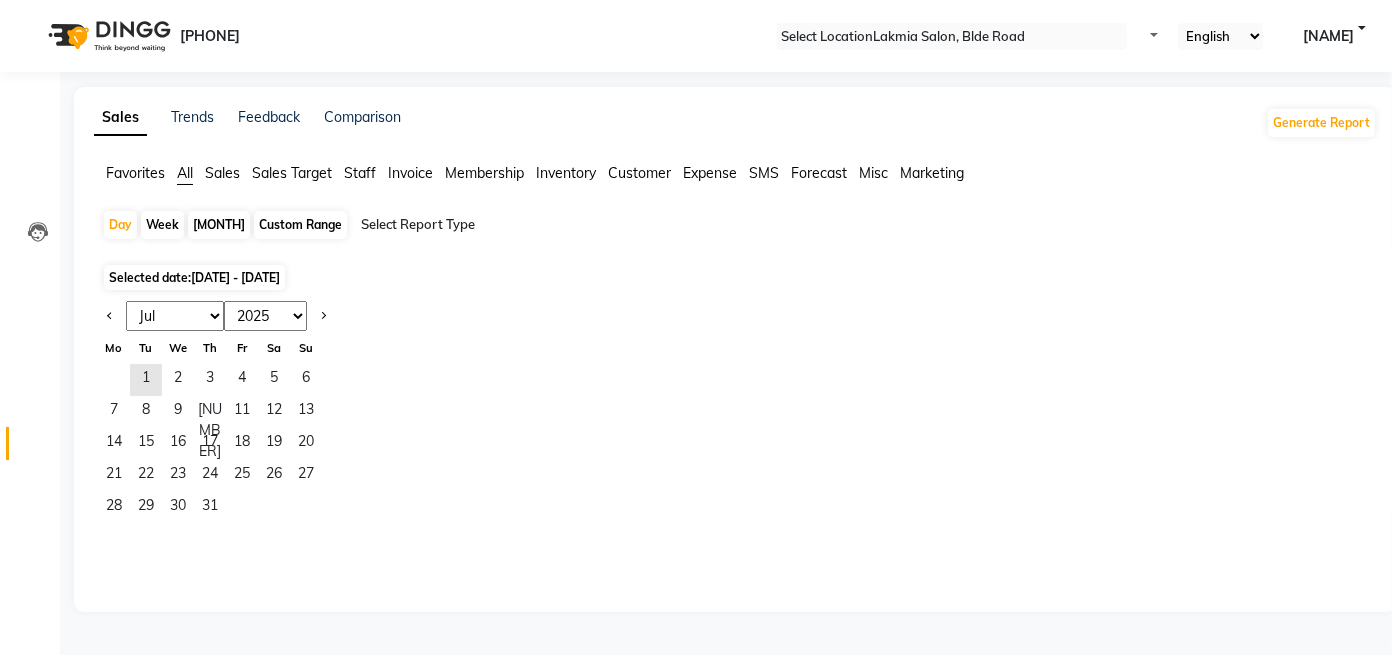 click on "[YEAR] [YEAR] [YEAR] [YEAR] [YEAR] [YEAR] [YEAR] [YEAR] [YEAR] [YEAR] [YEAR] [YEAR] [YEAR] [YEAR] [YEAR] [YEAR] [YEAR] [YEAR] [YEAR] [YEAR] [YEAR]" at bounding box center (265, 316) 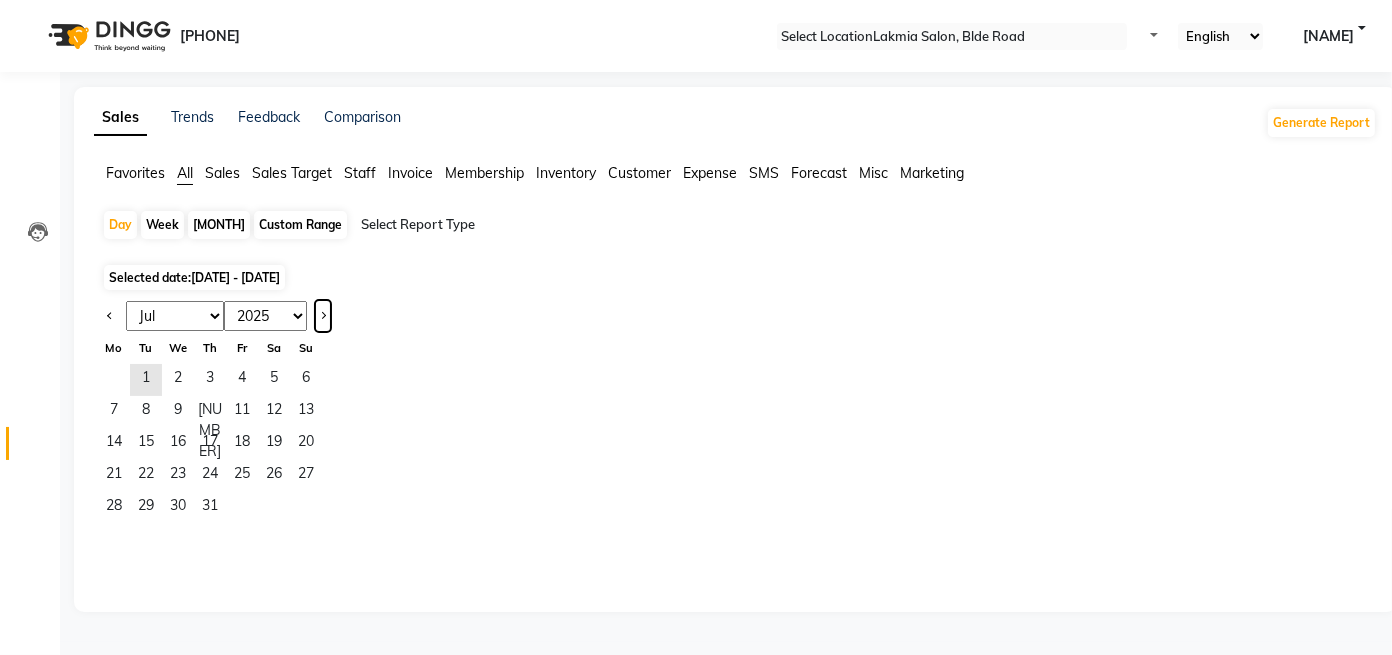 click at bounding box center [323, 316] 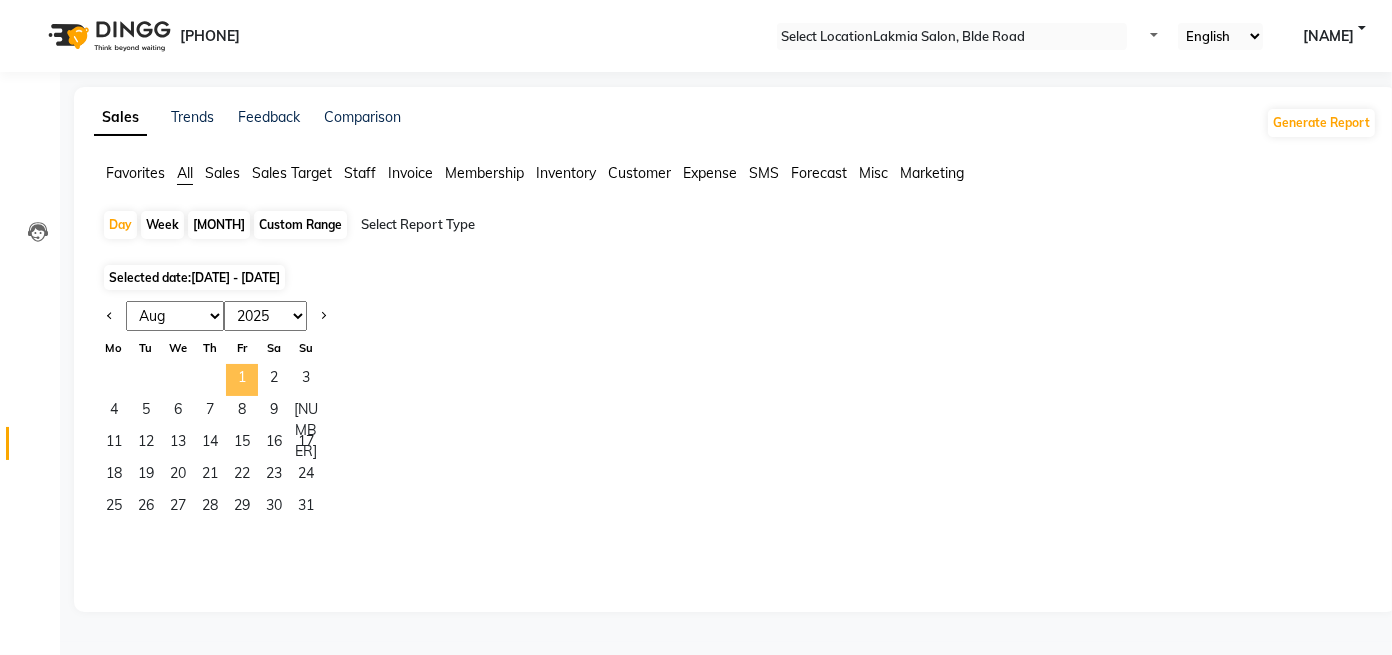 click on "1" at bounding box center (242, 380) 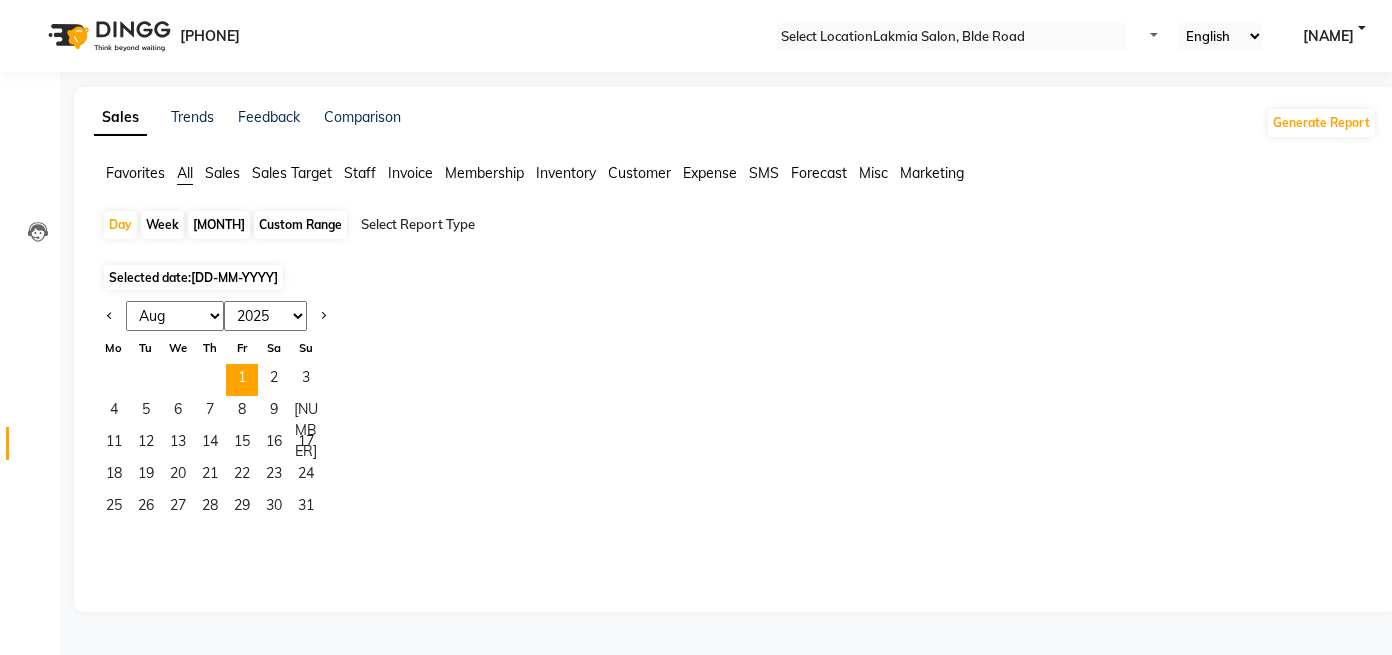 click on "Jan Feb Mar Apr May Jun Jul Aug Sep Oct Nov Dec" at bounding box center [175, 316] 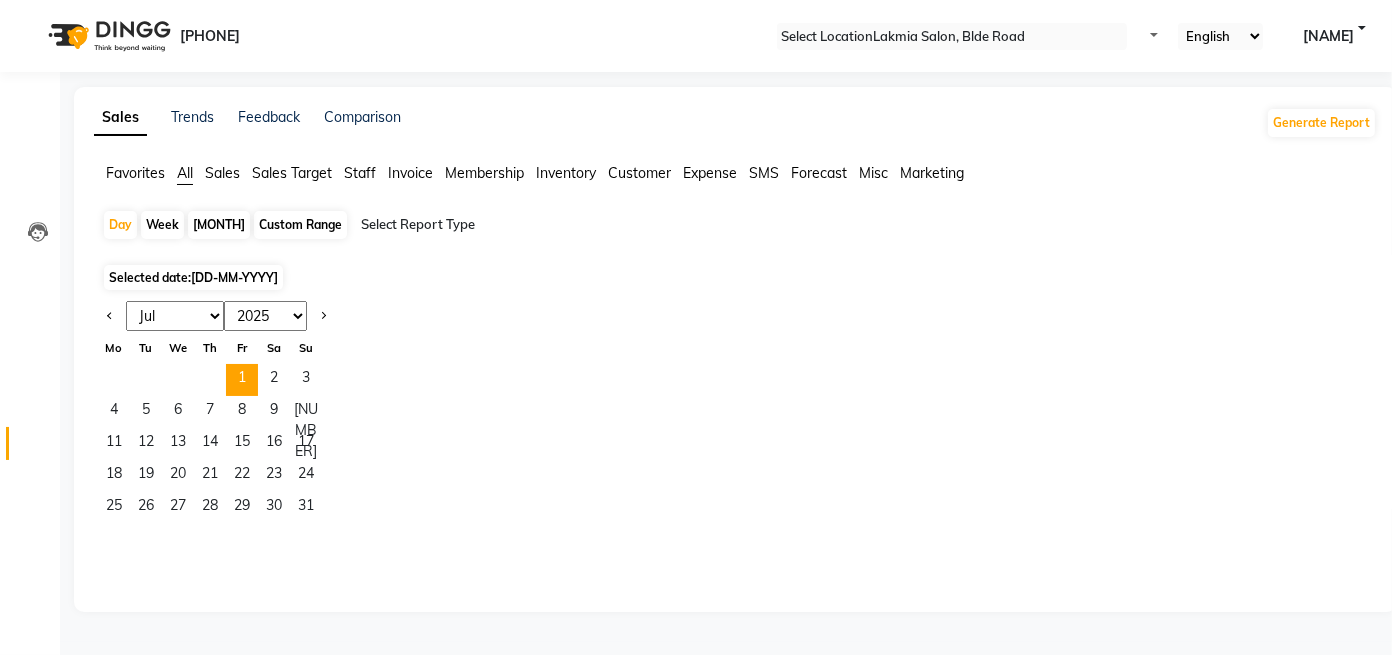 click on "Jan Feb Mar Apr May Jun Jul Aug Sep Oct Nov Dec" at bounding box center [175, 316] 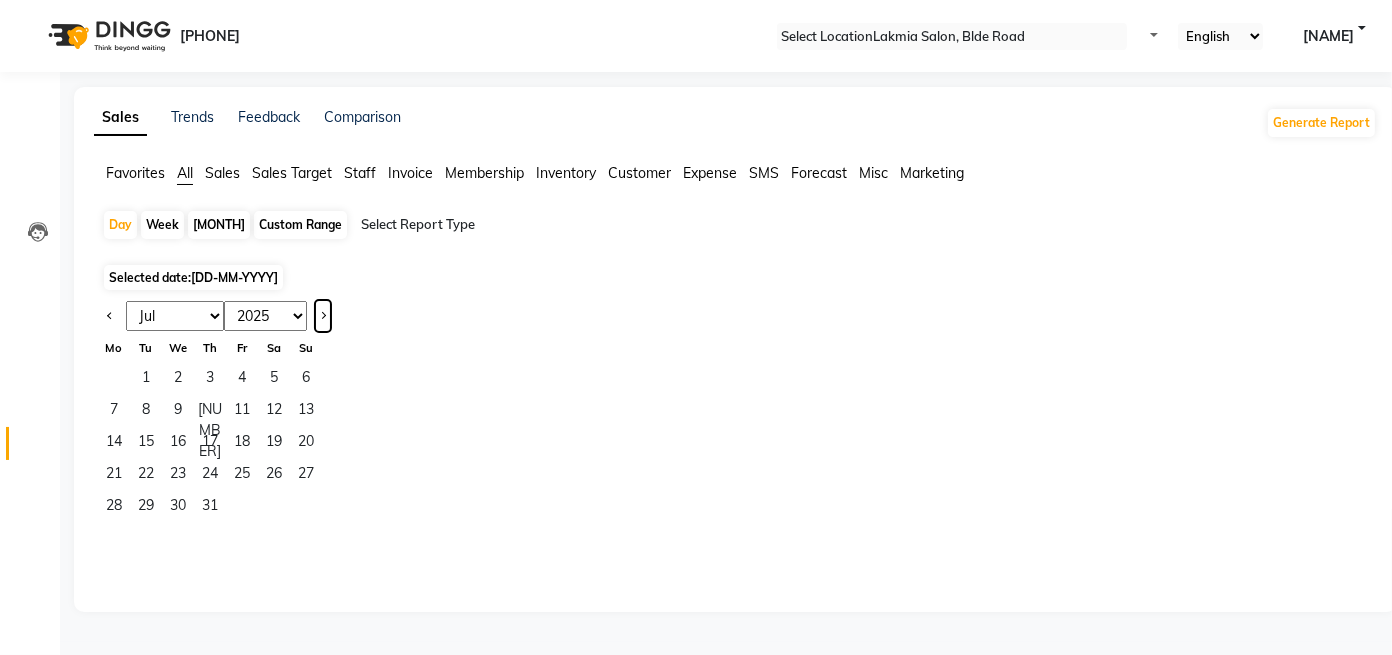 click at bounding box center [323, 316] 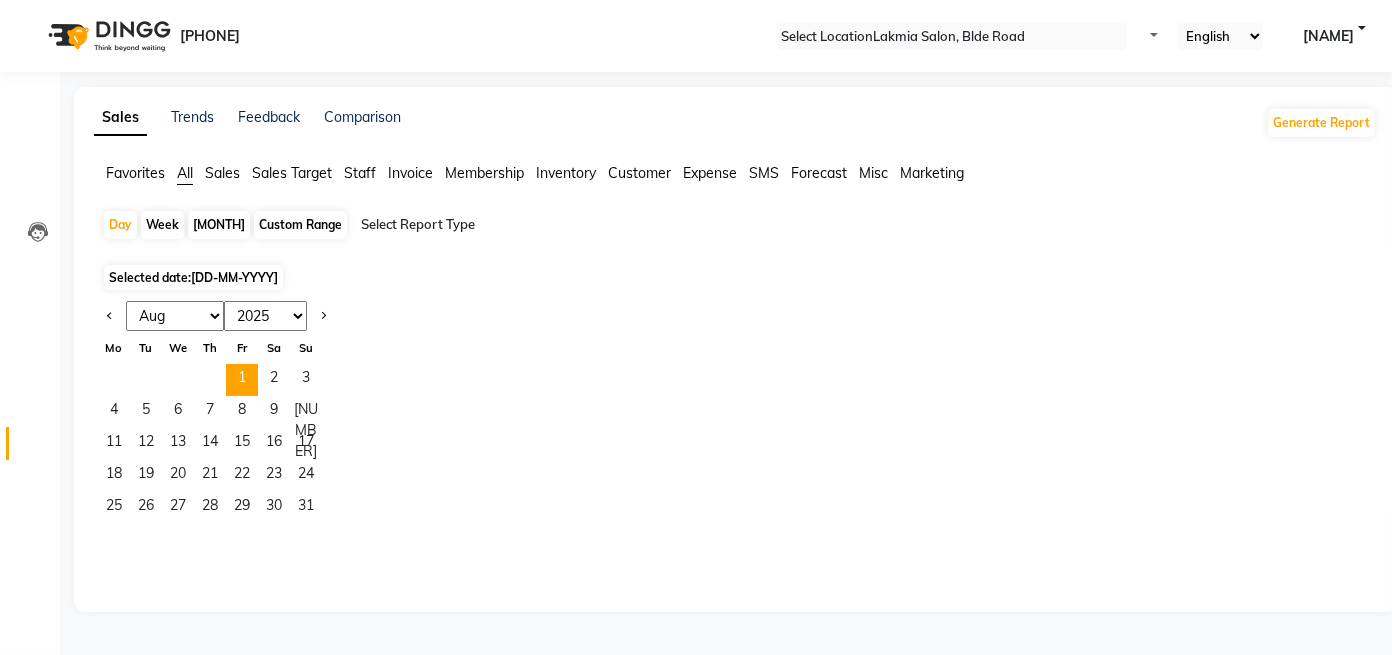 click on "Jan Feb Mar Apr May Jun Jul Aug Sep Oct Nov Dec" at bounding box center (175, 316) 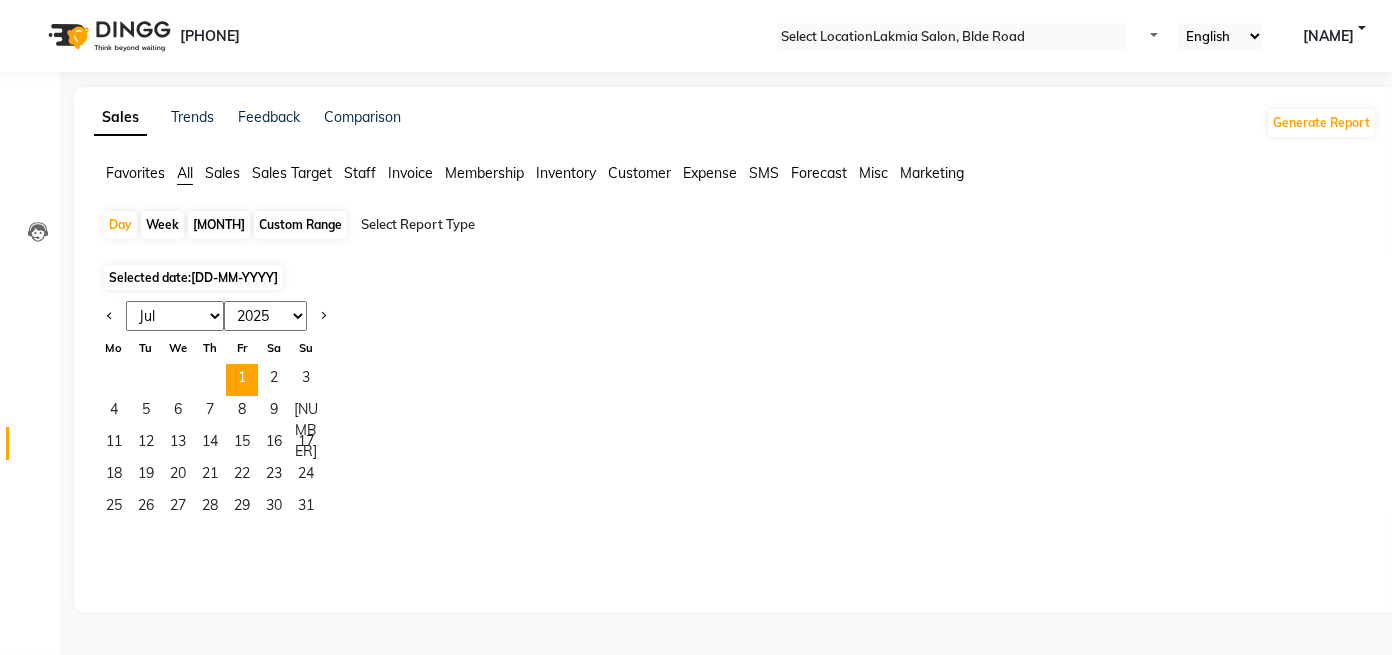 click on "Jan Feb Mar Apr May Jun Jul Aug Sep Oct Nov Dec" at bounding box center [175, 316] 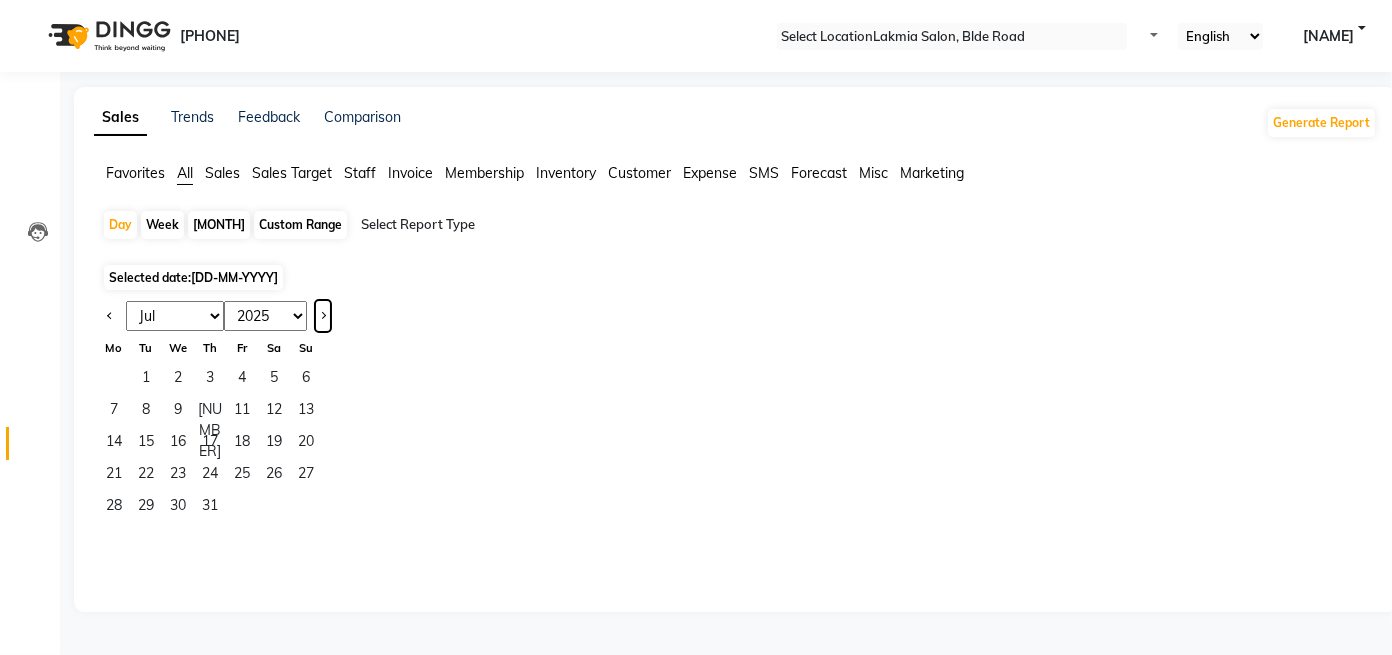 click at bounding box center (322, 314) 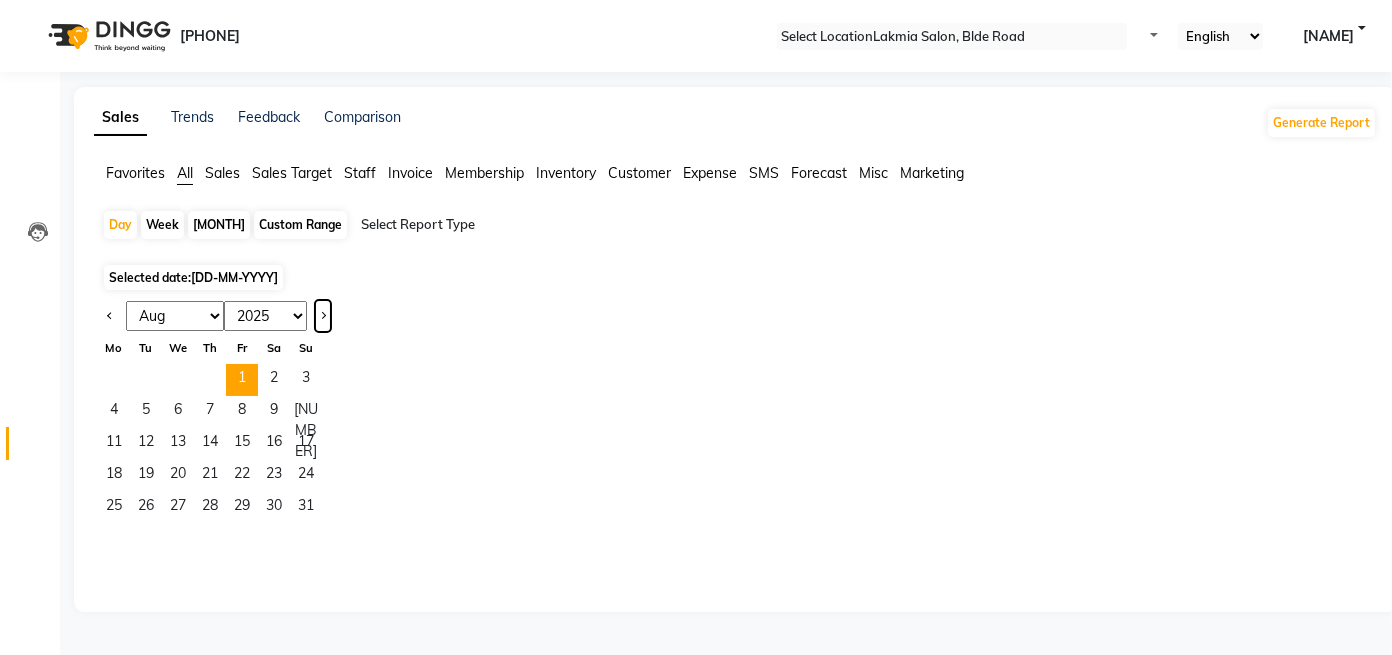 click at bounding box center (322, 314) 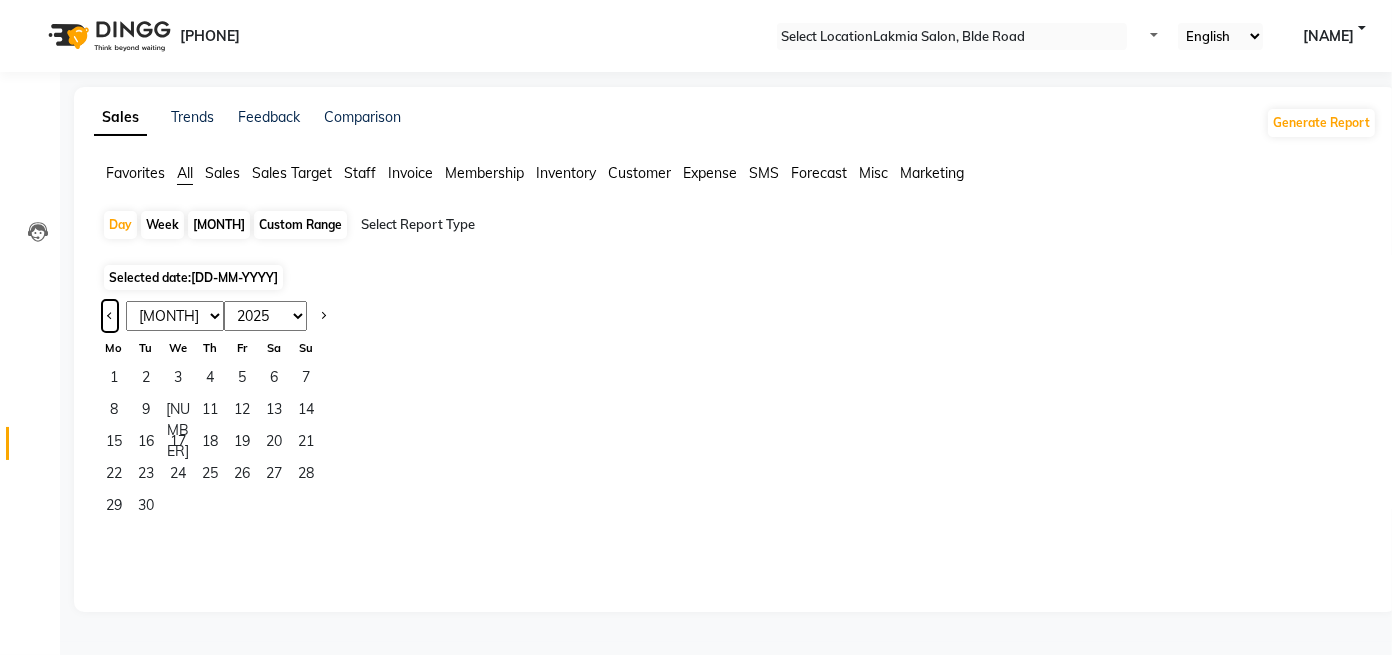 click at bounding box center [110, 316] 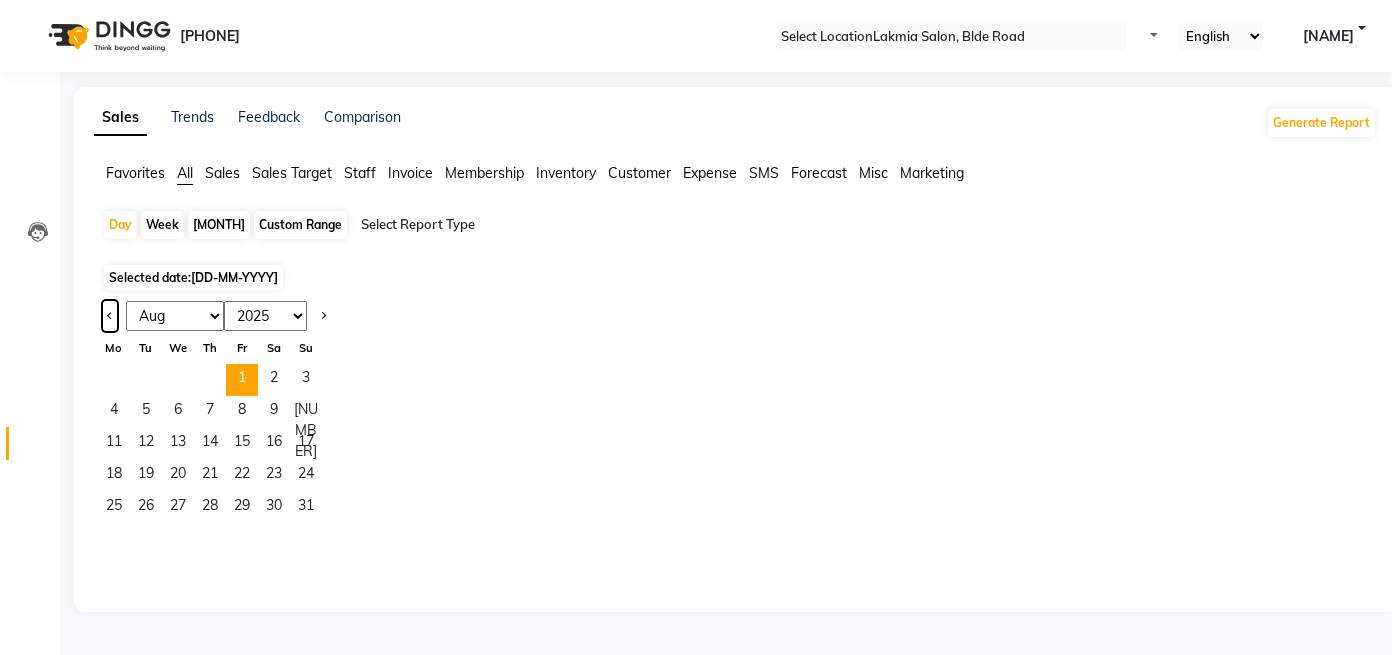 click at bounding box center (110, 316) 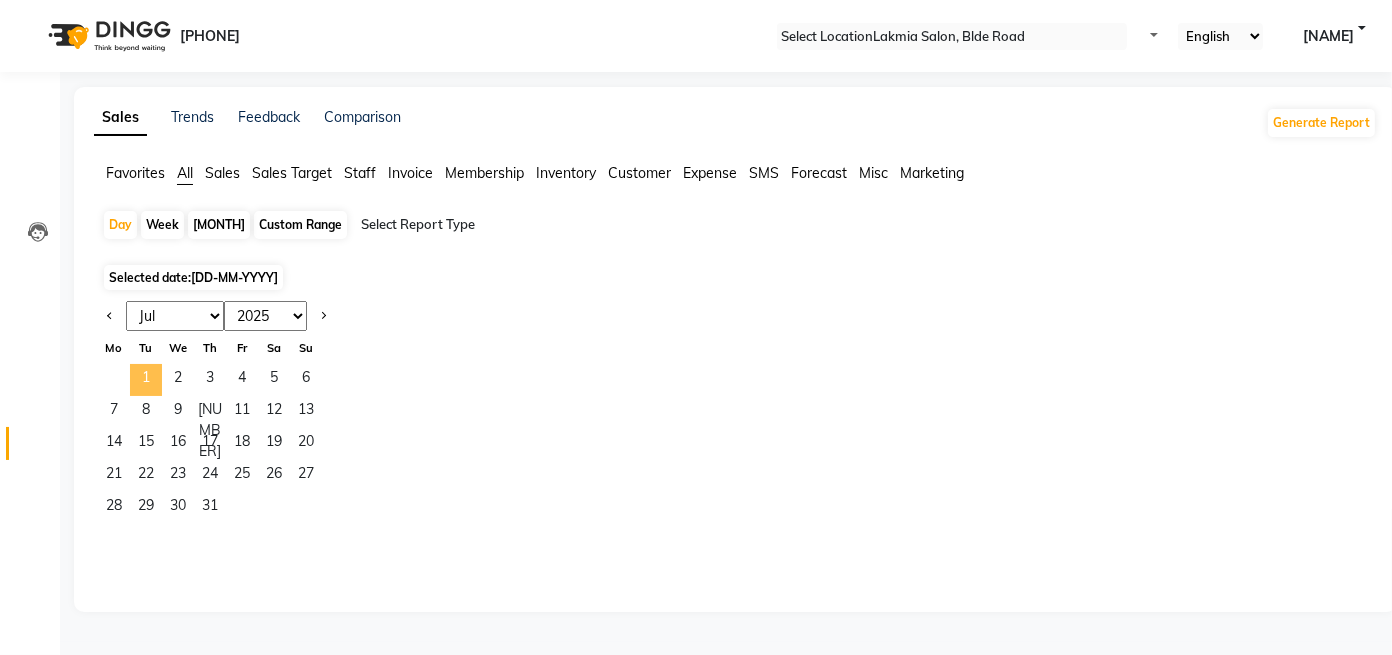 click on "1" at bounding box center [146, 380] 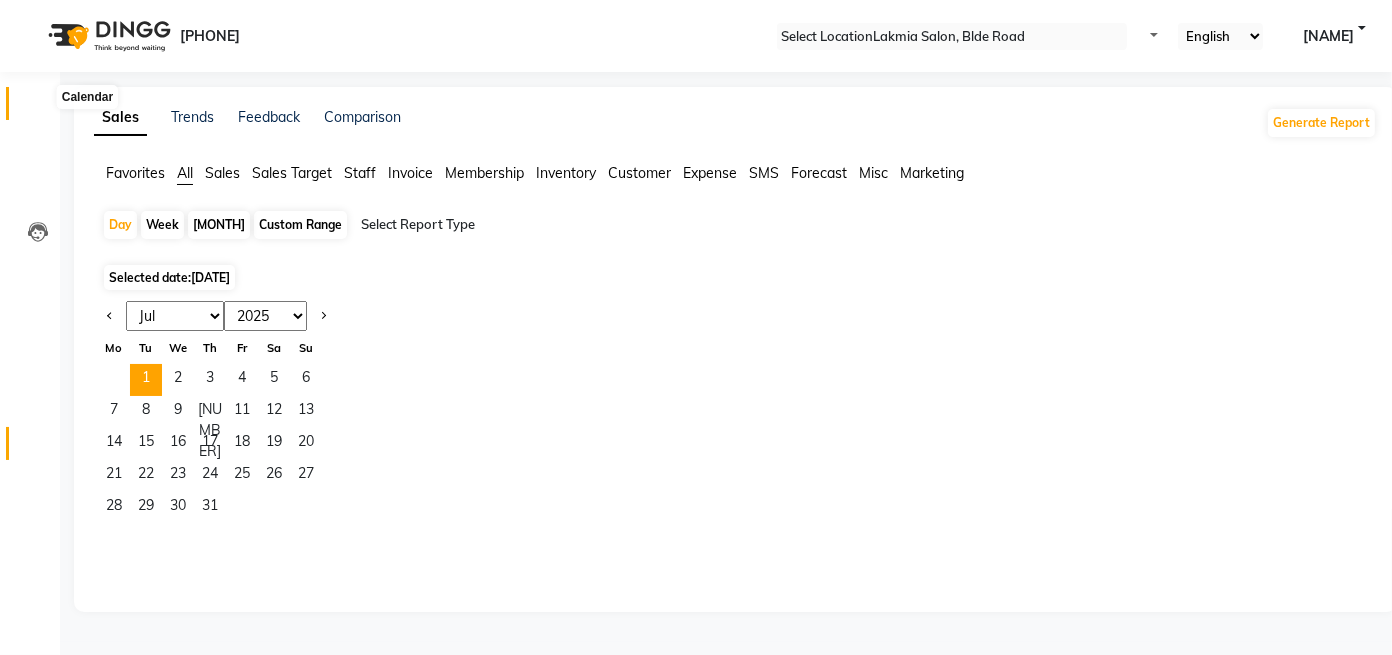 click at bounding box center (38, 108) 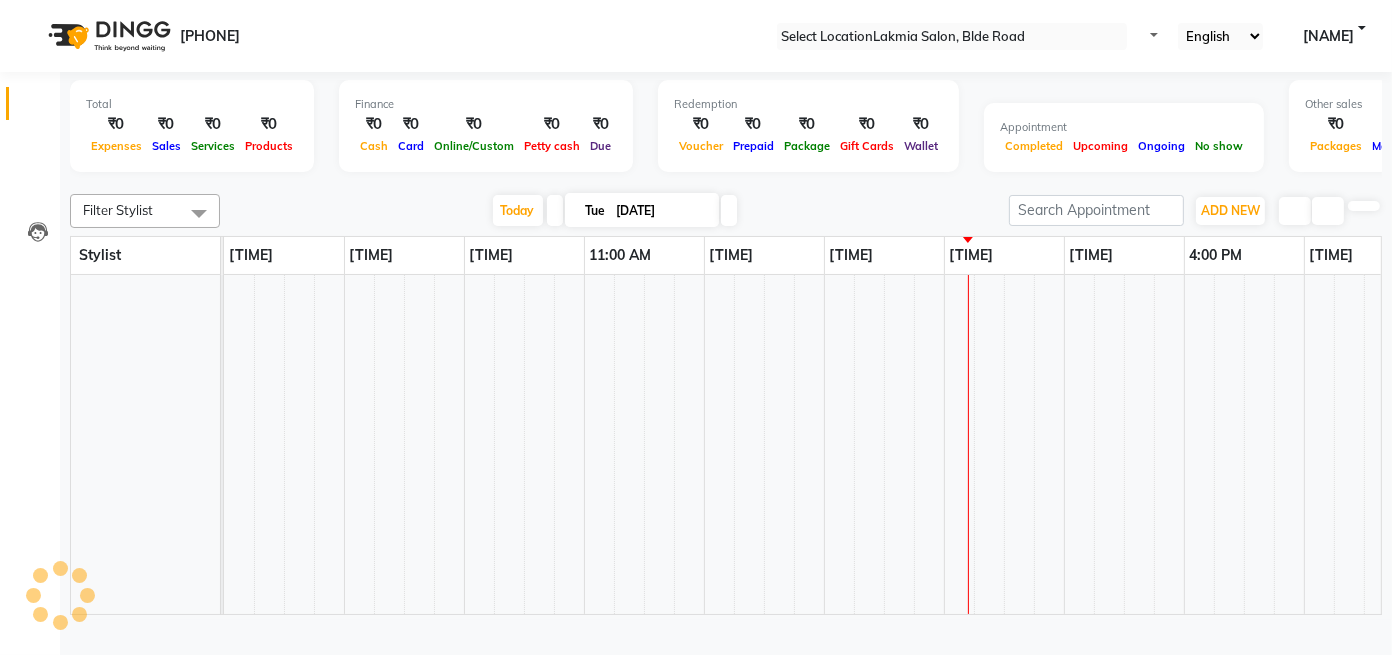 scroll, scrollTop: 0, scrollLeft: 0, axis: both 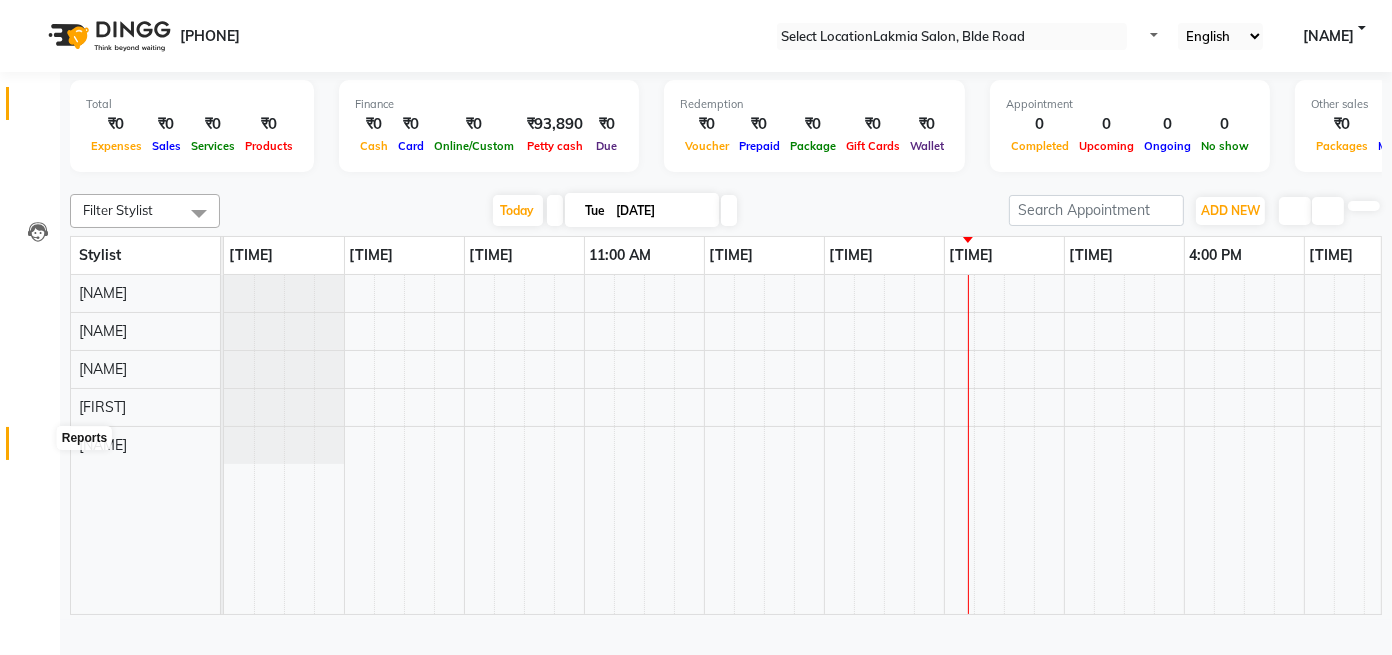 click at bounding box center (38, 448) 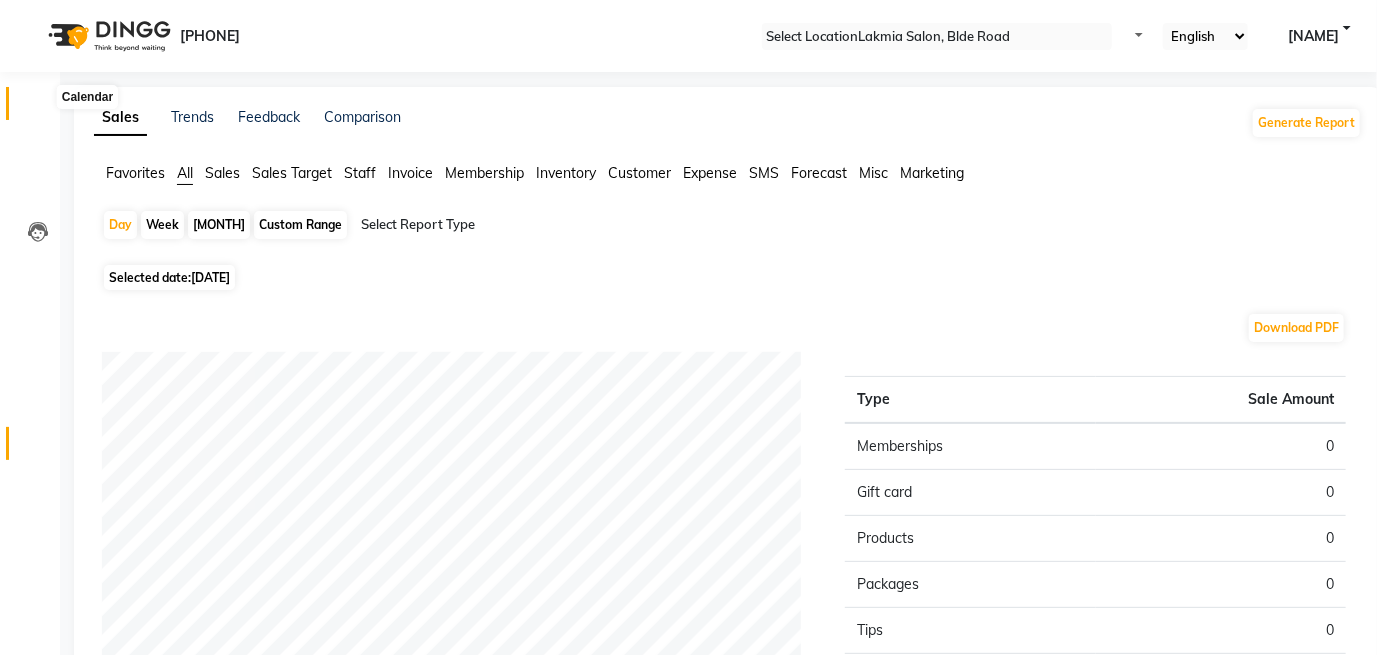 click at bounding box center (38, 108) 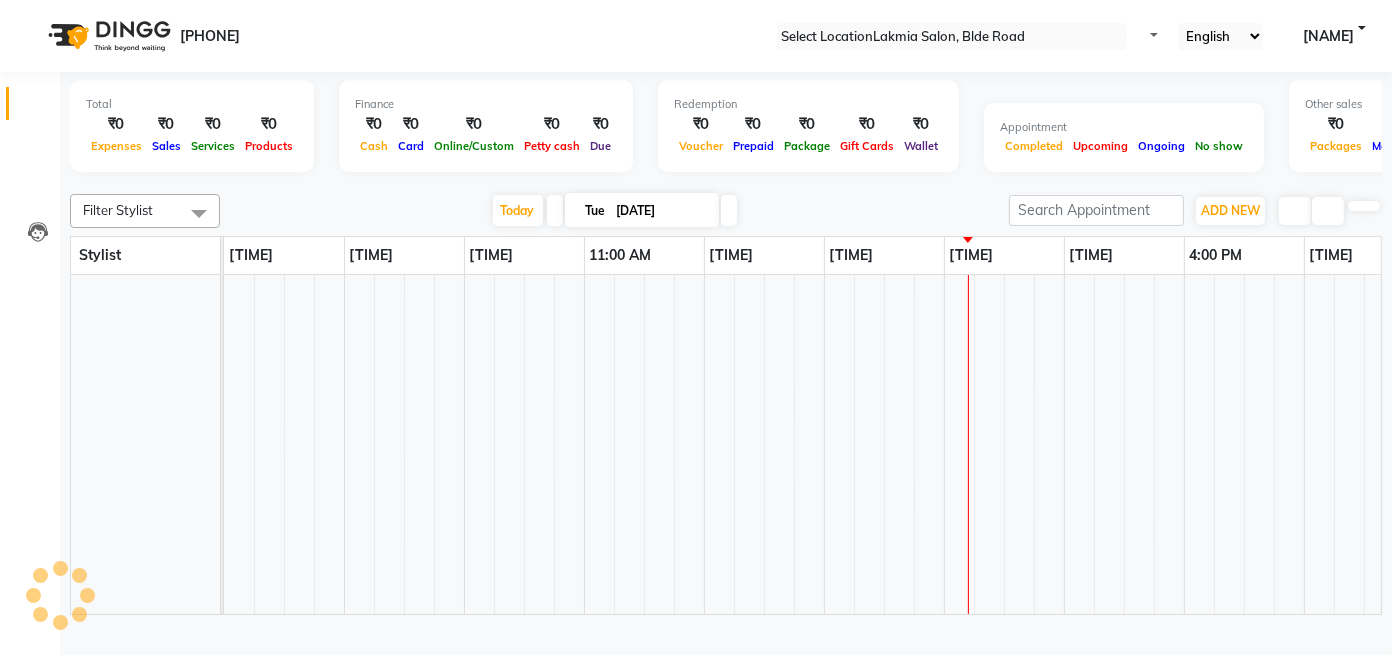 scroll, scrollTop: 0, scrollLeft: 0, axis: both 